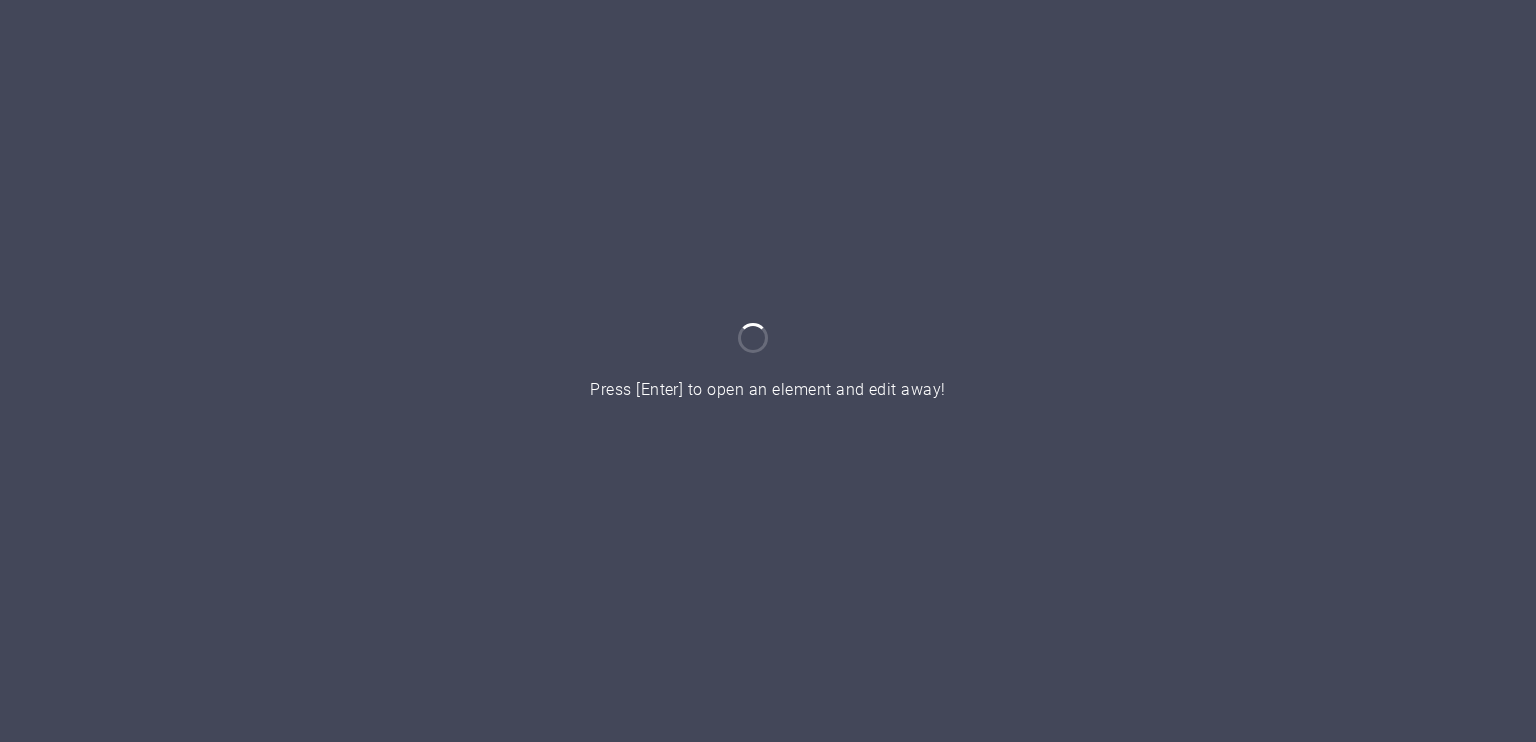 scroll, scrollTop: 0, scrollLeft: 0, axis: both 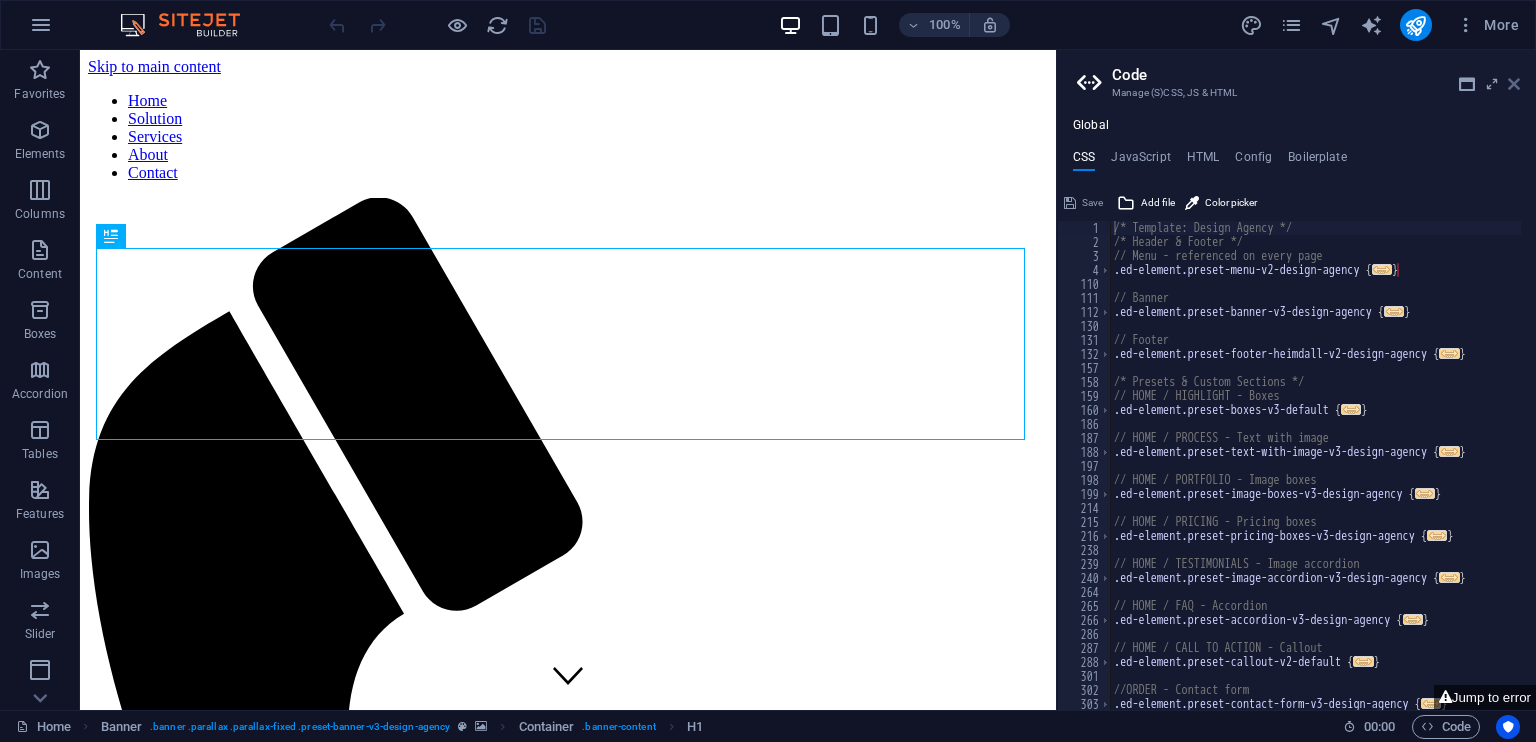 click at bounding box center [1514, 84] 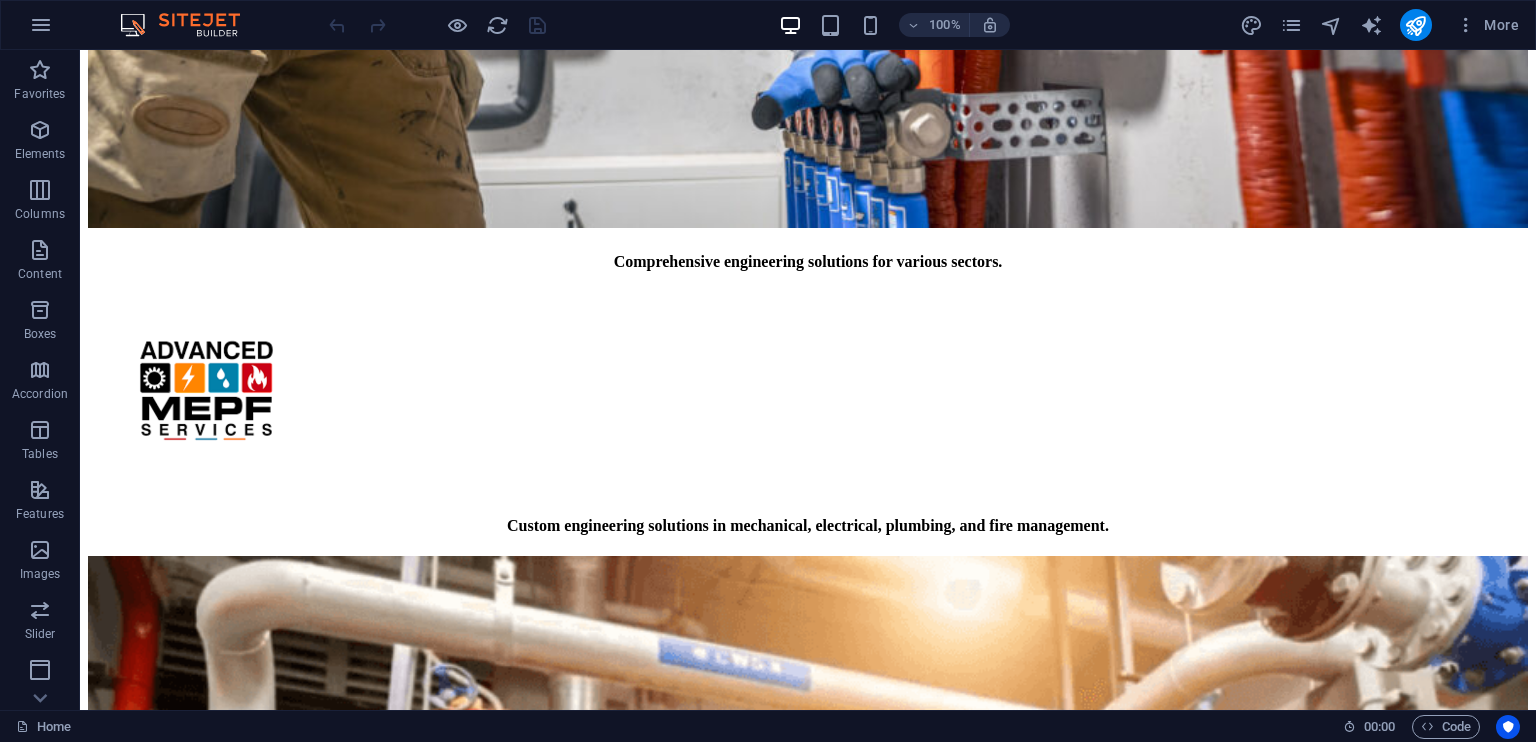 scroll, scrollTop: 4808, scrollLeft: 0, axis: vertical 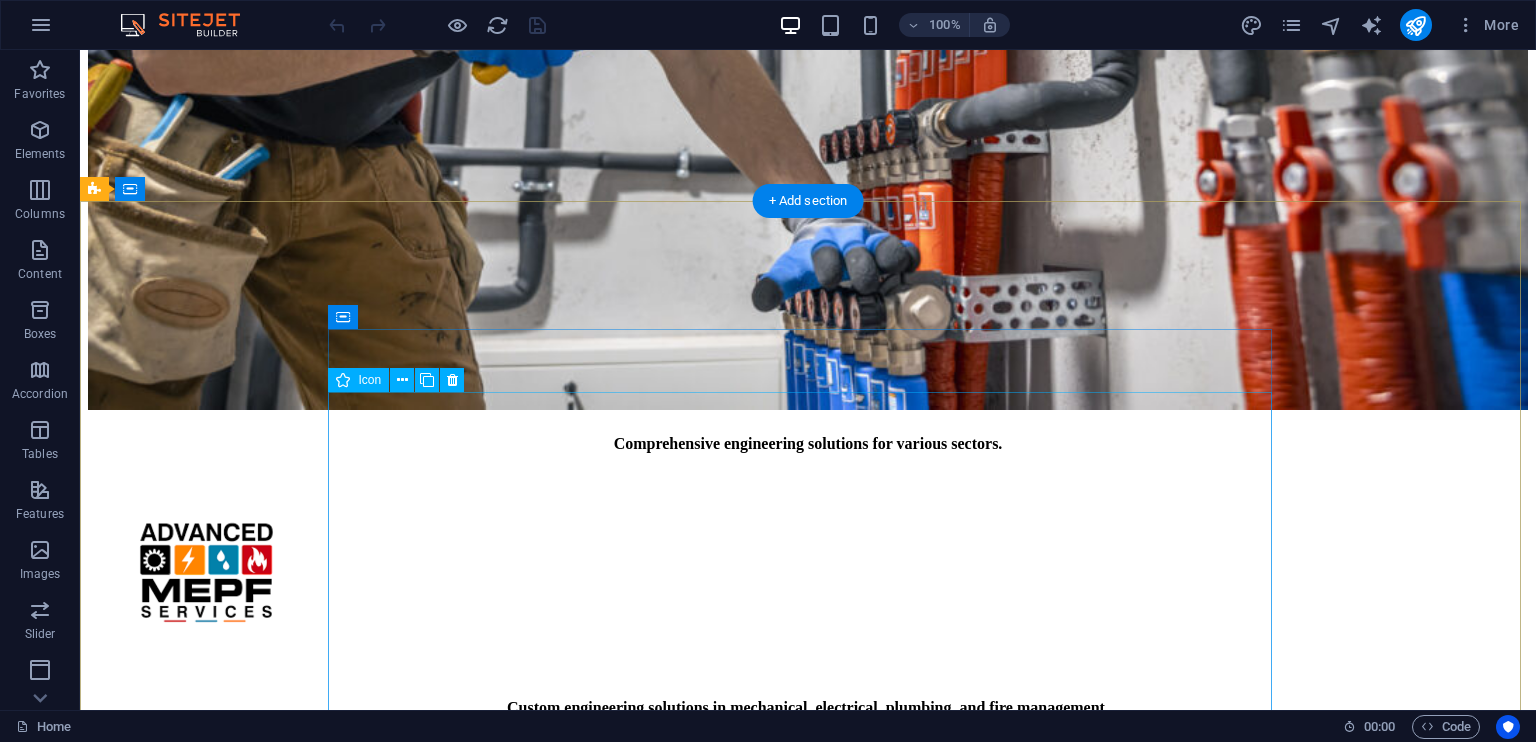 click at bounding box center [808, 8475] 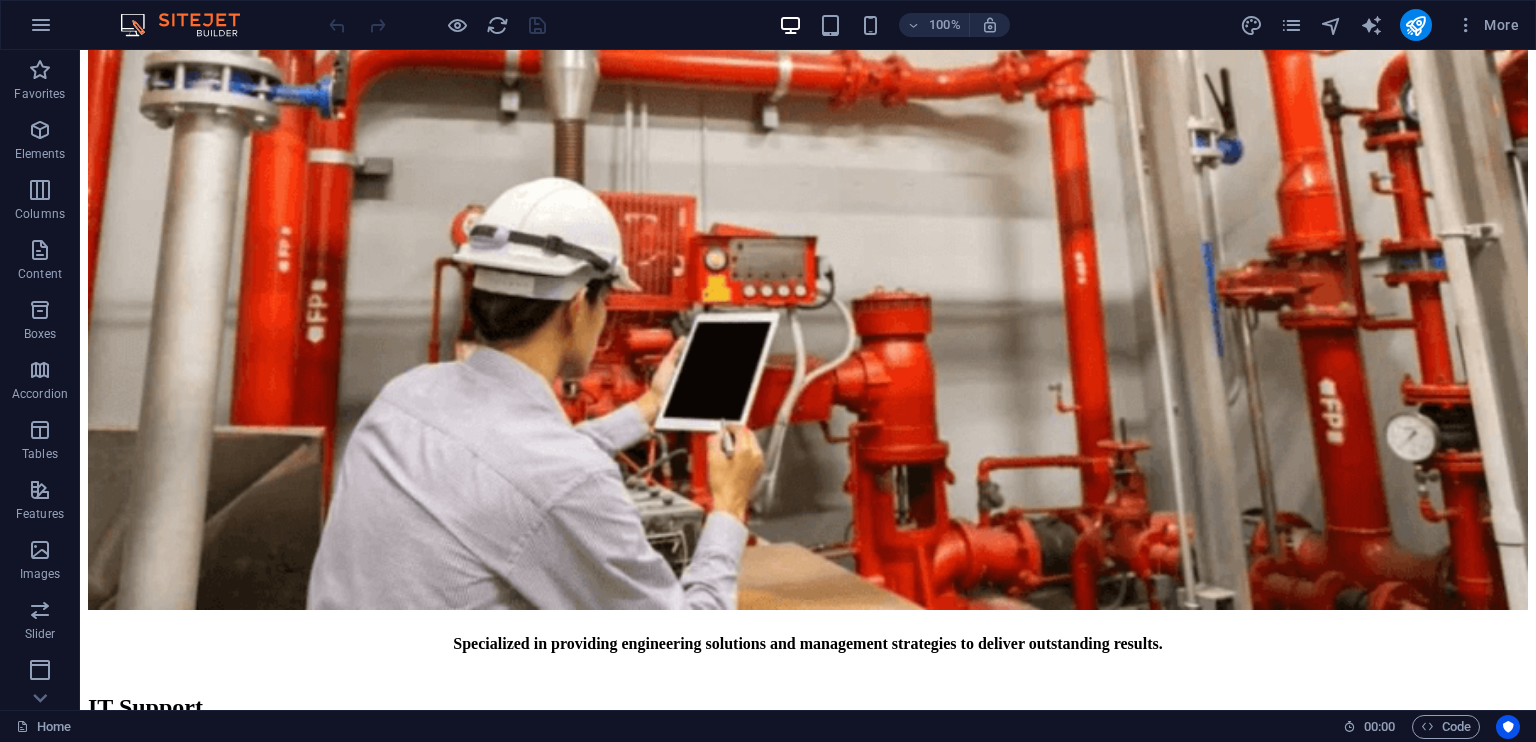 scroll, scrollTop: 5733, scrollLeft: 0, axis: vertical 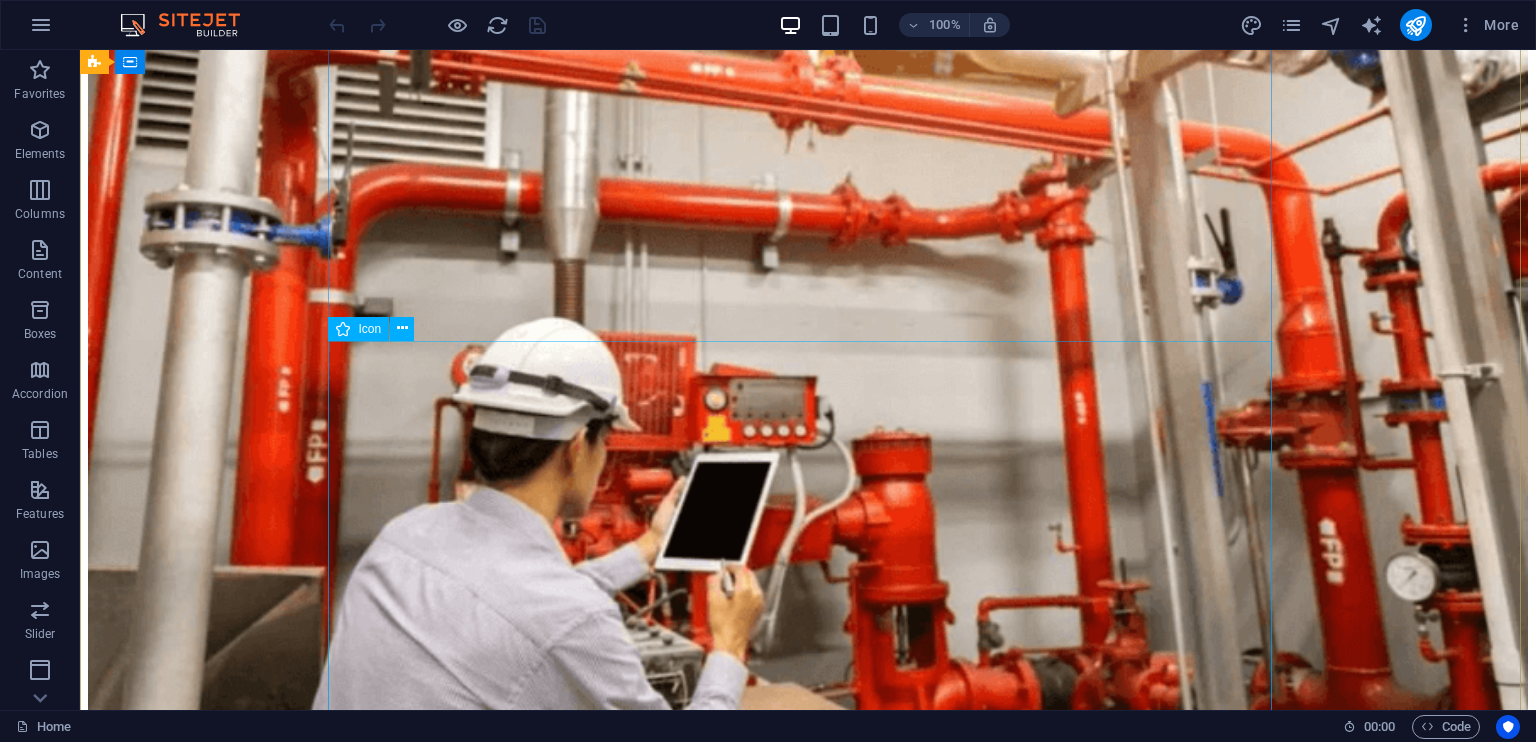 click at bounding box center [808, 9228] 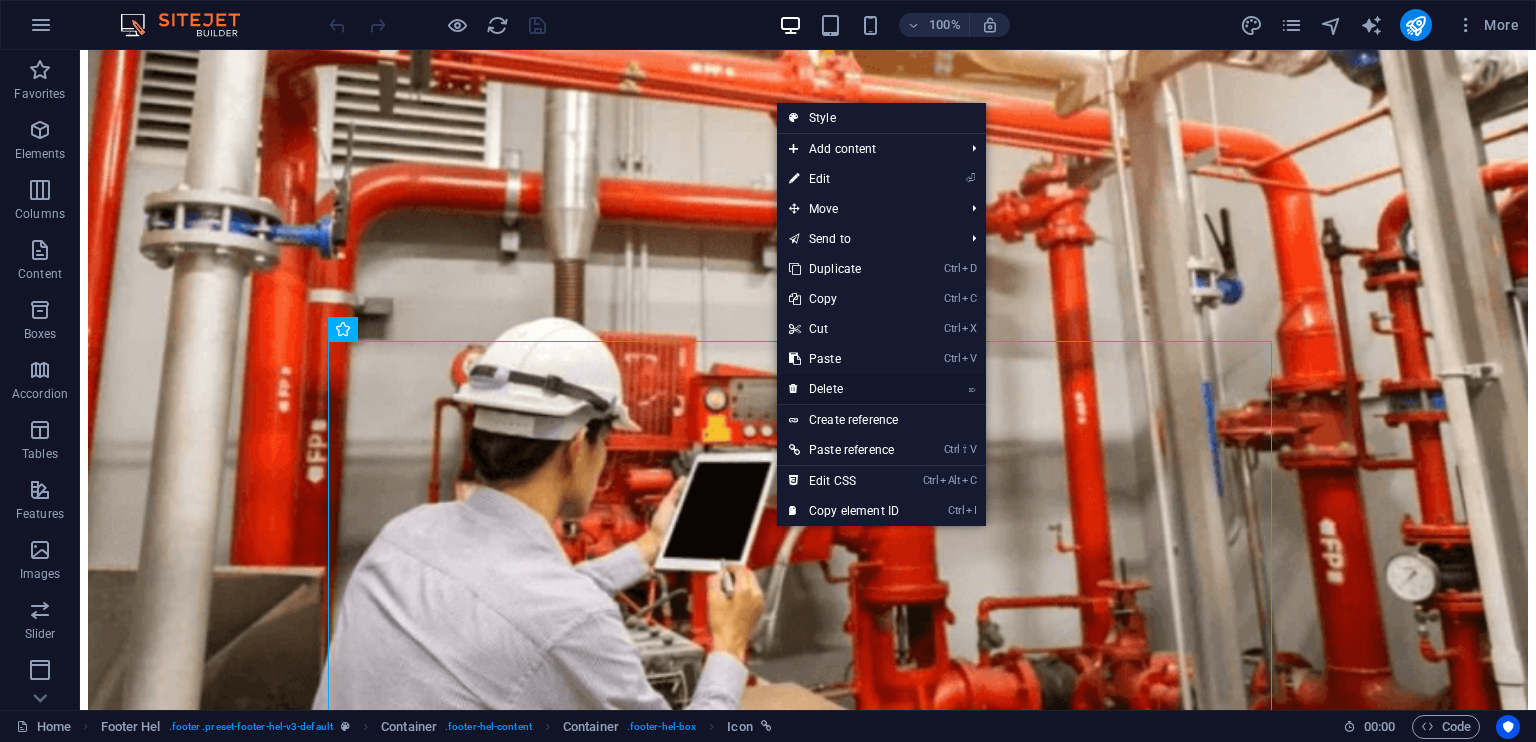 click on "⌦  Delete" at bounding box center [844, 389] 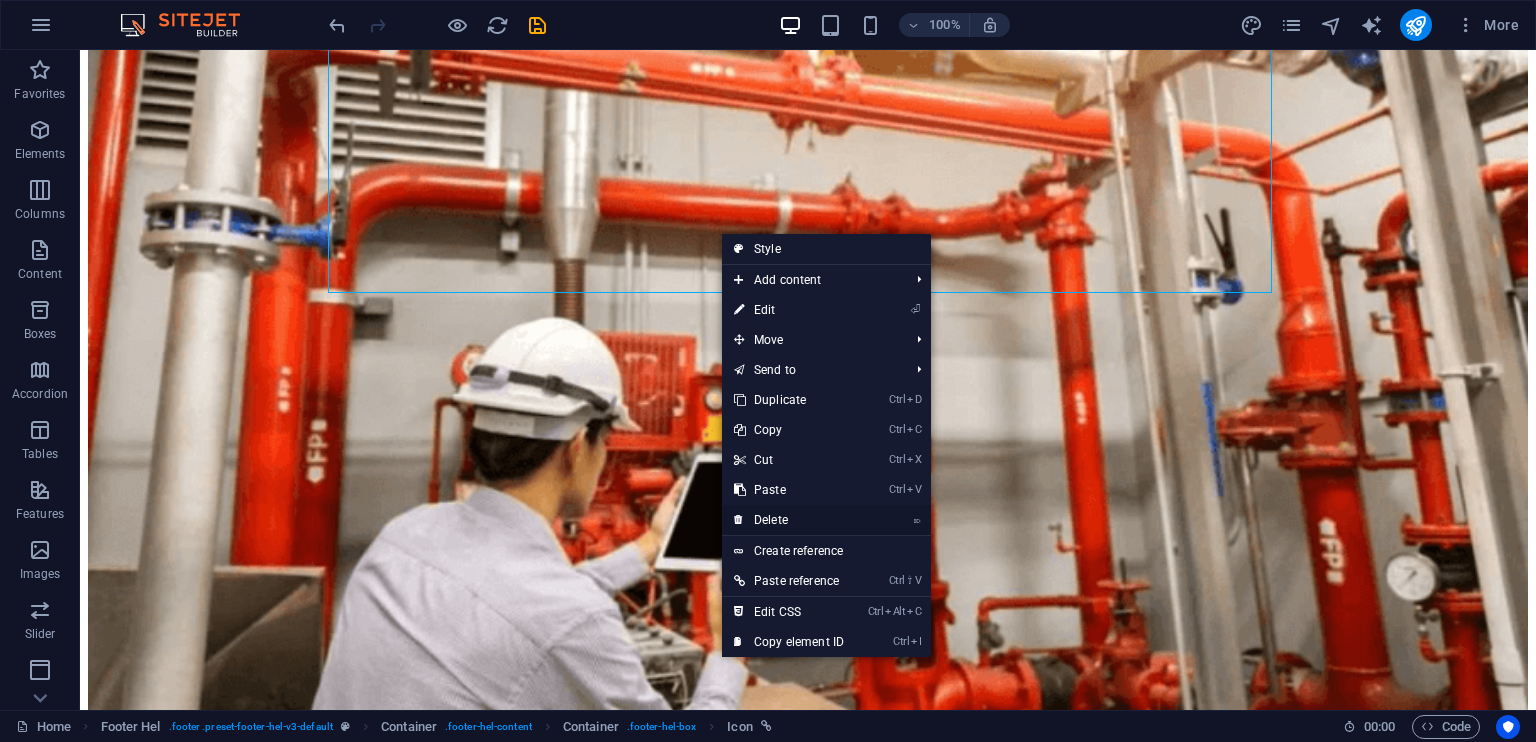 click on "⌦  Delete" at bounding box center (789, 520) 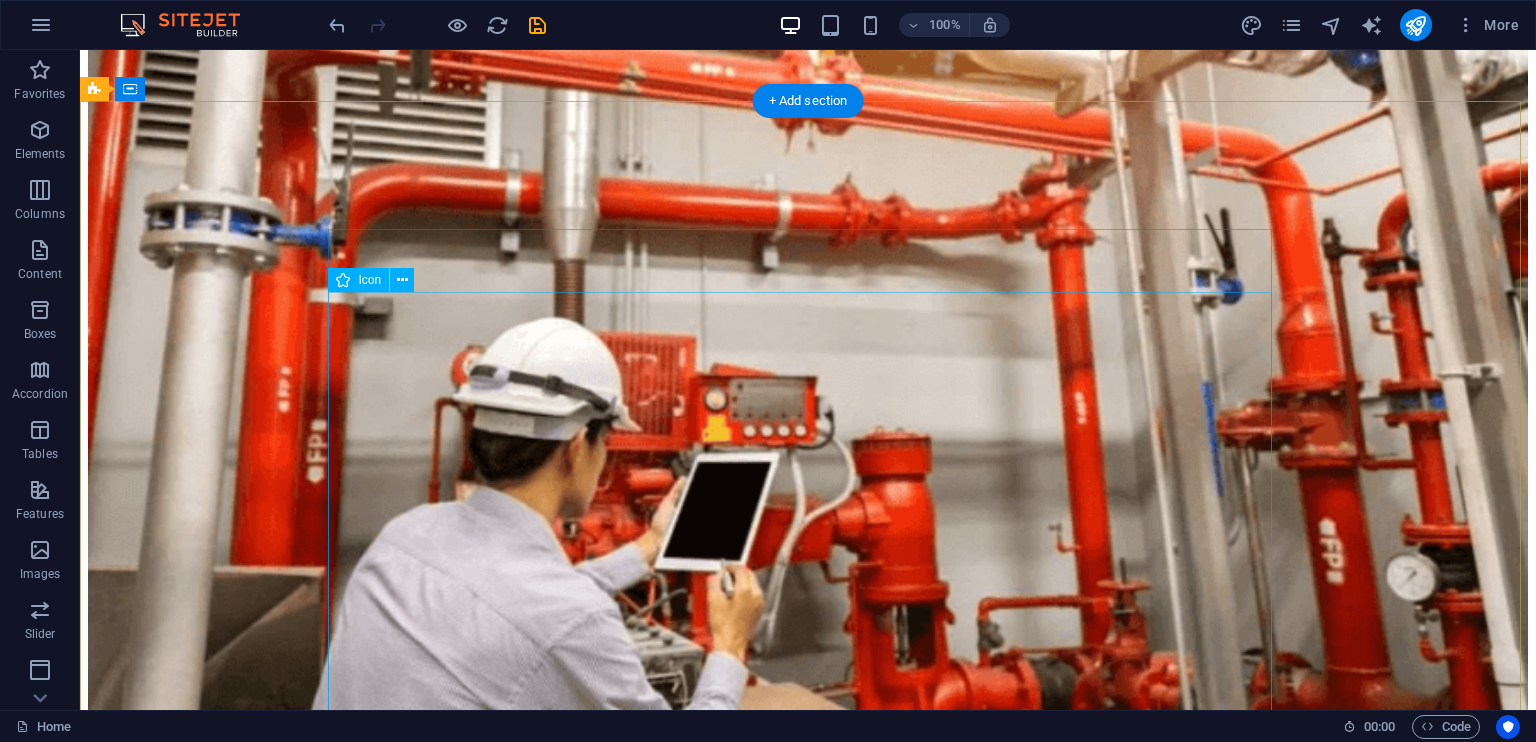 scroll, scrollTop: 4908, scrollLeft: 0, axis: vertical 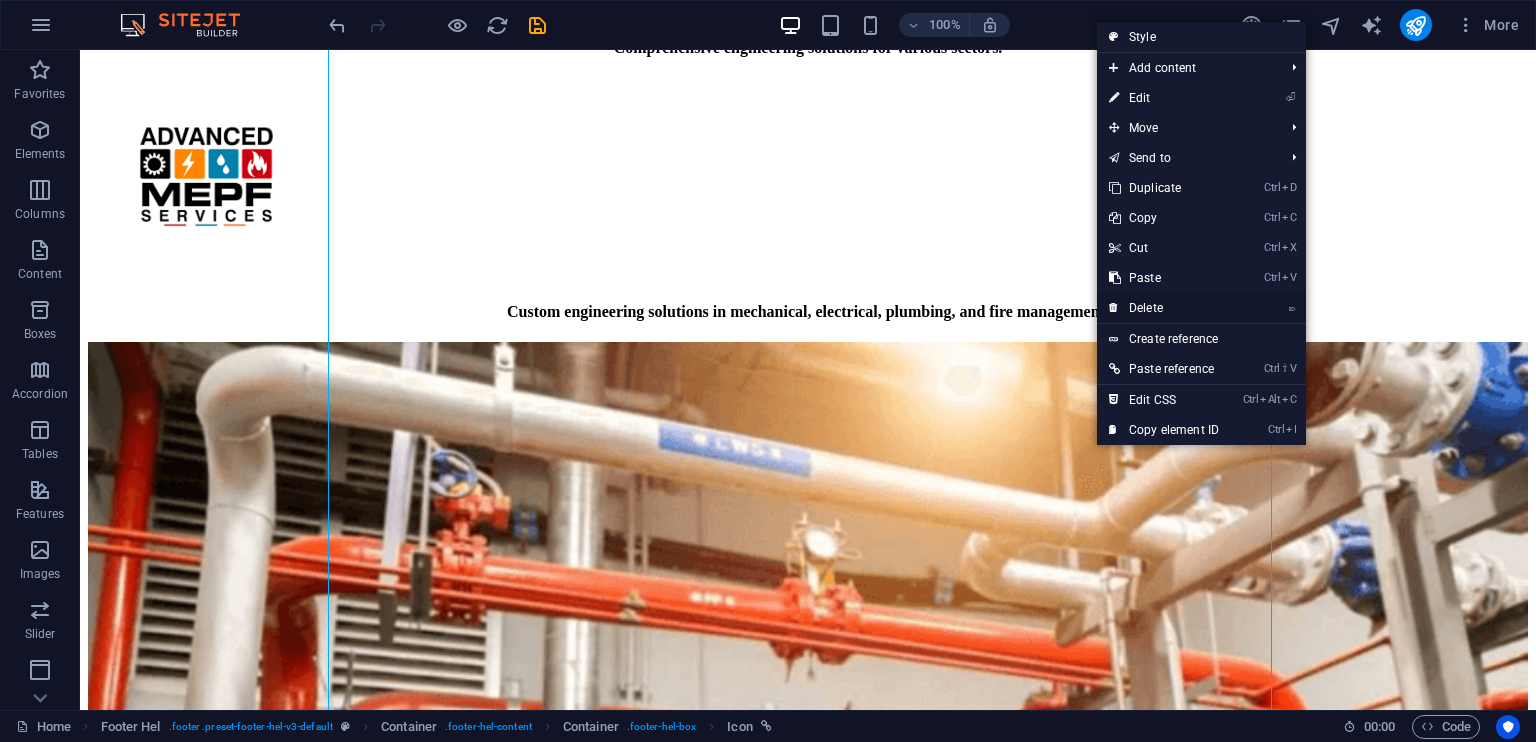 click on "⌦  Delete" at bounding box center (1164, 308) 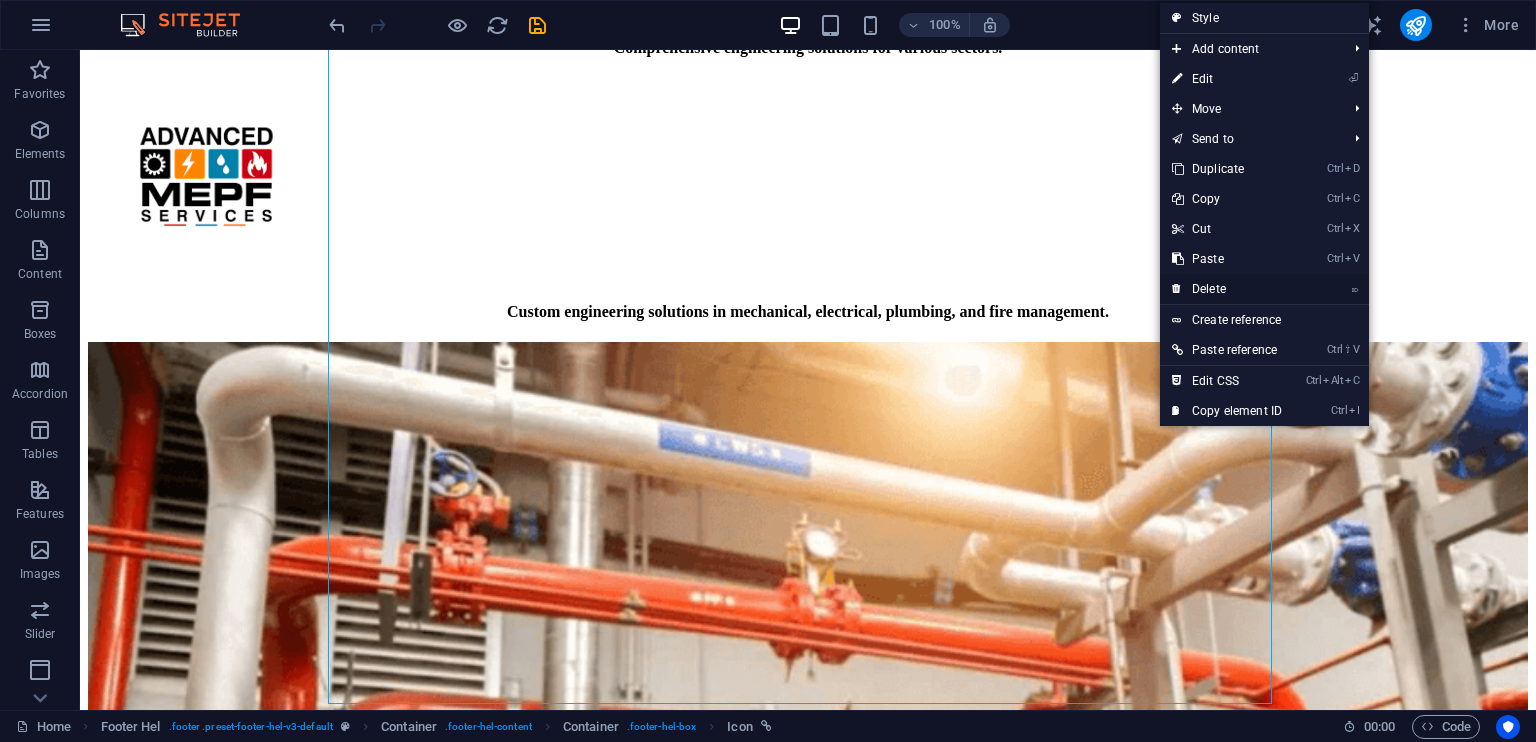 click on "⌦  Delete" at bounding box center (1227, 289) 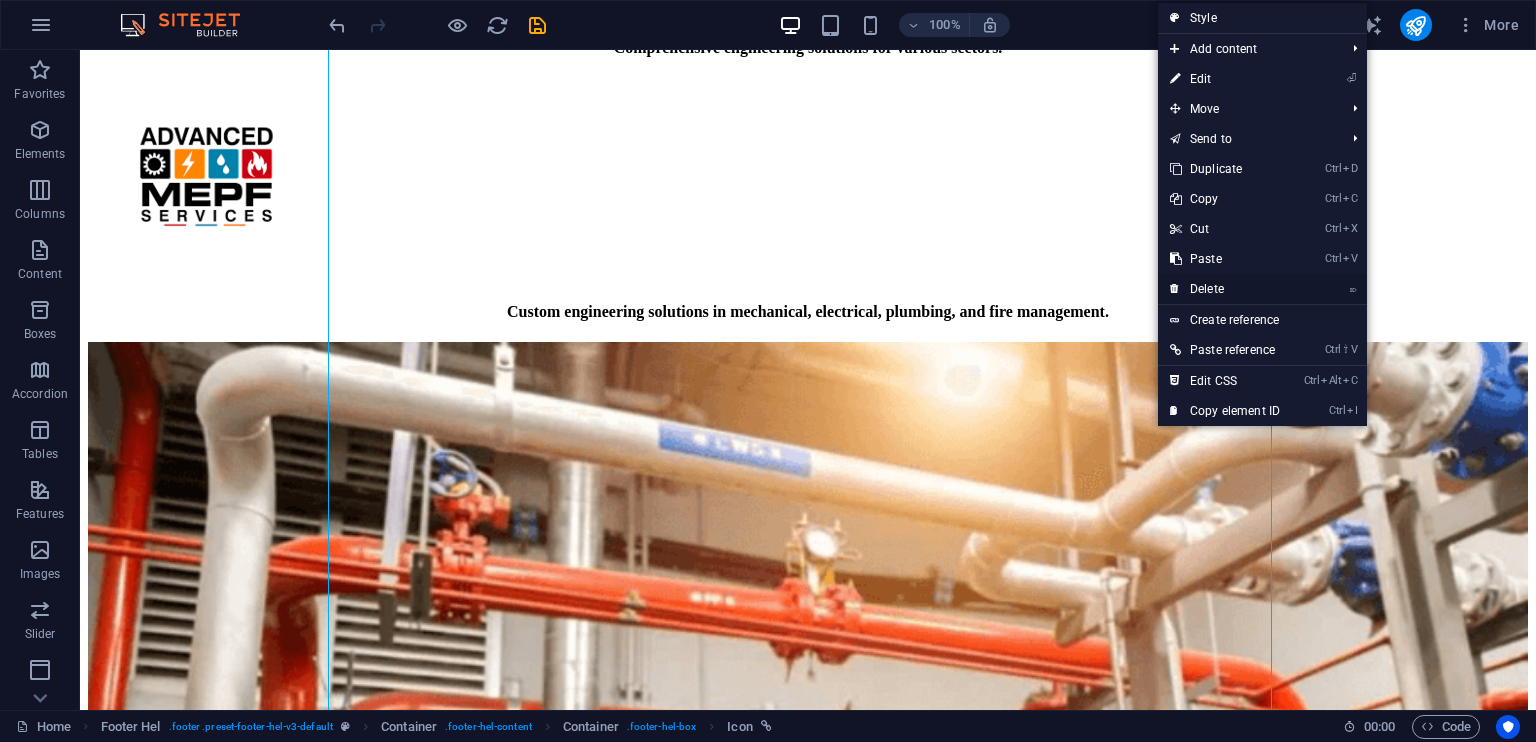 click on "⌦  Delete" at bounding box center [1225, 289] 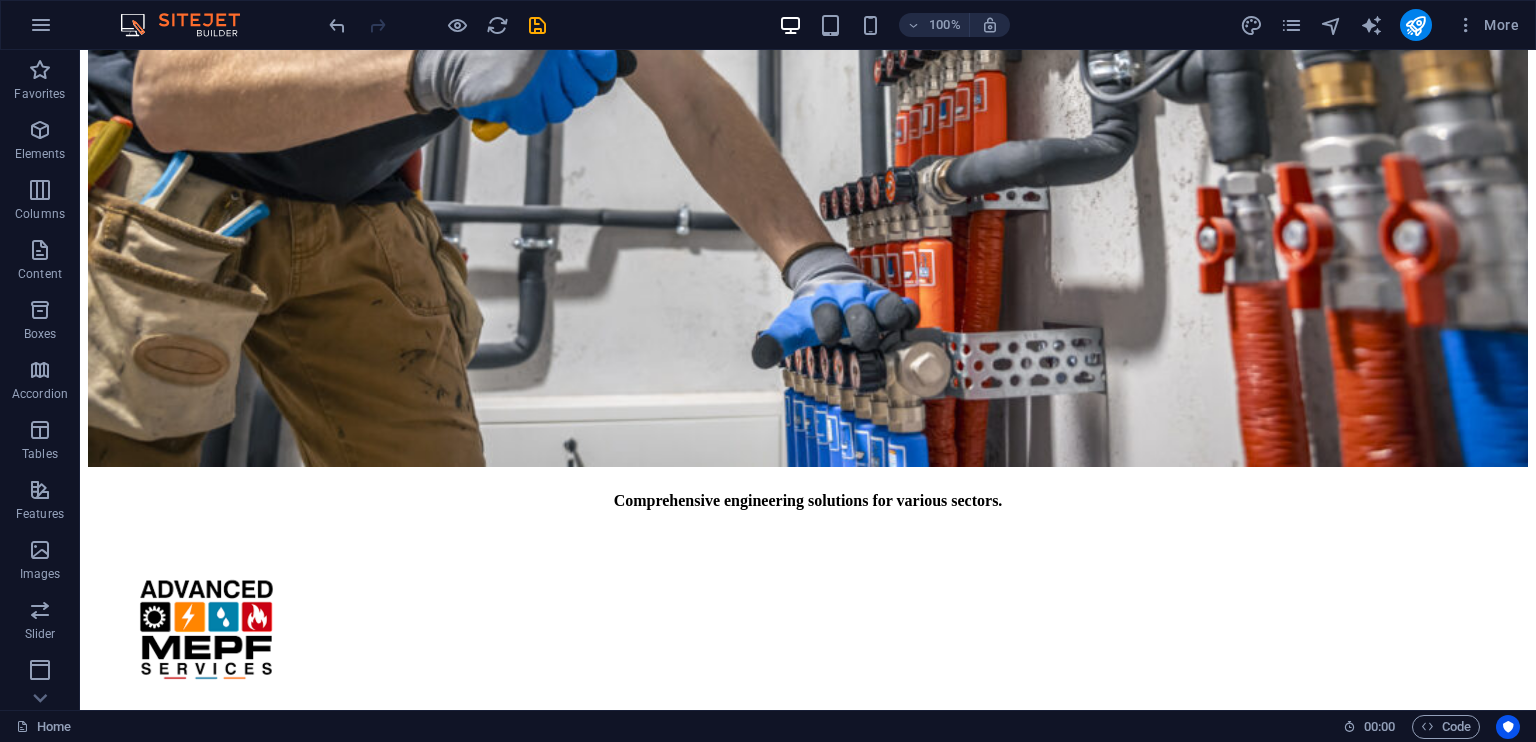 scroll, scrollTop: 4586, scrollLeft: 0, axis: vertical 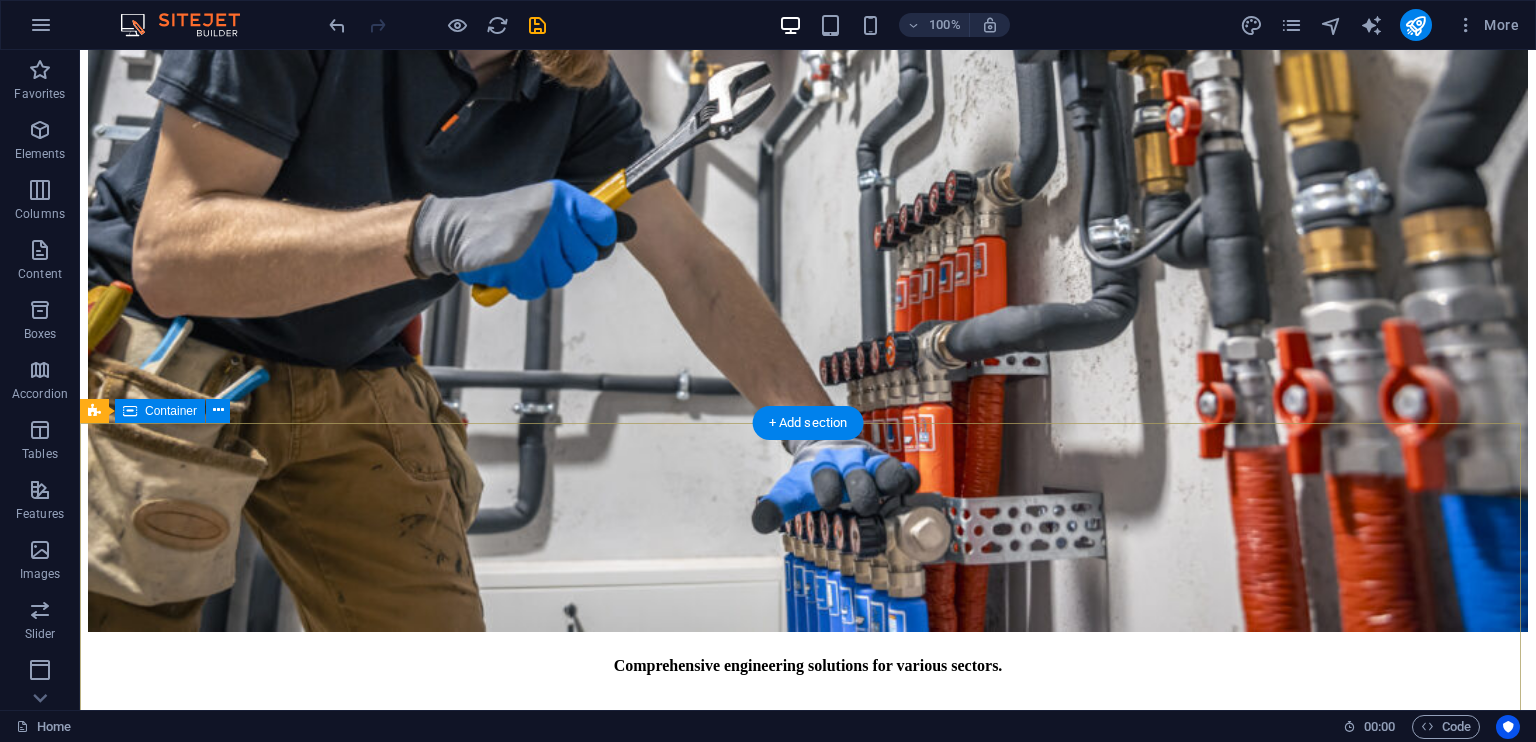 click on "Get in touch   {{ 'content.forms.privacy'|trans }} Unreadable? Load new Submit" at bounding box center (808, 8212) 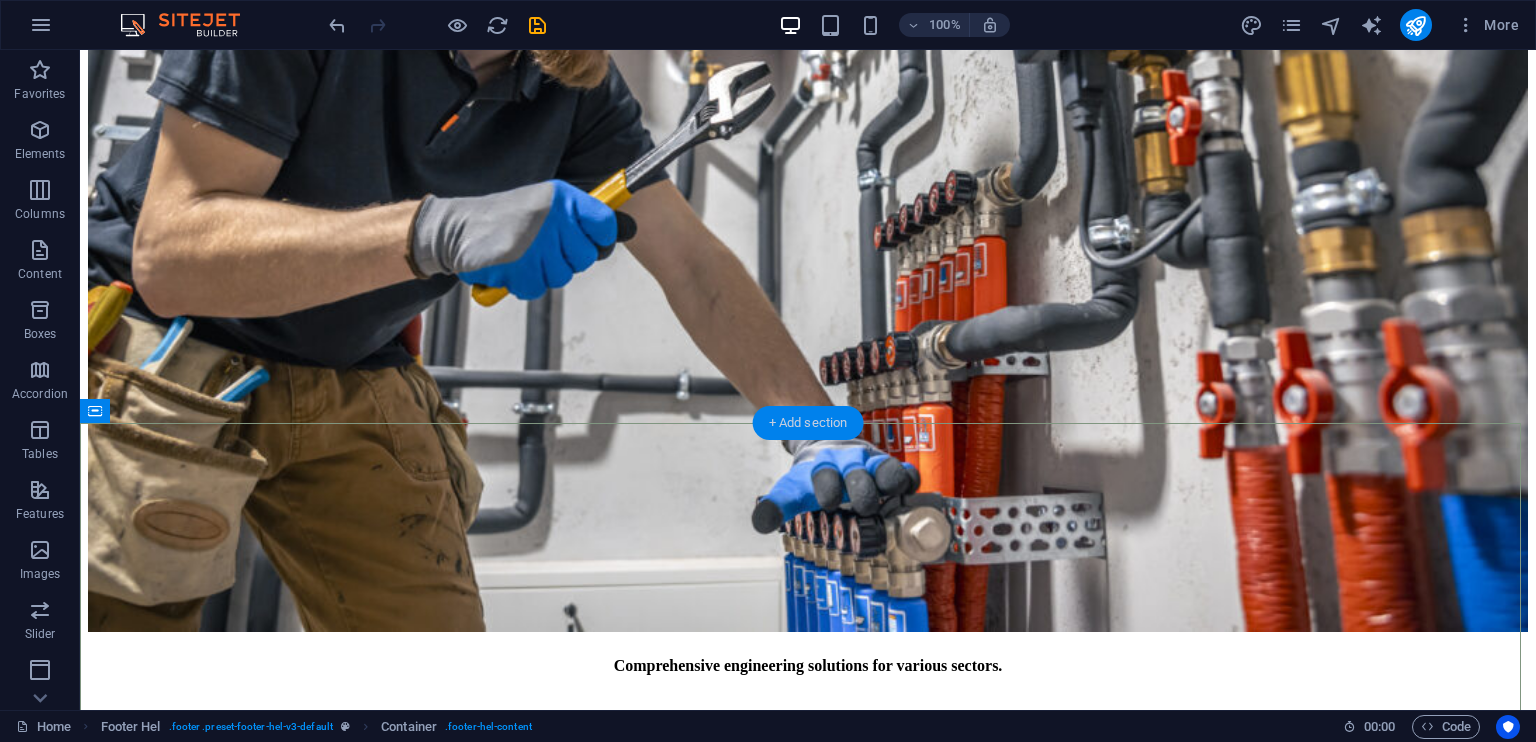 click on "+ Add section" at bounding box center (808, 423) 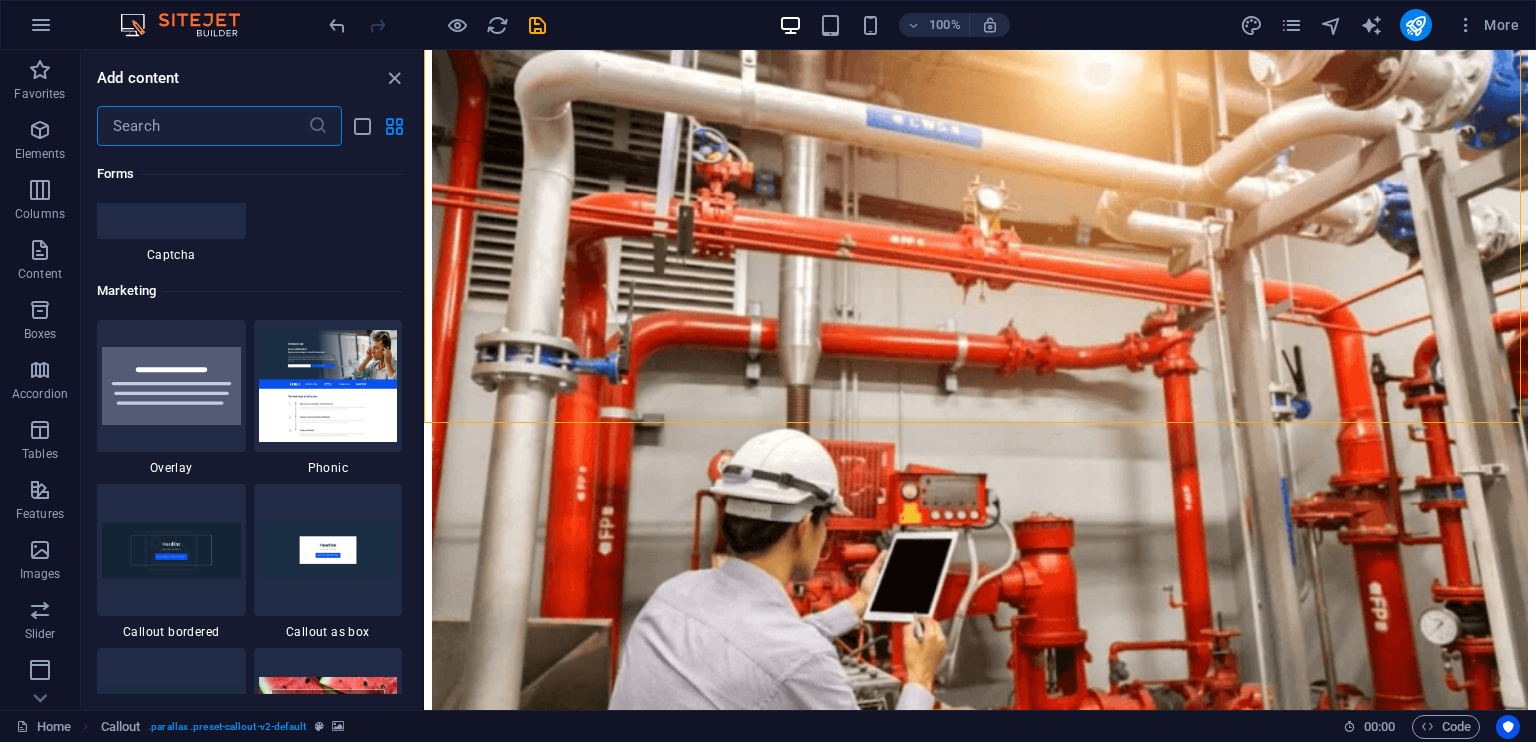 scroll, scrollTop: 16028, scrollLeft: 0, axis: vertical 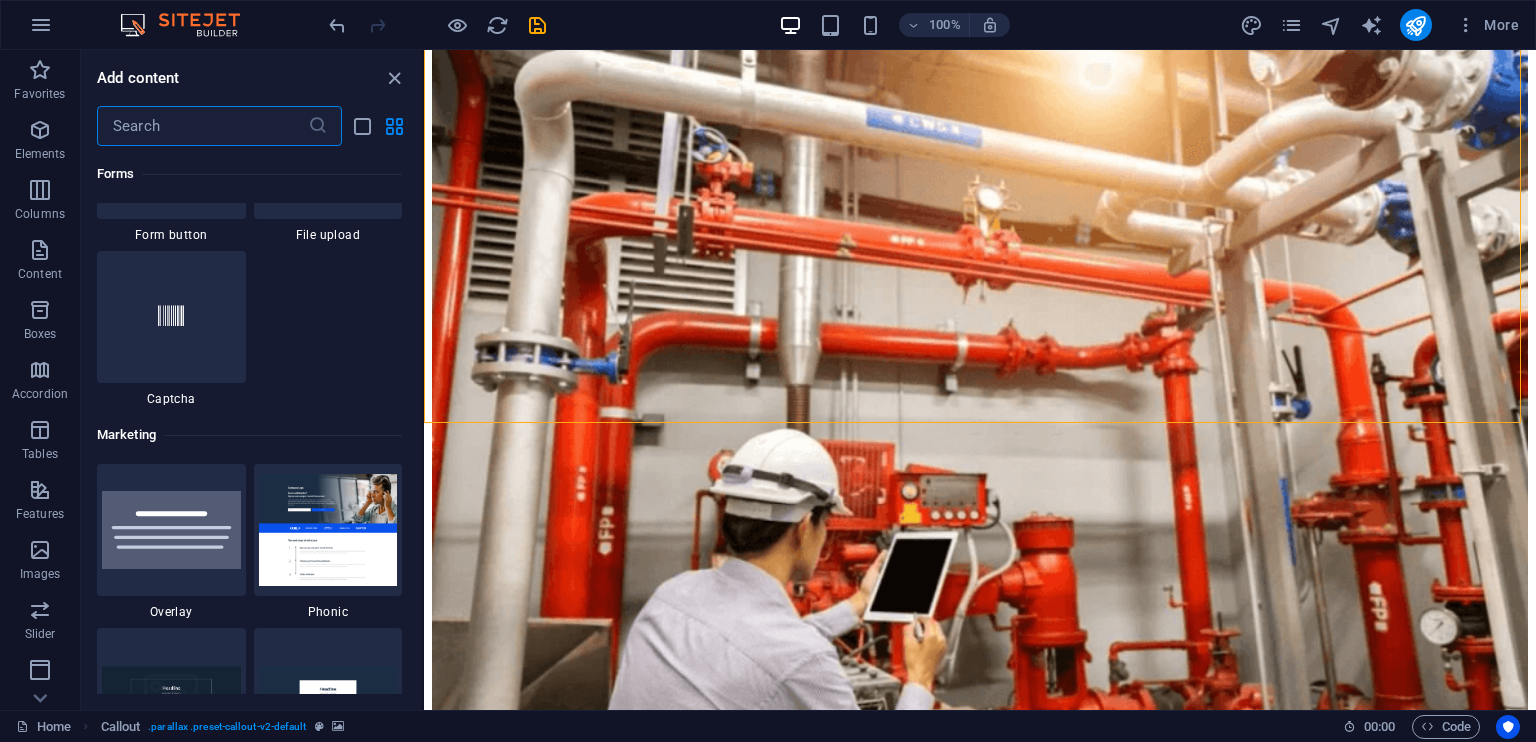 drag, startPoint x: 419, startPoint y: 247, endPoint x: 4, endPoint y: 545, distance: 510.90997 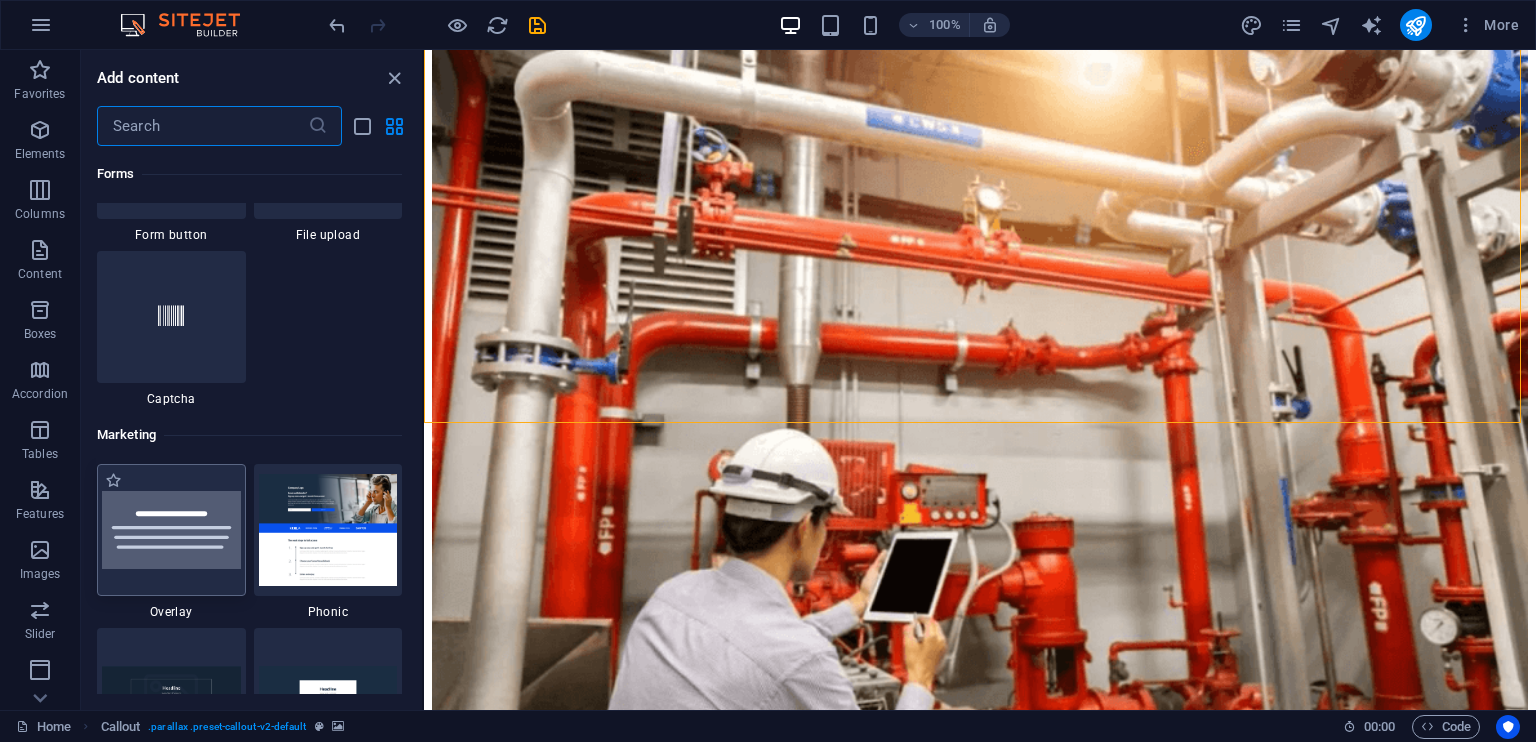 click at bounding box center (171, 530) 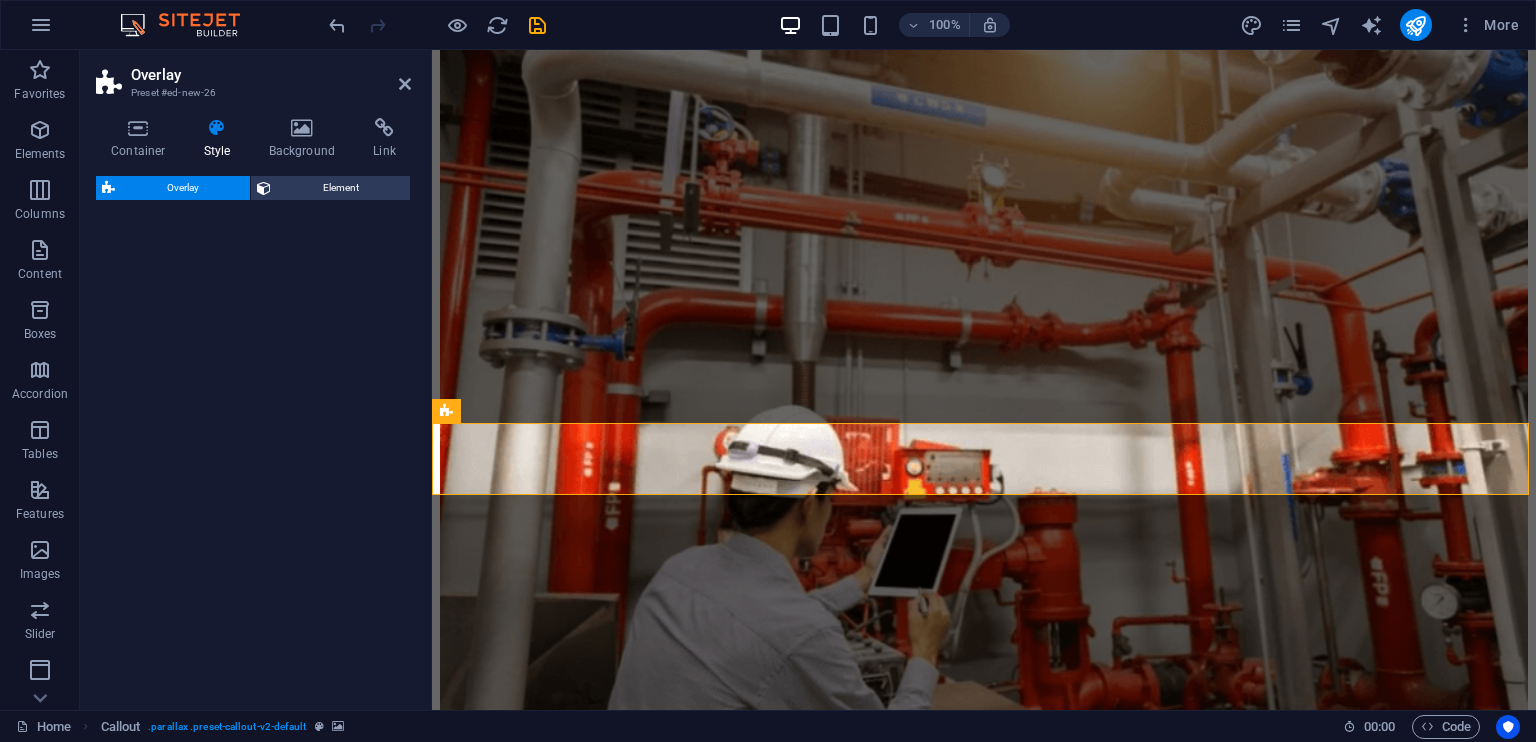 select on "rem" 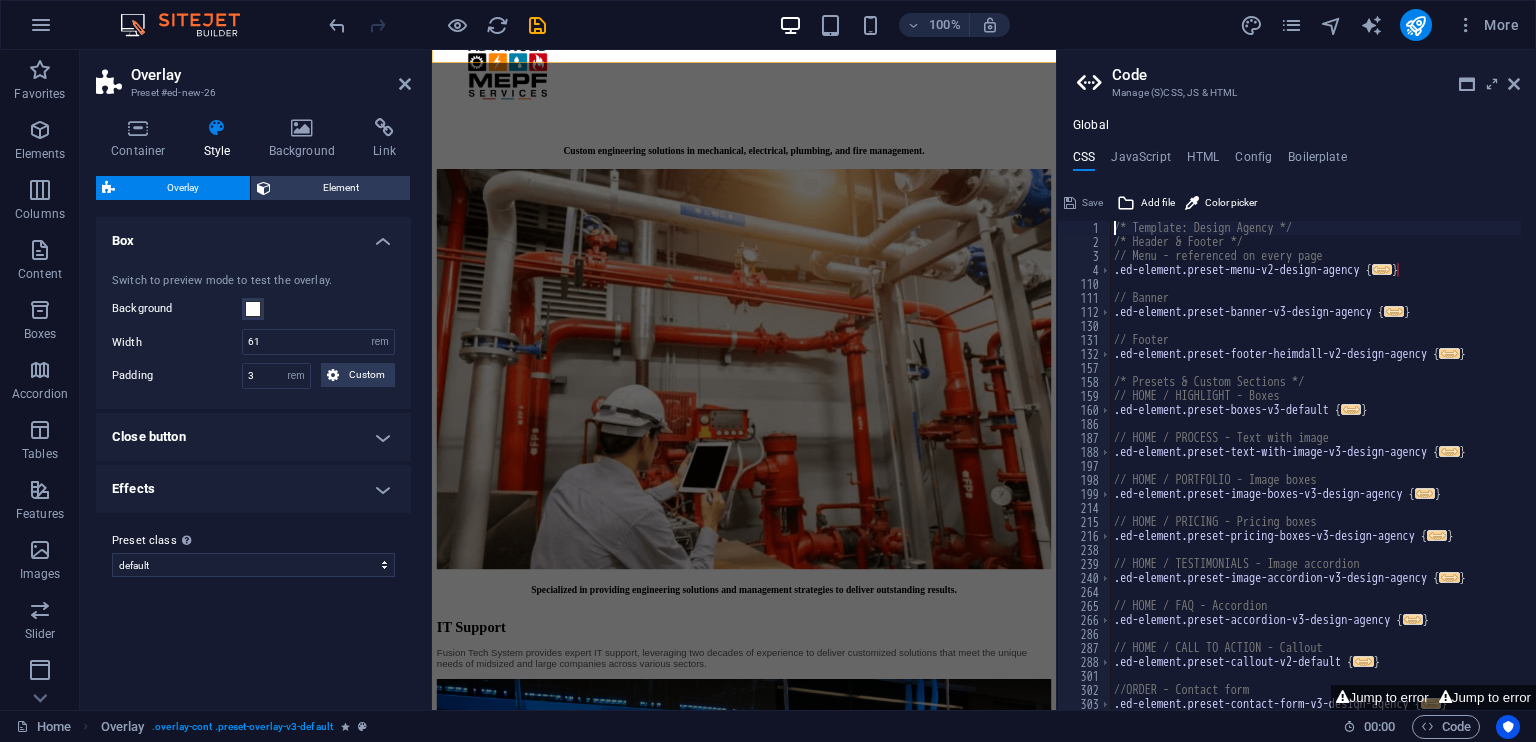 scroll, scrollTop: 5010, scrollLeft: 0, axis: vertical 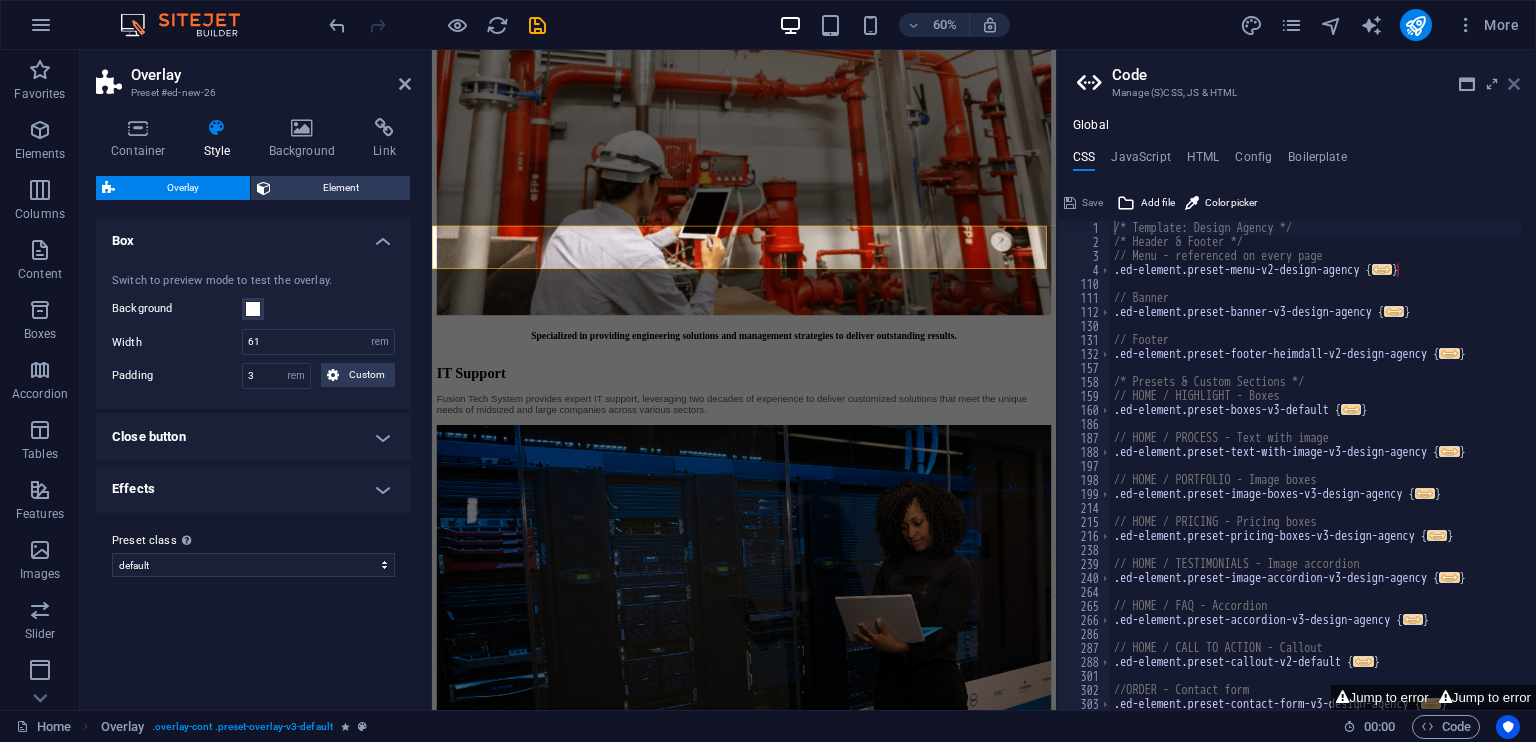 click at bounding box center (1514, 84) 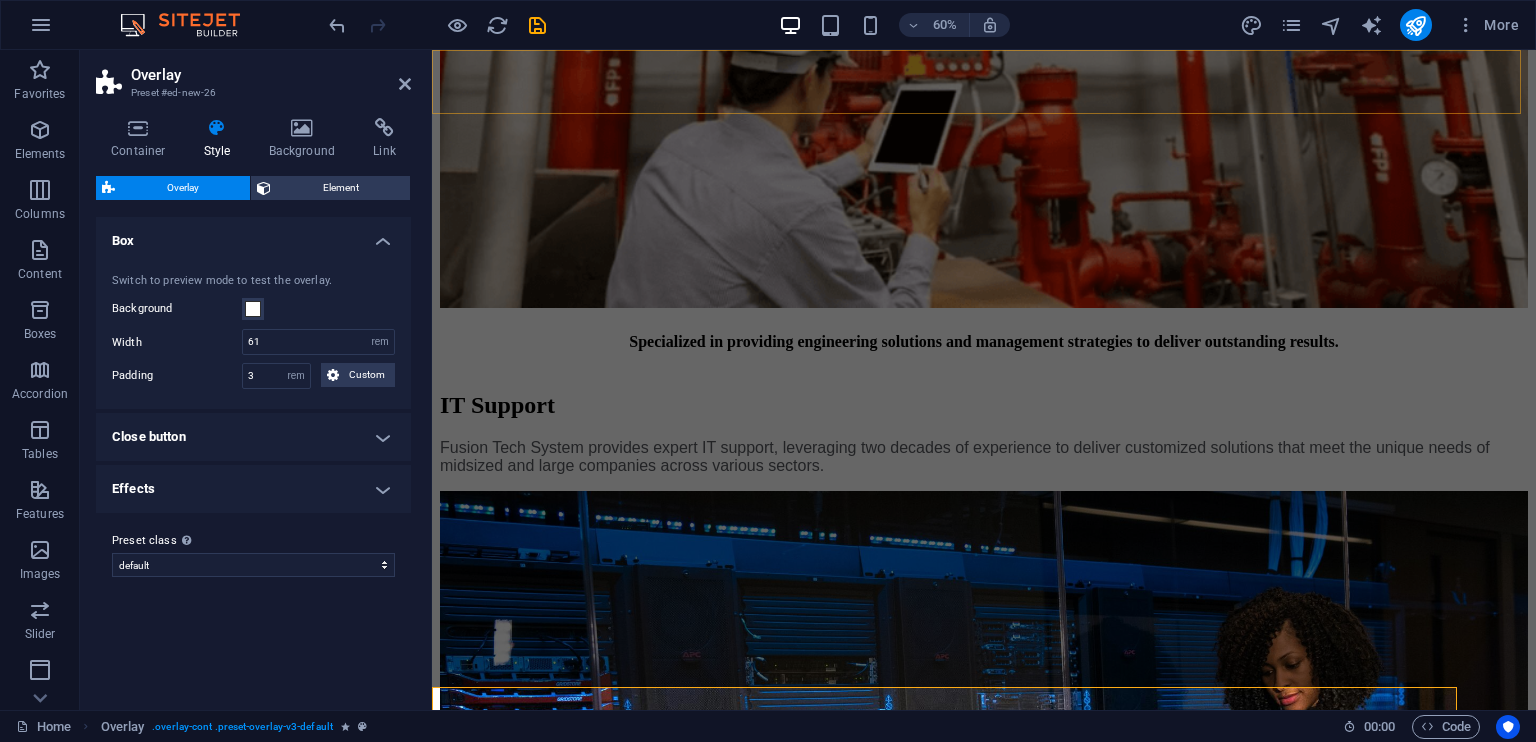 scroll, scrollTop: 4666, scrollLeft: 0, axis: vertical 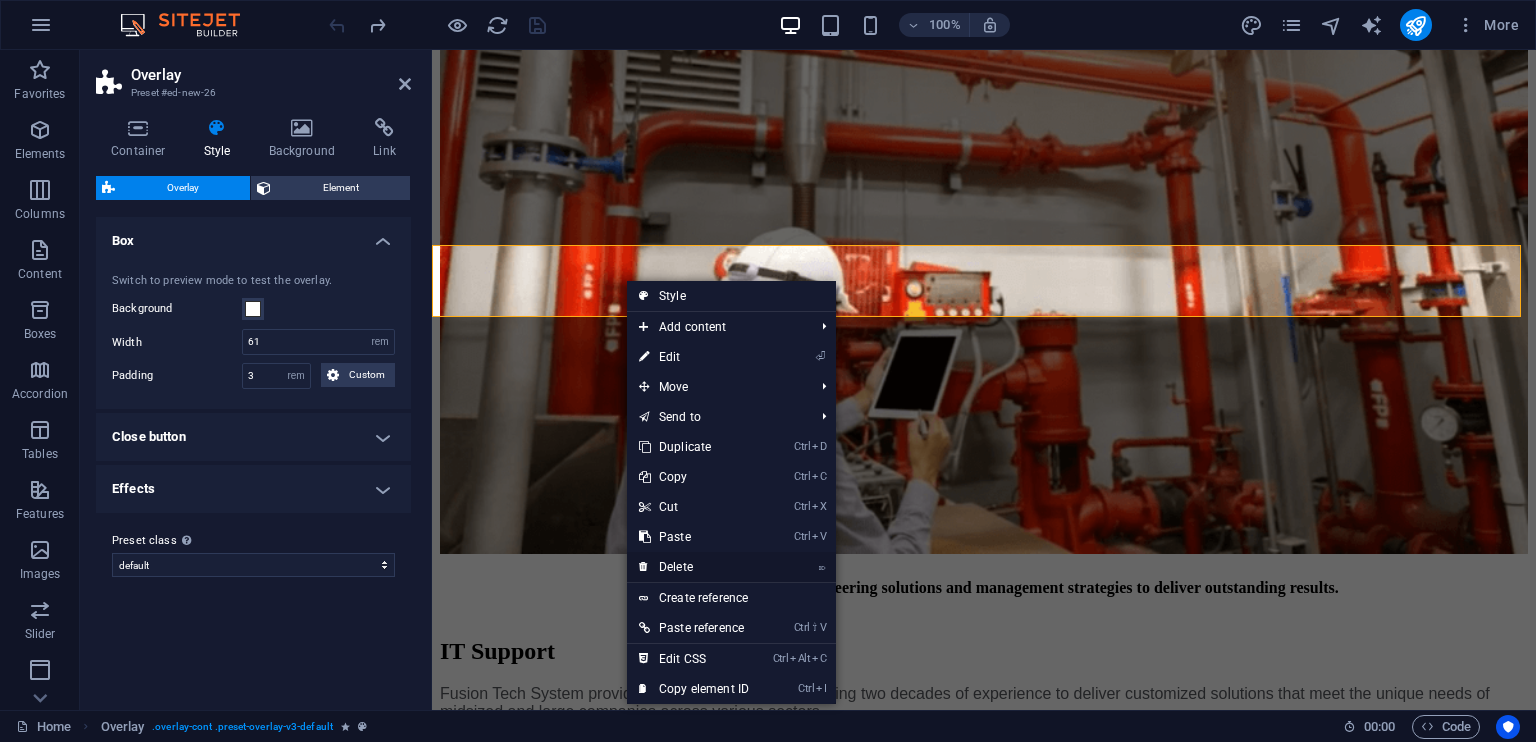 click on "⌦  Delete" at bounding box center [694, 567] 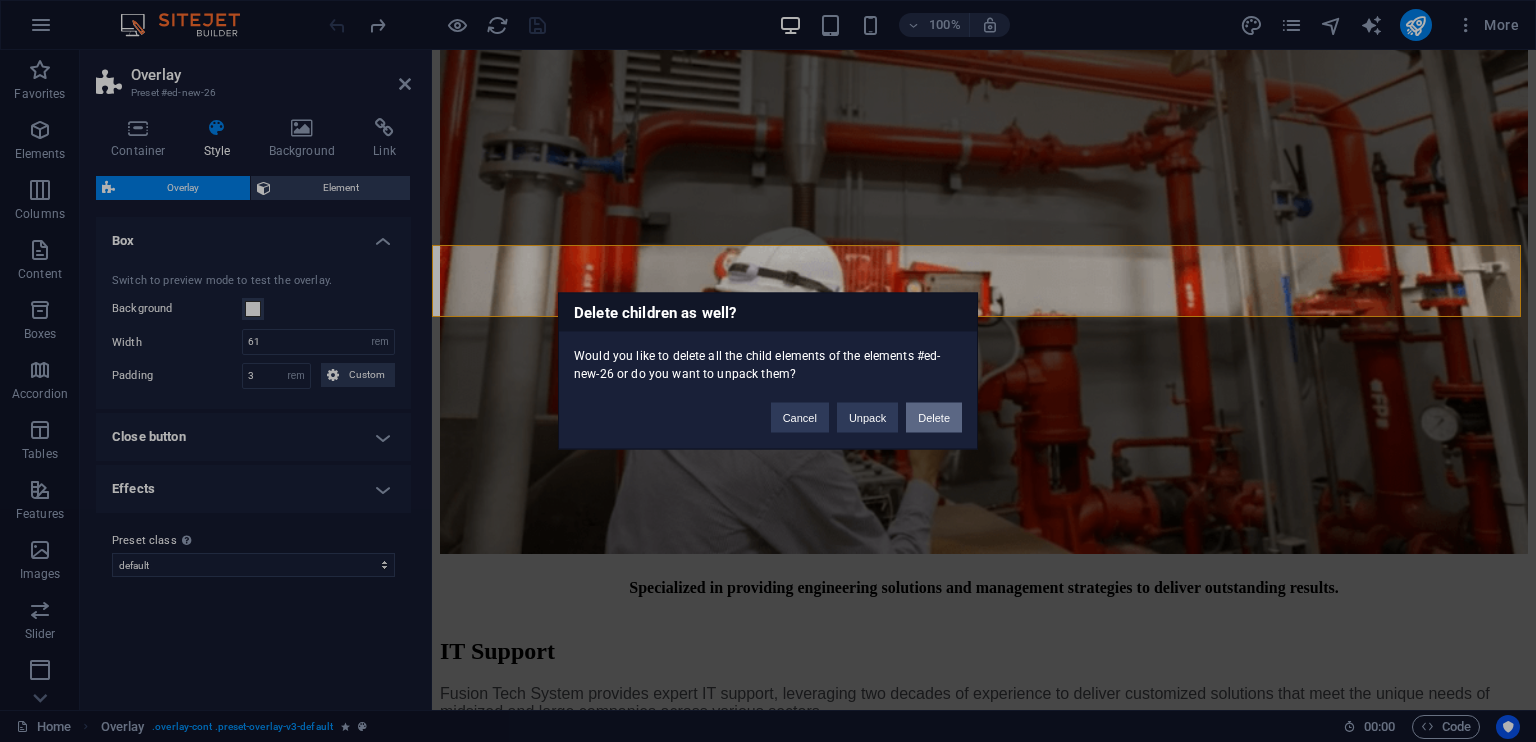 drag, startPoint x: 930, startPoint y: 416, endPoint x: 850, endPoint y: 366, distance: 94.33981 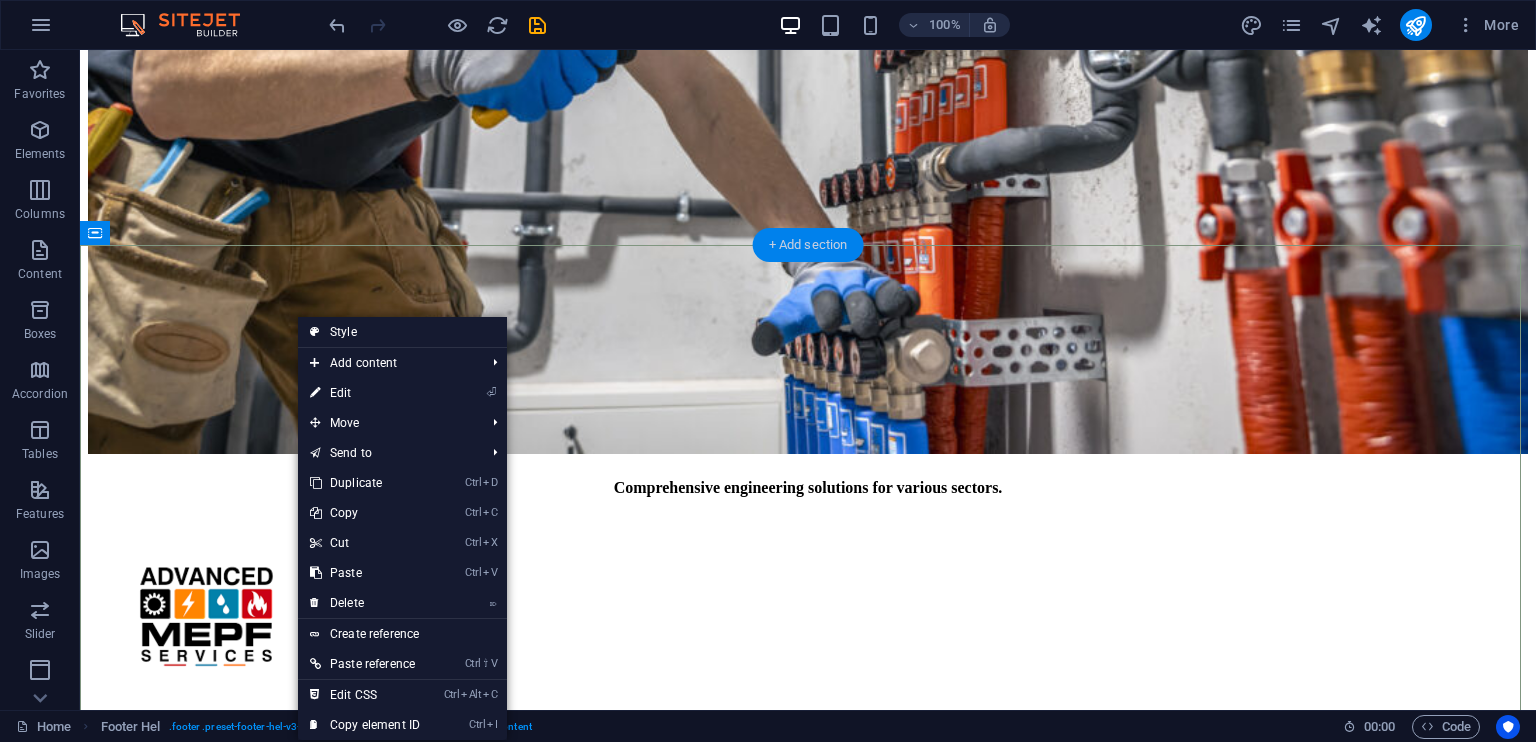 drag, startPoint x: 820, startPoint y: 252, endPoint x: 396, endPoint y: 201, distance: 427.0562 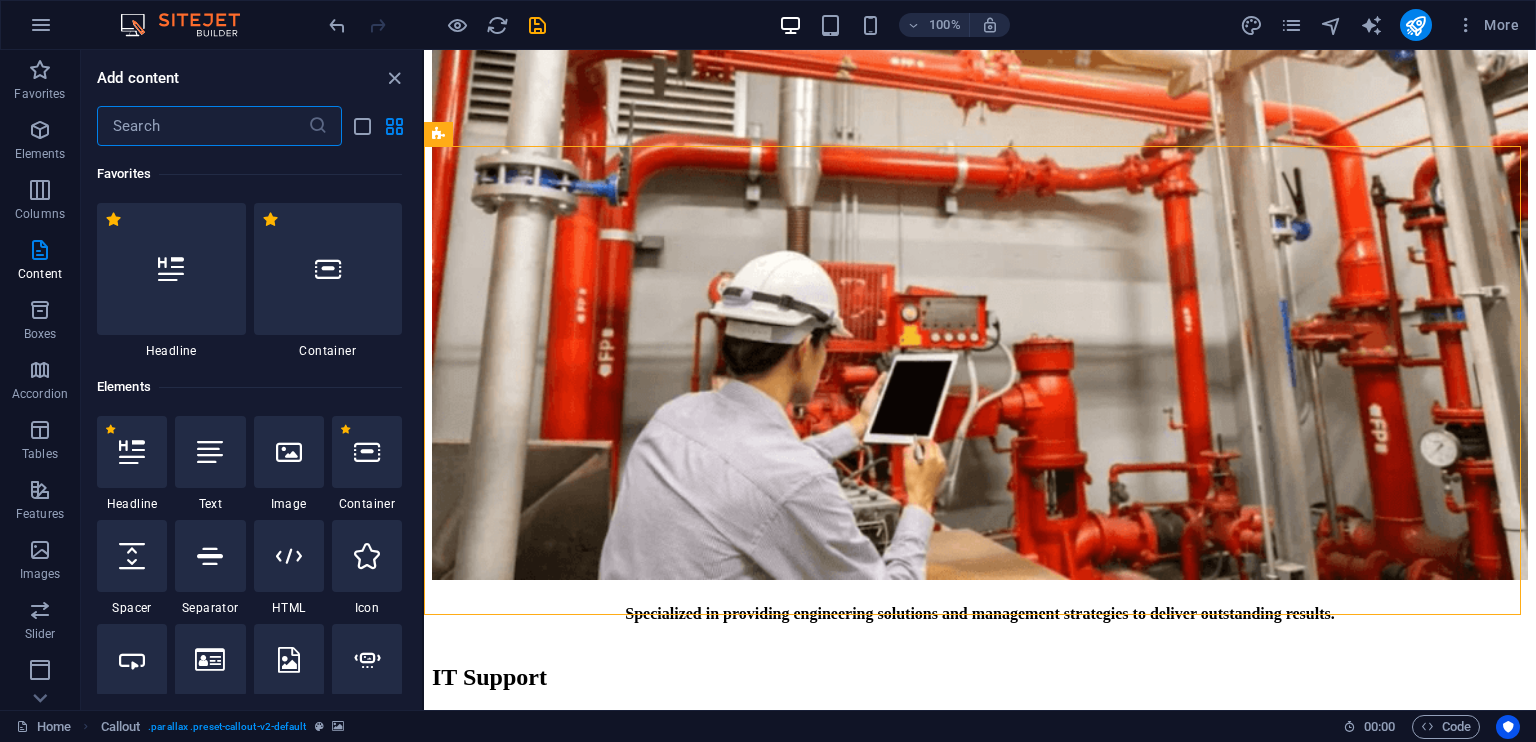 scroll, scrollTop: 4394, scrollLeft: 0, axis: vertical 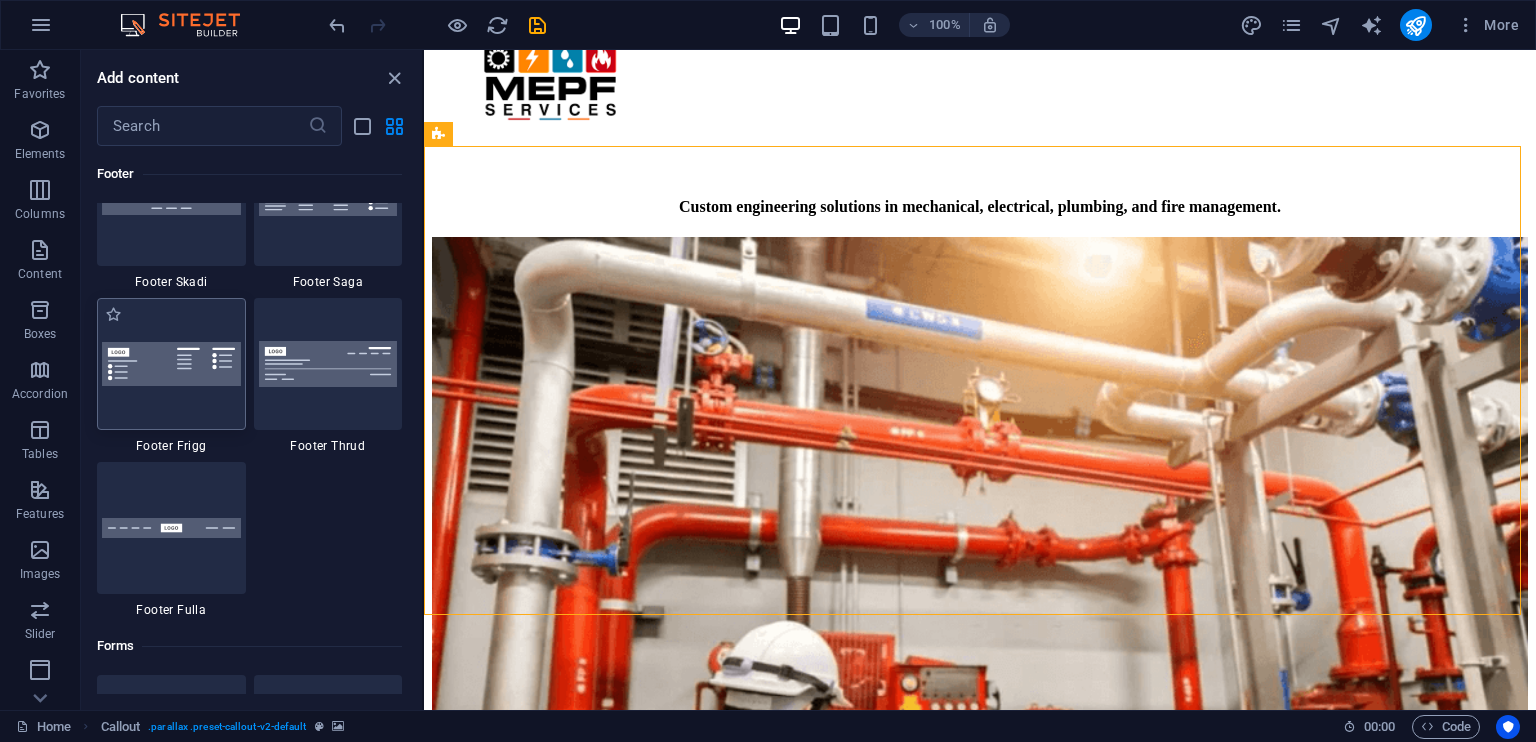 click at bounding box center (171, 364) 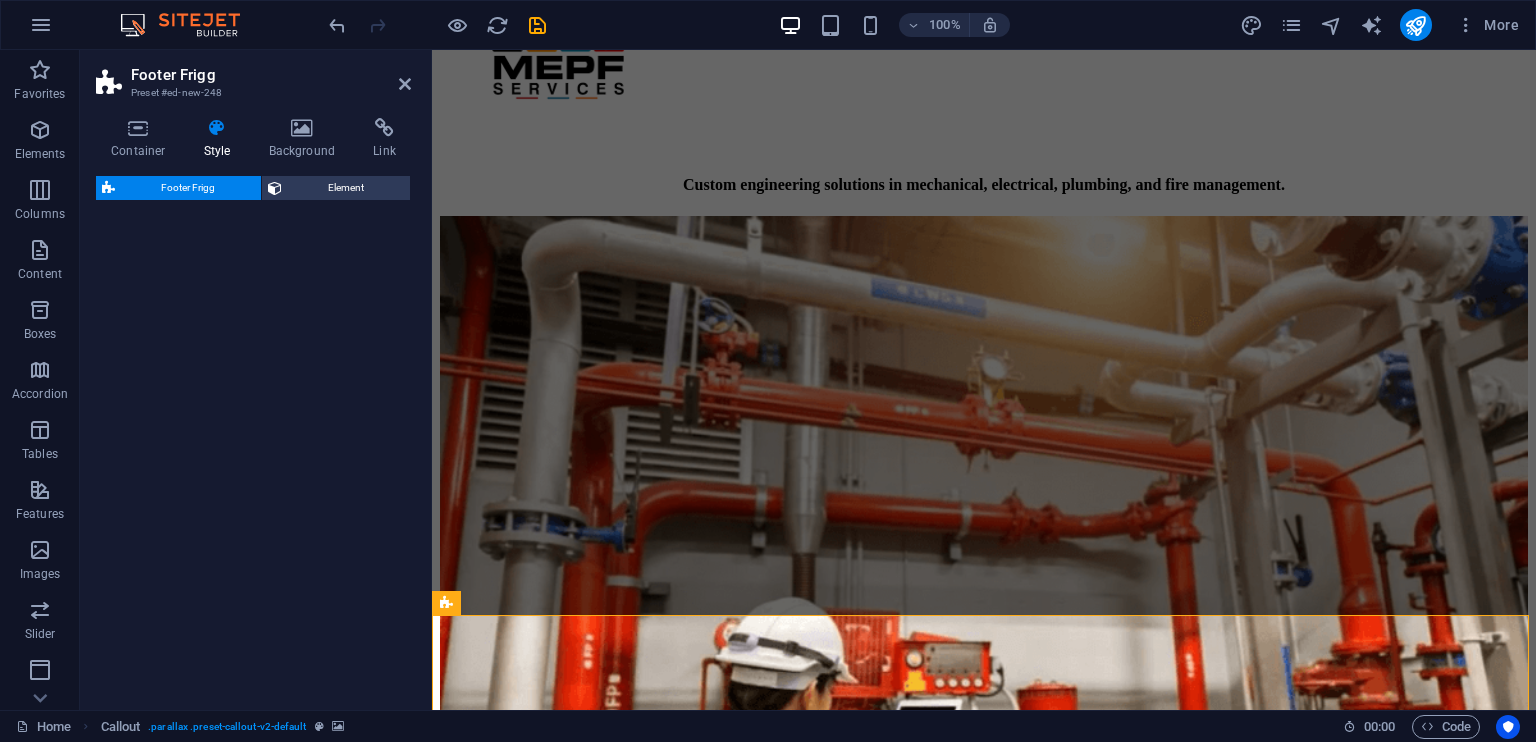 select on "rem" 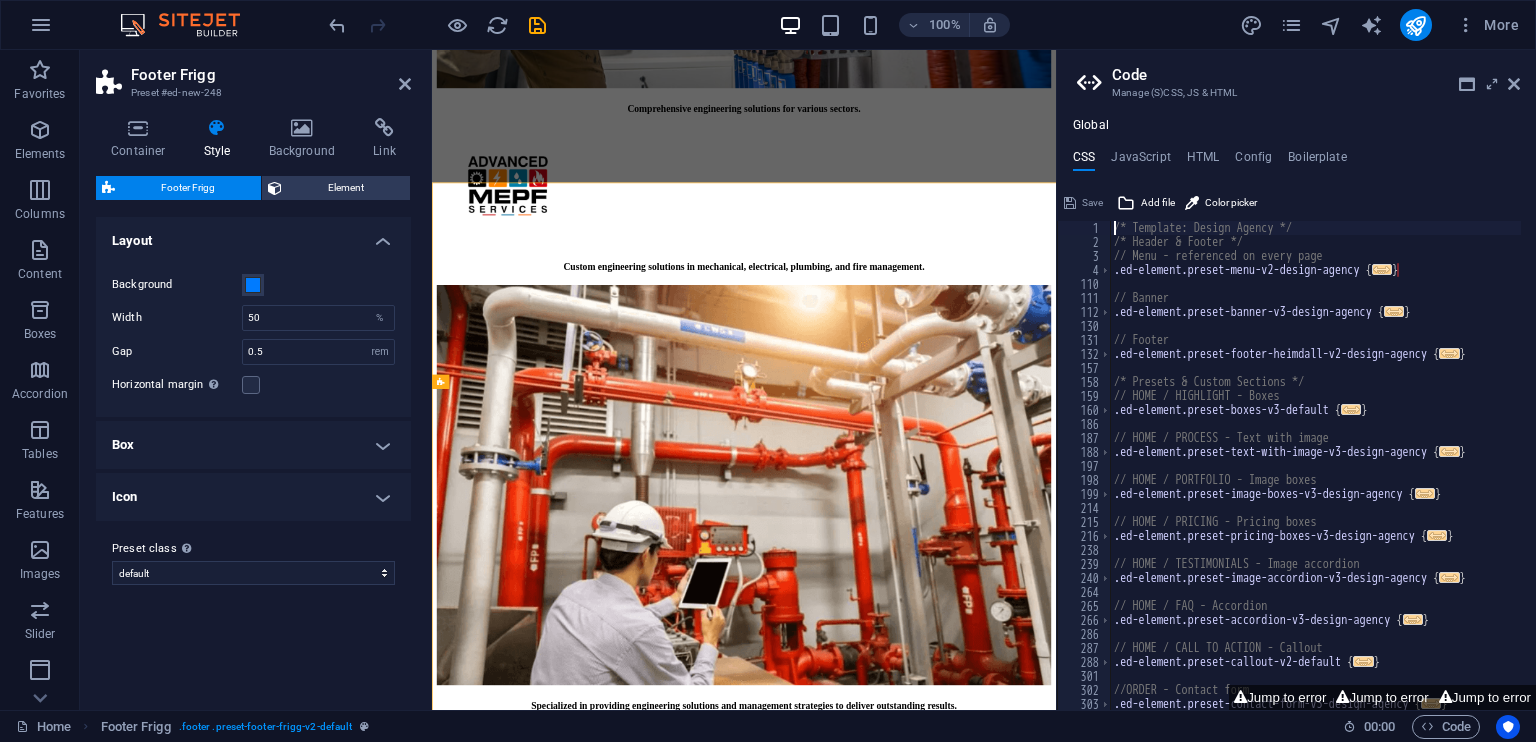 scroll, scrollTop: 4738, scrollLeft: 0, axis: vertical 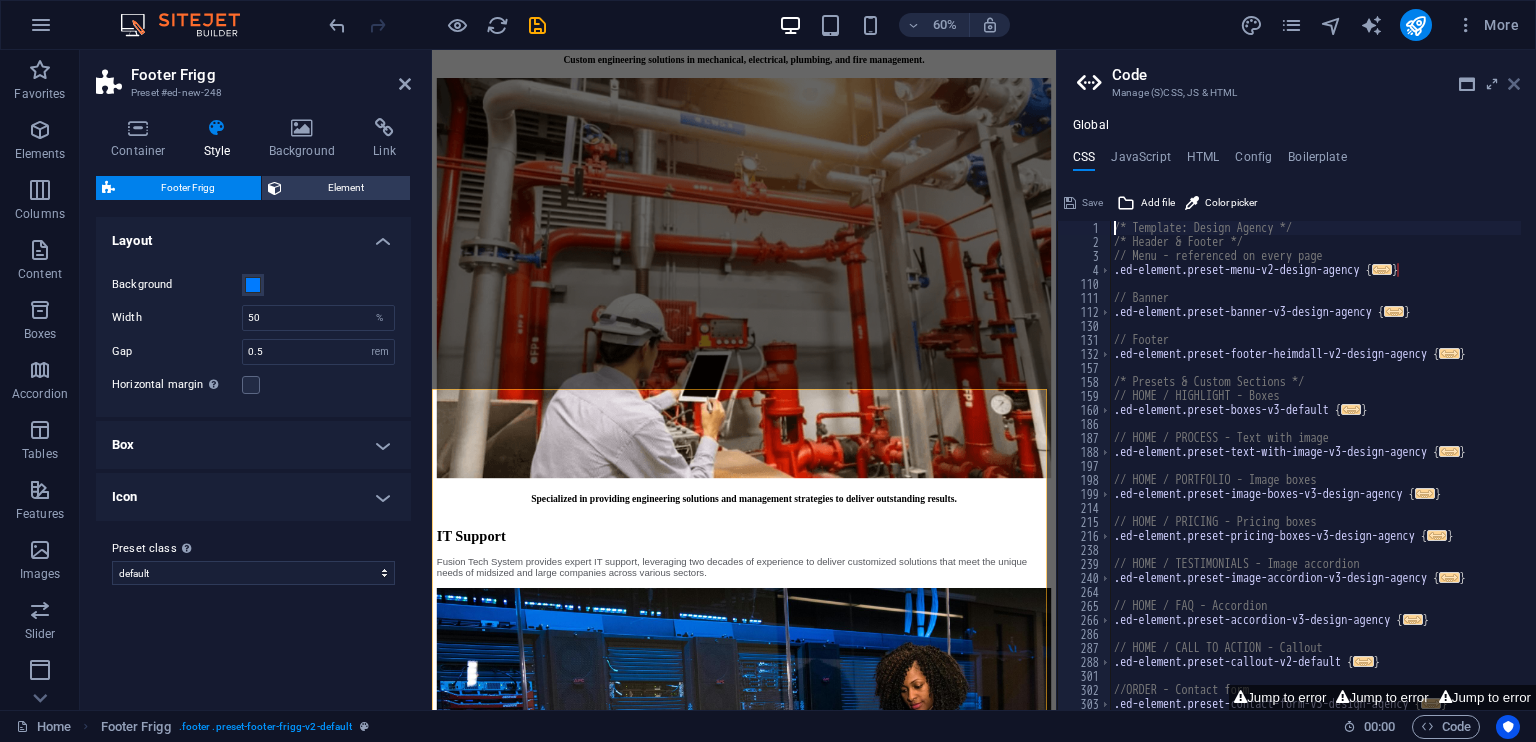 click at bounding box center [1514, 84] 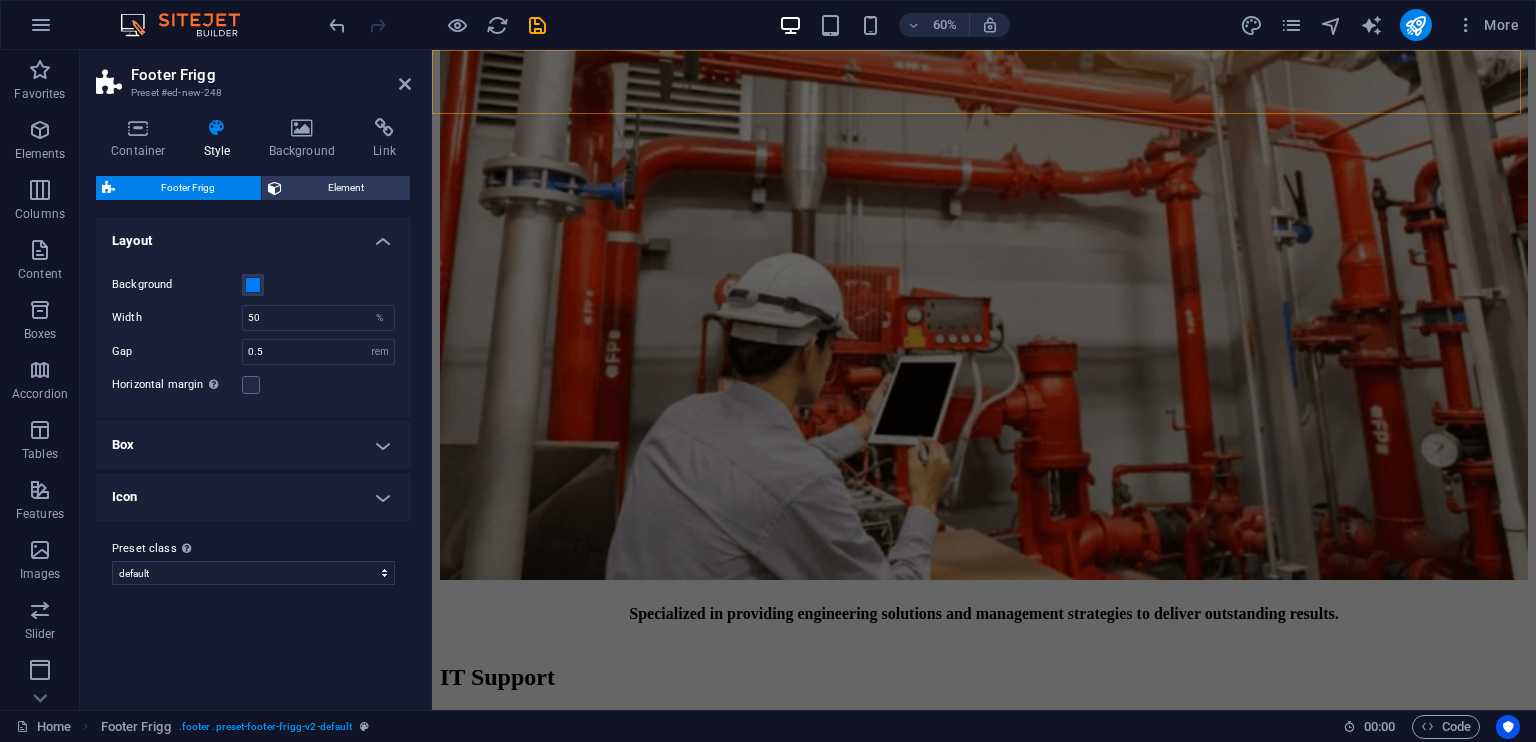 scroll, scrollTop: 4394, scrollLeft: 0, axis: vertical 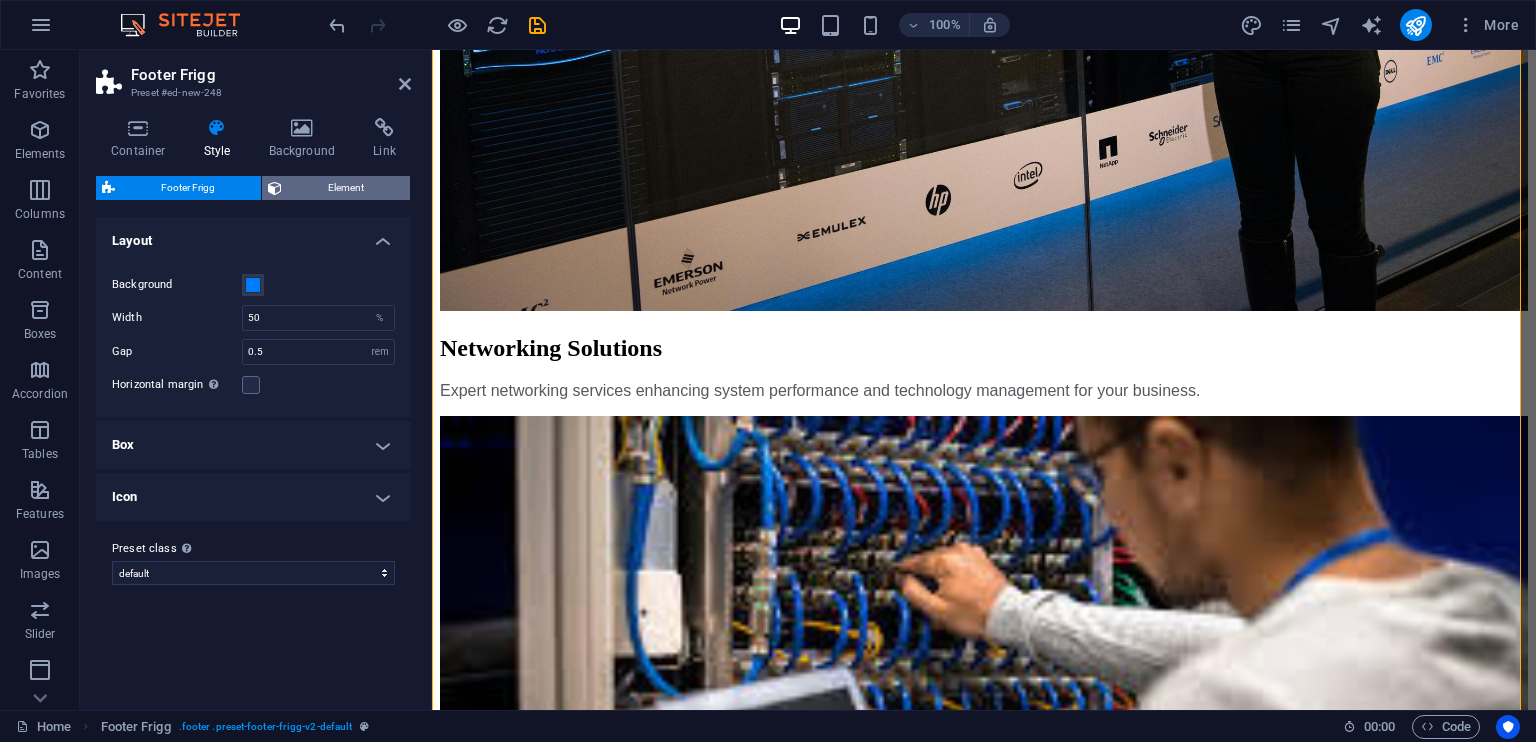 click on "Element" at bounding box center [346, 188] 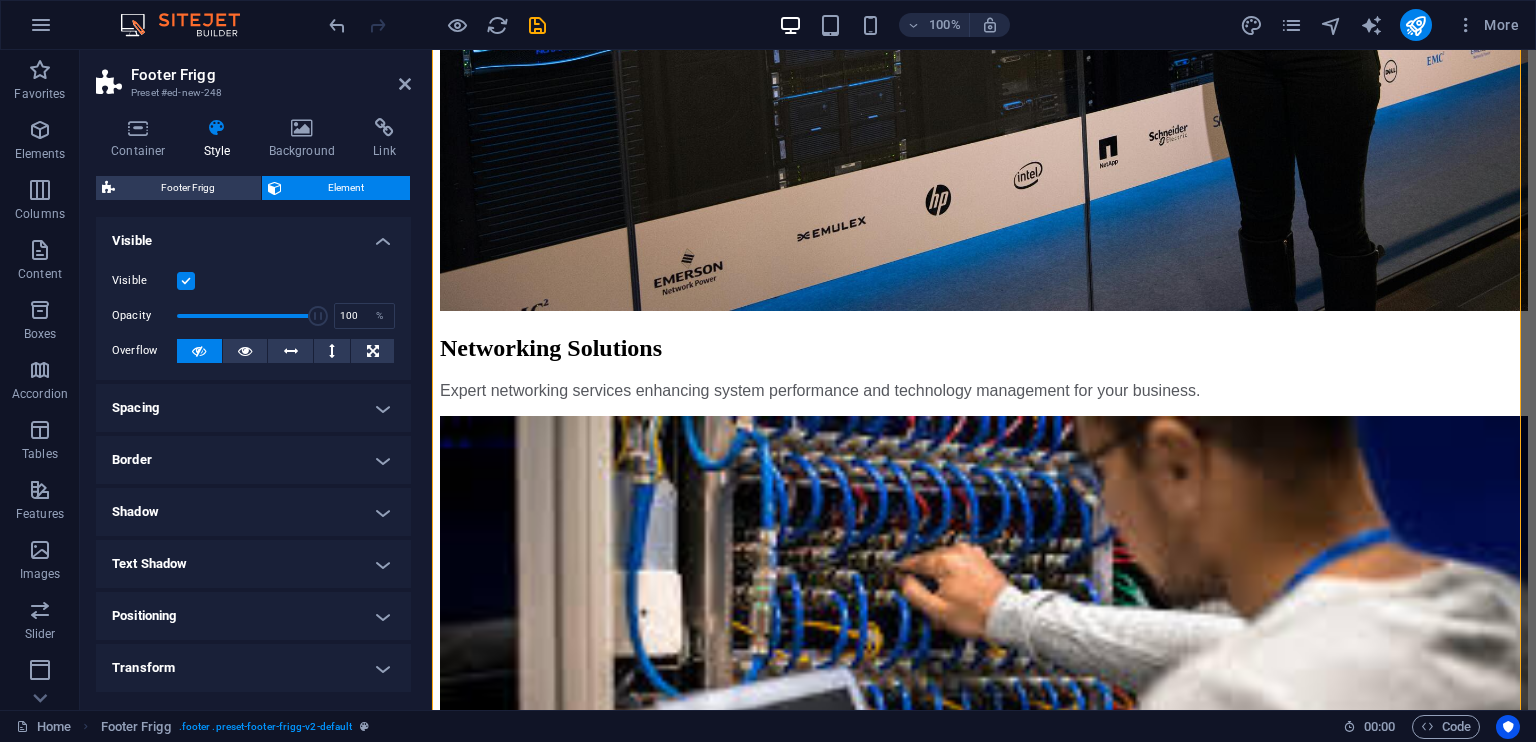 click on "Preset #ed-new-248" at bounding box center (251, 93) 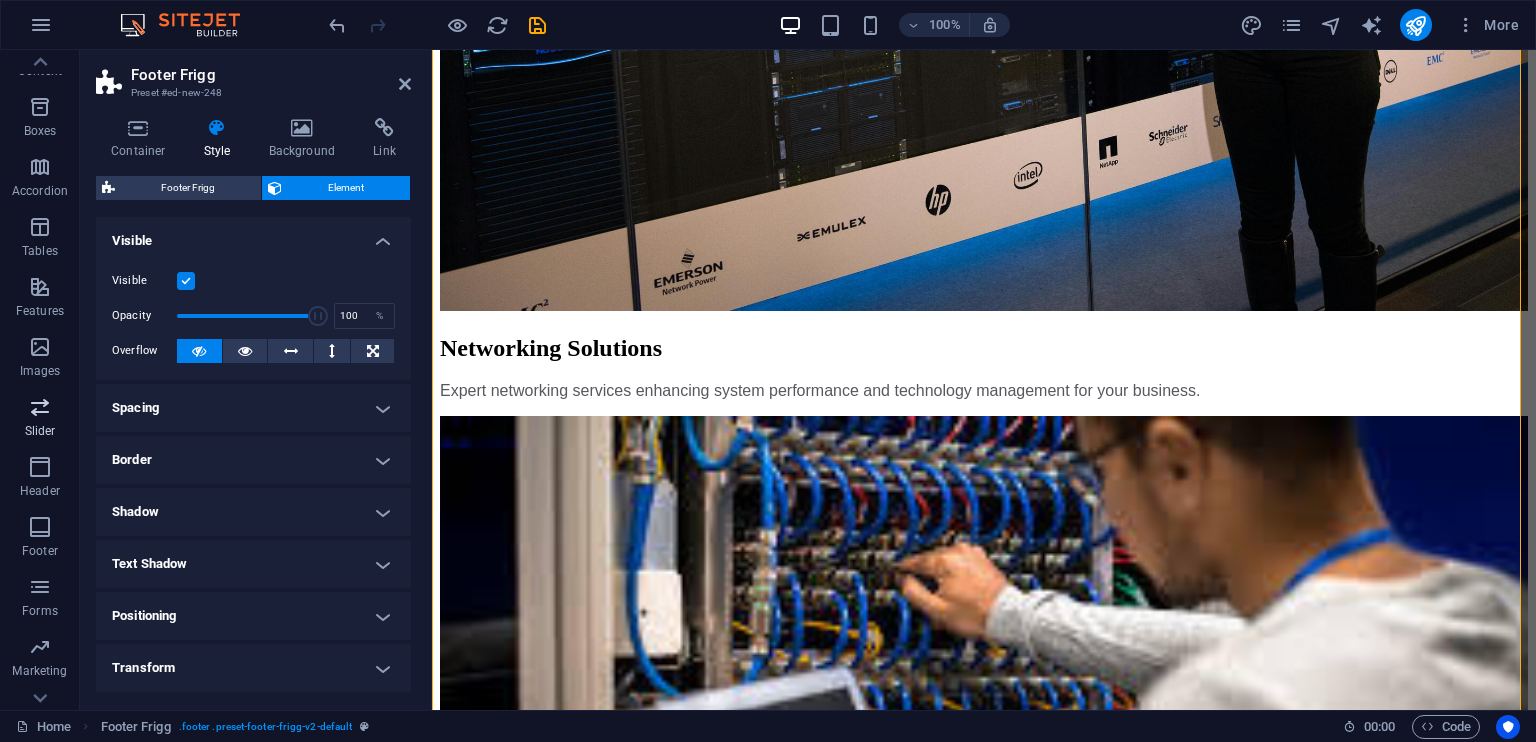 scroll, scrollTop: 204, scrollLeft: 0, axis: vertical 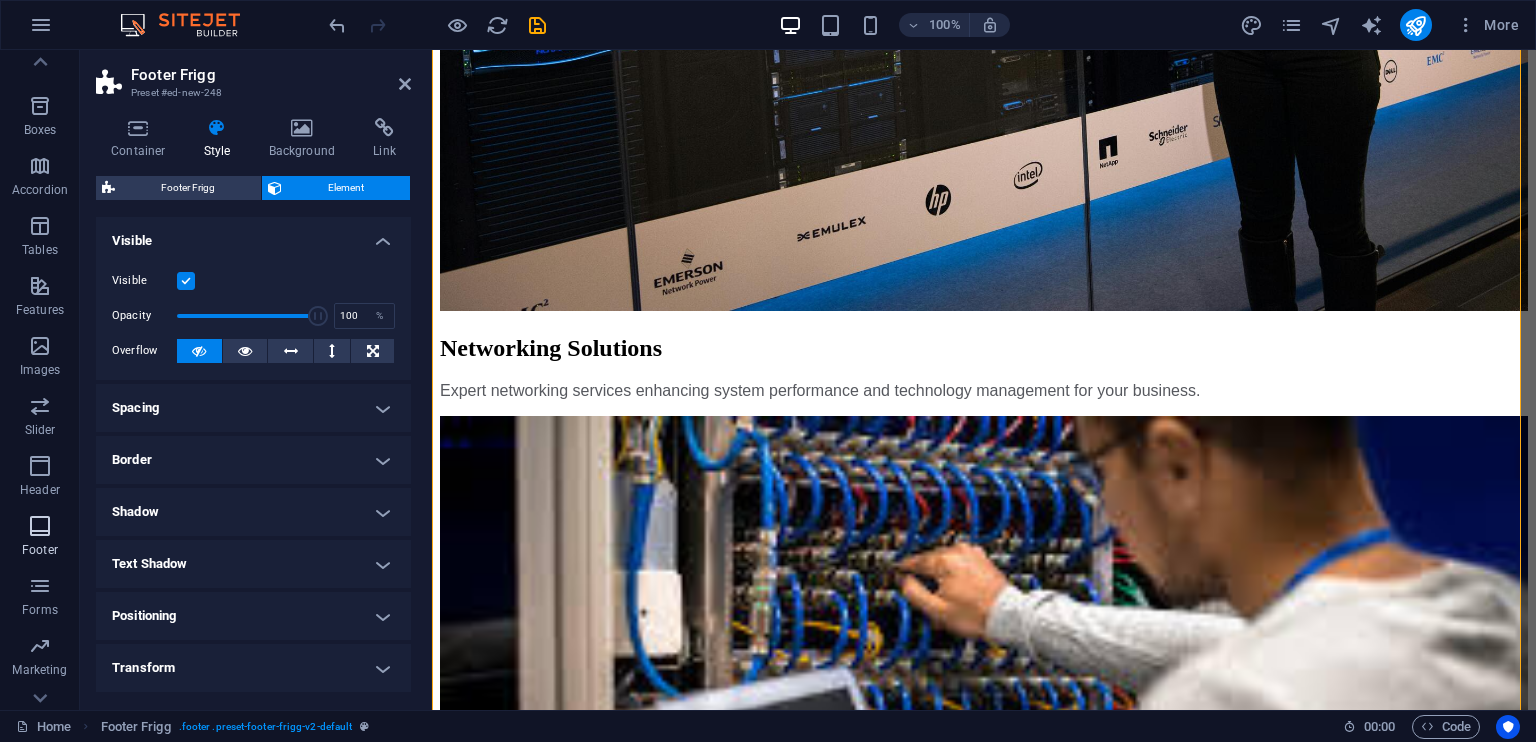 click on "Footer" at bounding box center [40, 550] 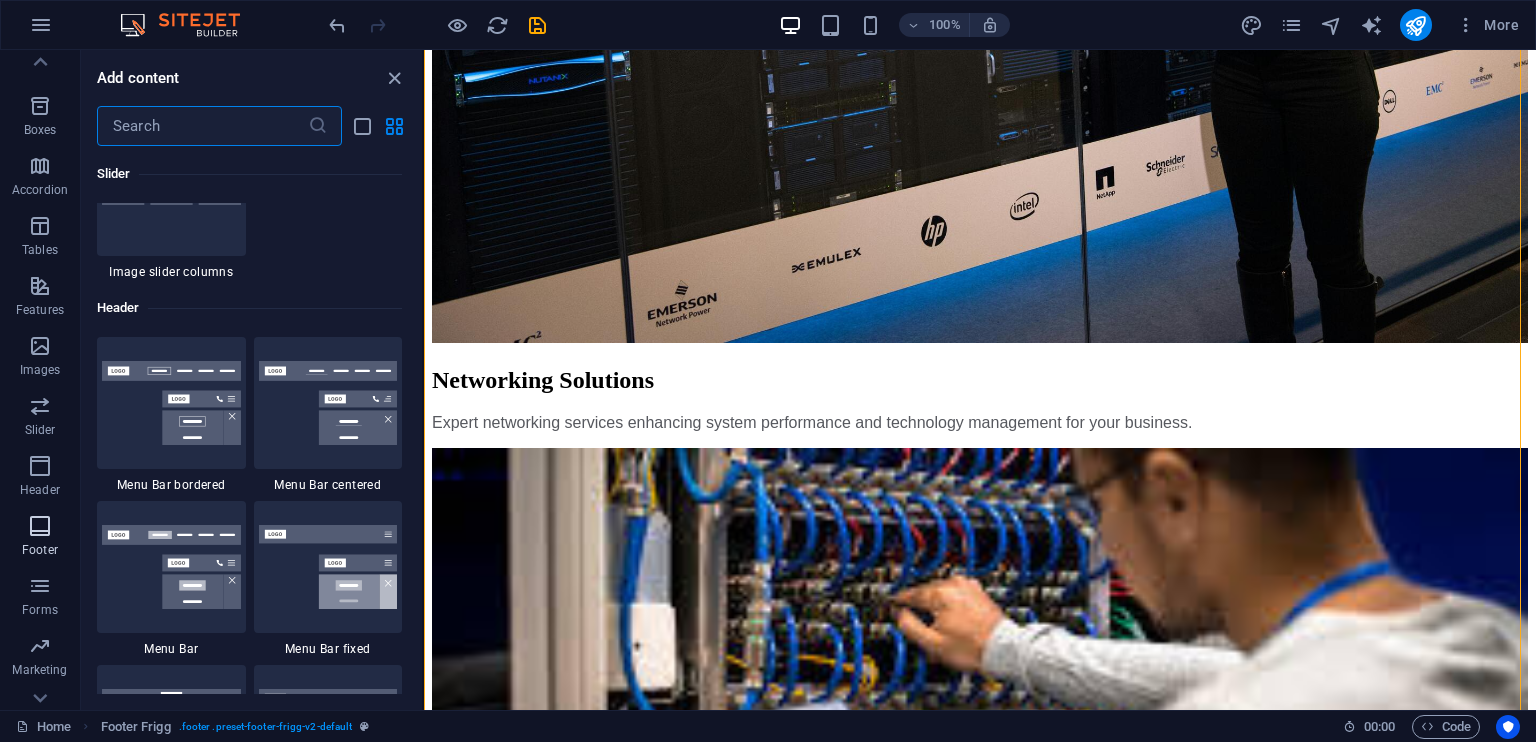 scroll, scrollTop: 13239, scrollLeft: 0, axis: vertical 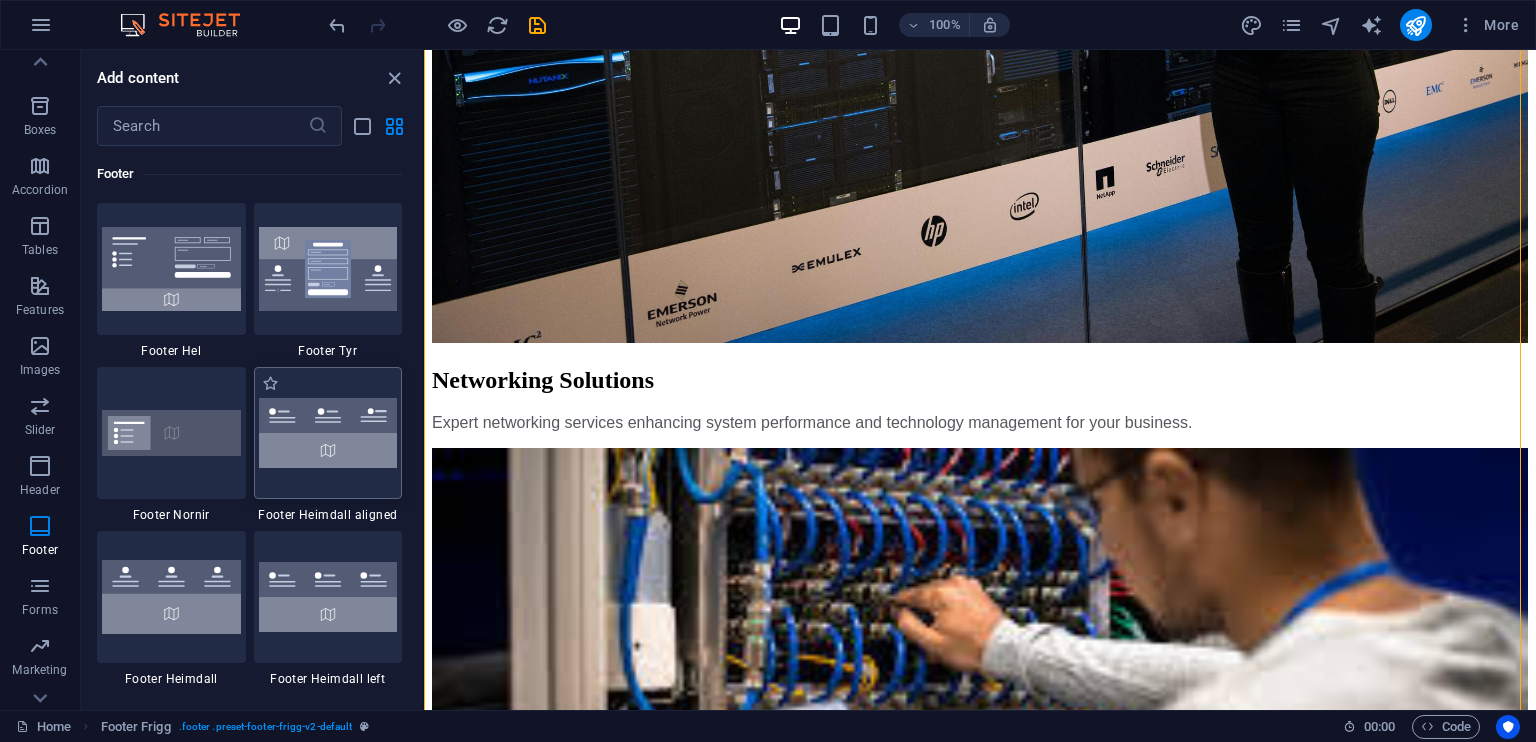 click at bounding box center (328, 433) 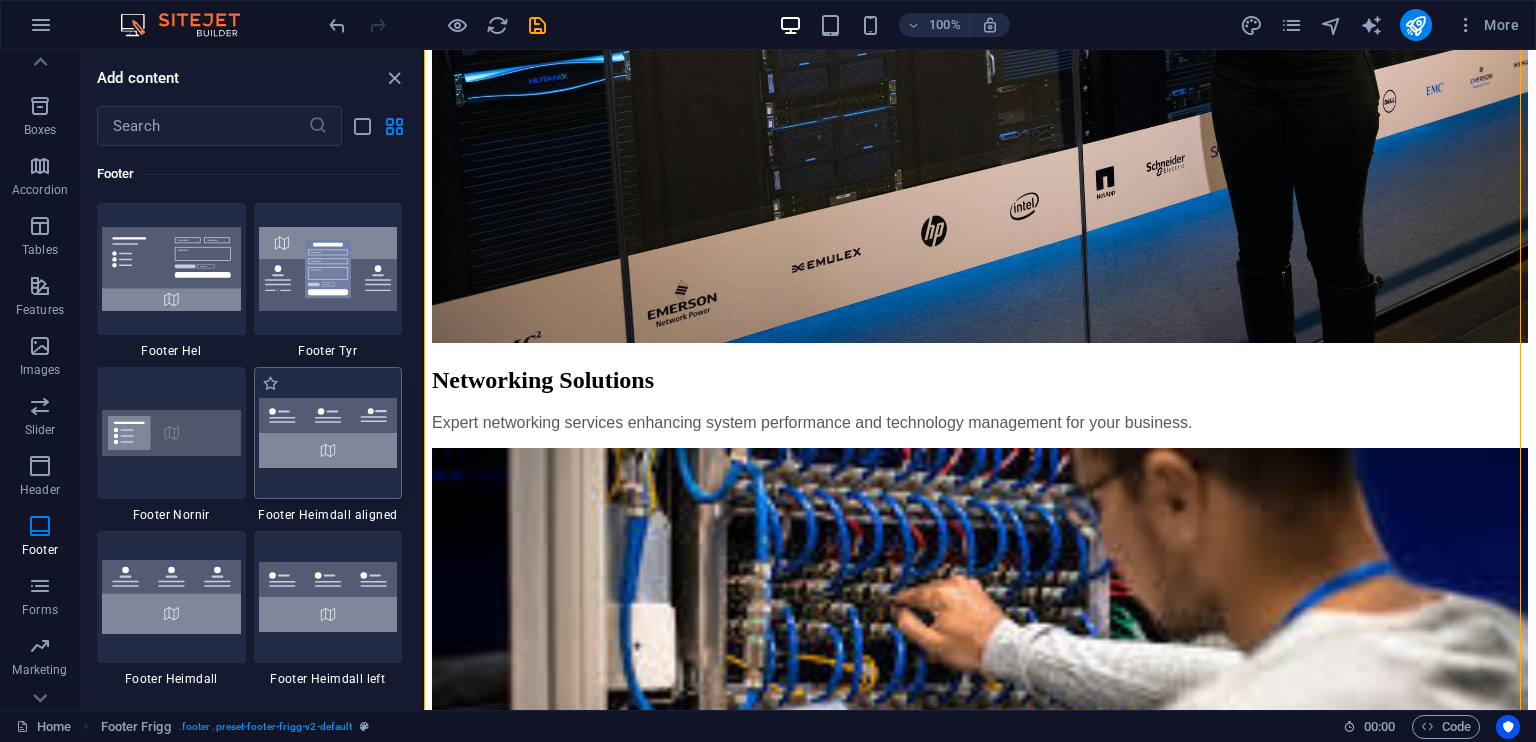 click on "Drag here to replace the existing content. Press “Ctrl” if you want to create a new element.
H1   Banner   Banner   Container   Menu Bar   Footer Hel   Container   Footer Hel   Container   Icon   Container   Spacer   Container   H2   Icon   Container   Icon   Text   Container   Icon   Container   Icon   Textarea   Form   Checkbox   Captcha   Callout   Overlay   Text   Overlay   H2   Input   Form   Input   Container   H2   Container   Spacer   H3   Footer Frigg   Footer Frigg   Container   Container   Logo   Container   Container   Icon" at bounding box center (980, 380) 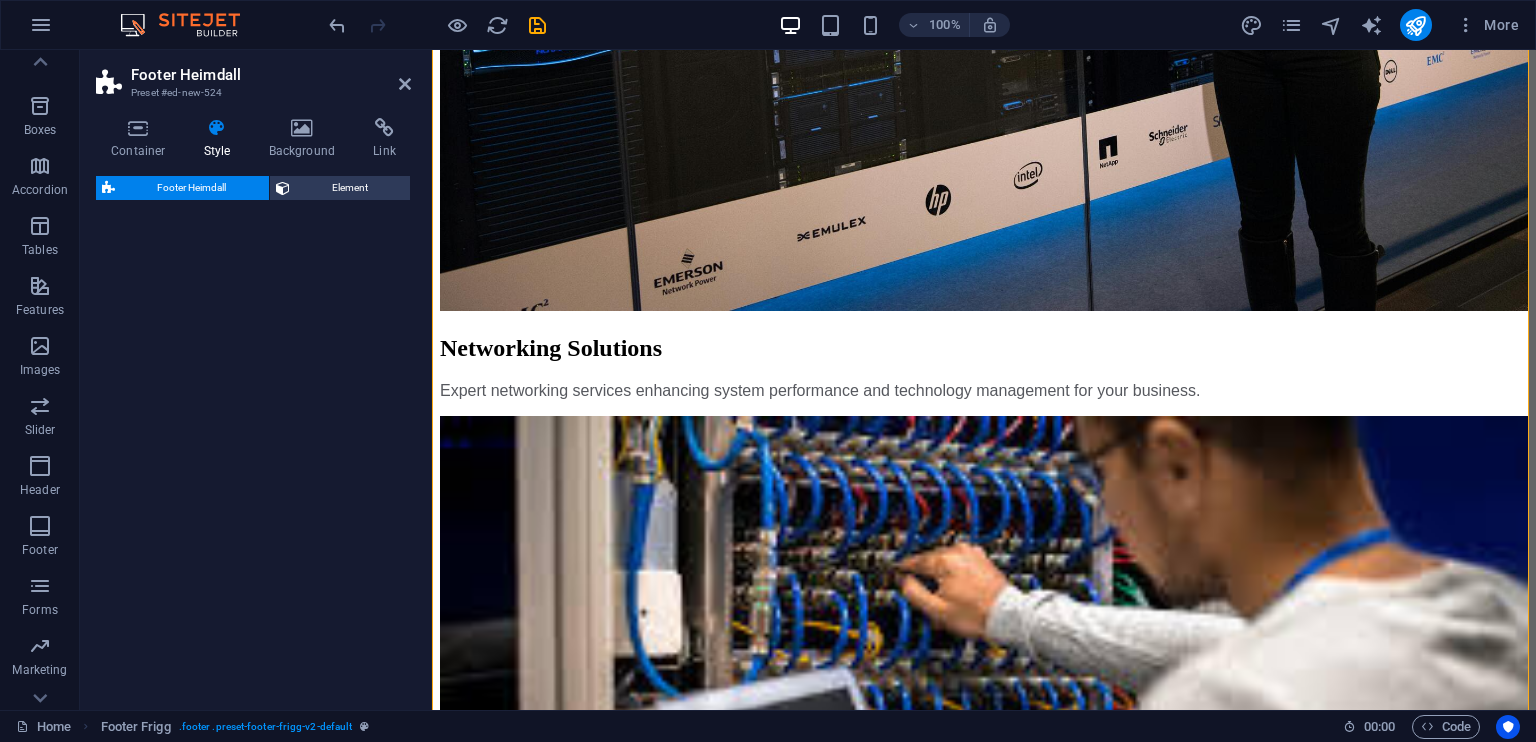 scroll, scrollTop: 13477, scrollLeft: 0, axis: vertical 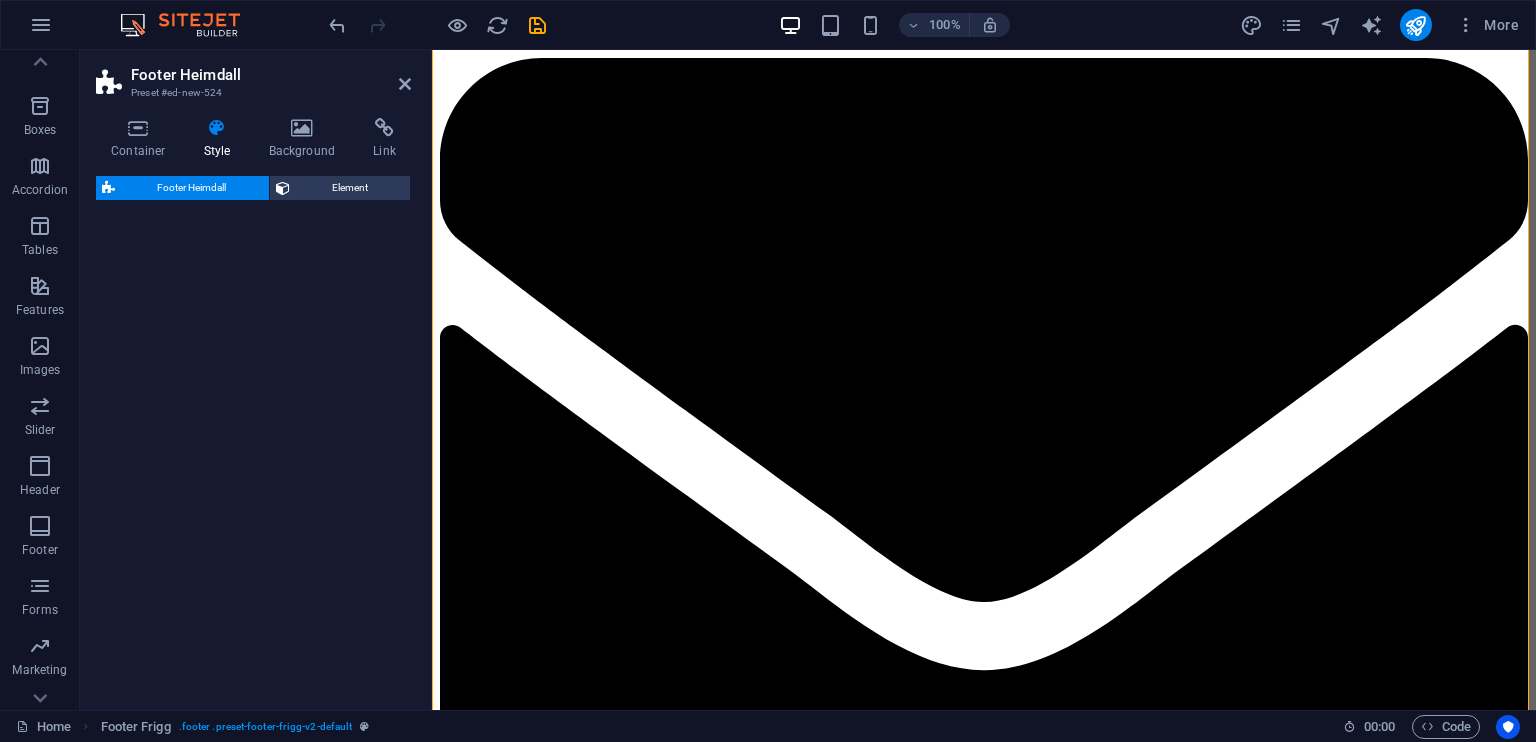 select on "rem" 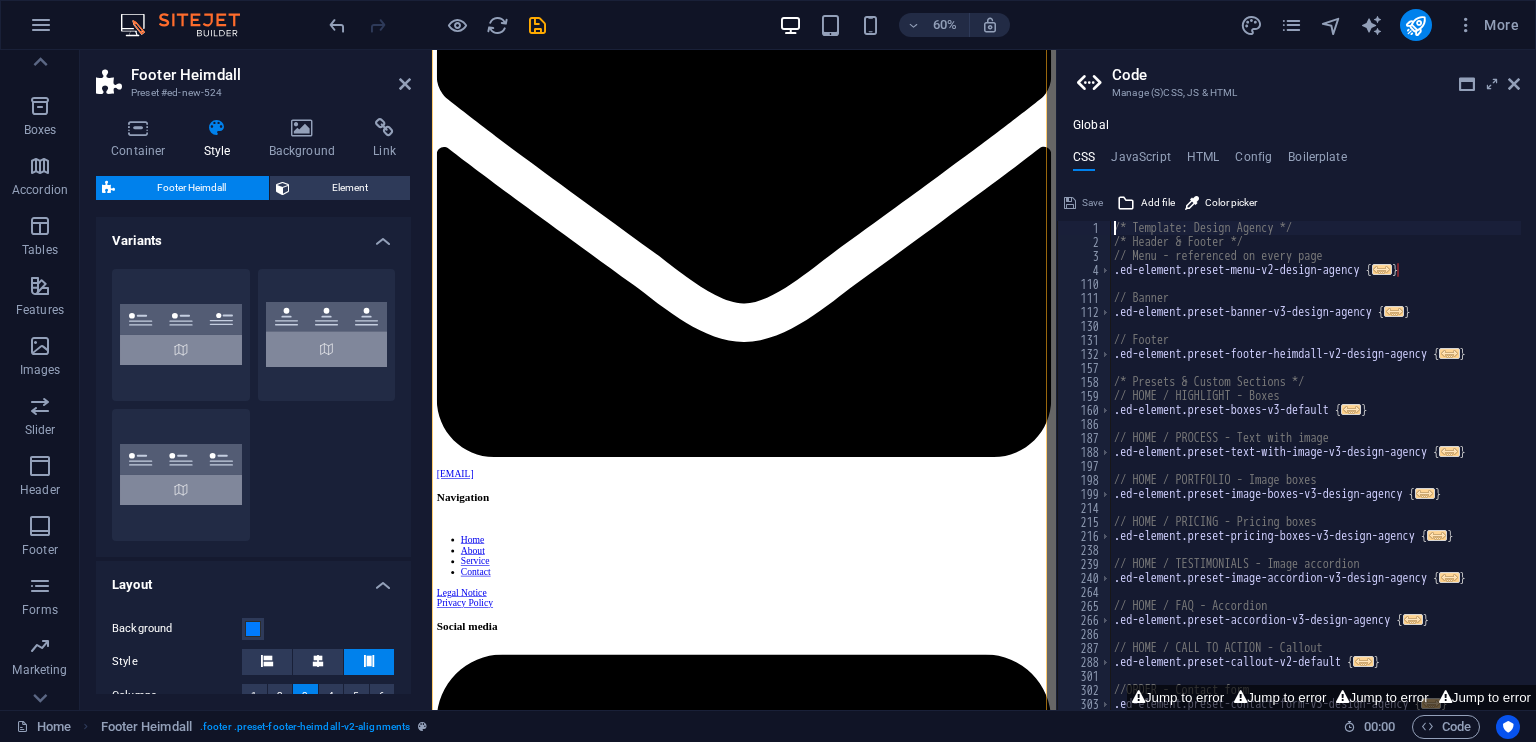 scroll, scrollTop: 13821, scrollLeft: 0, axis: vertical 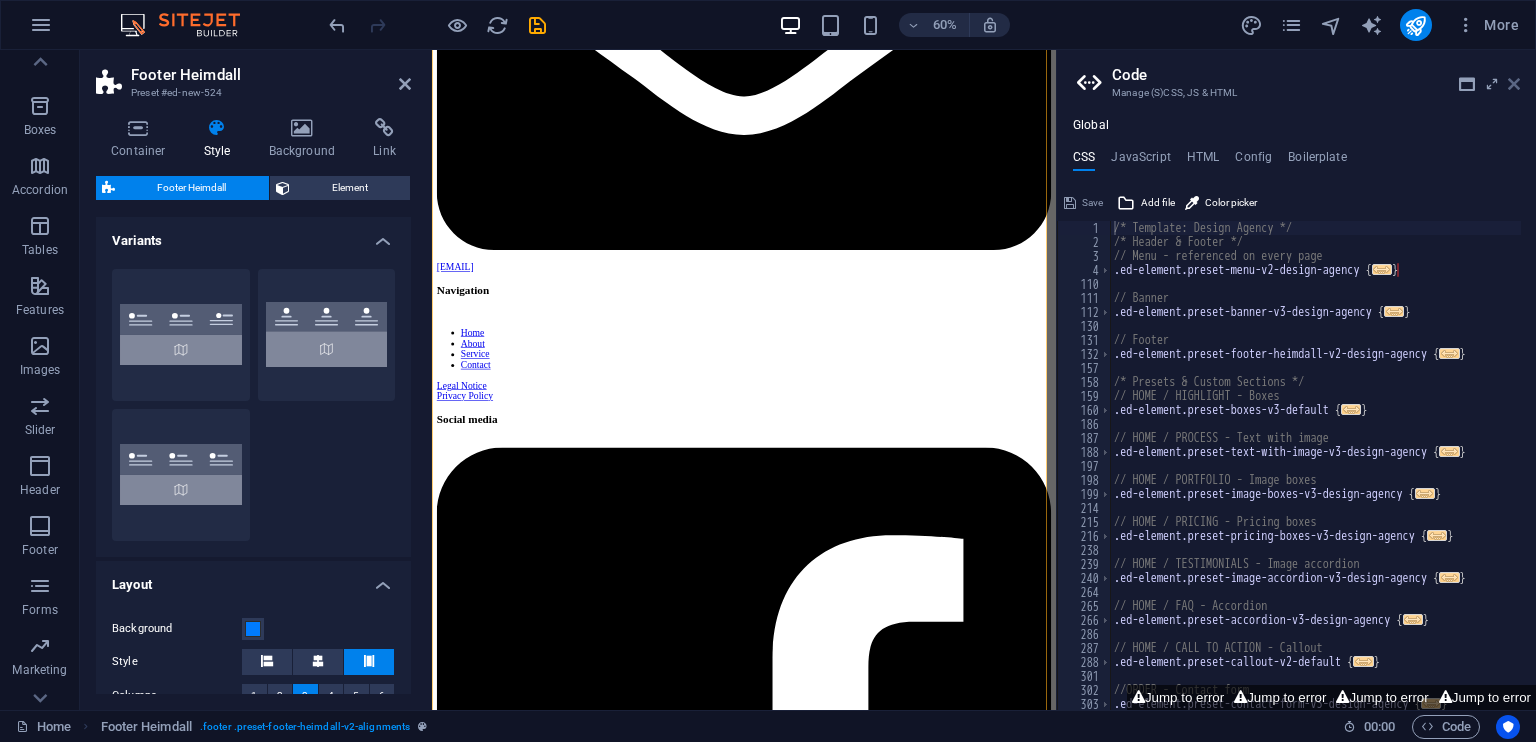 click at bounding box center (1514, 84) 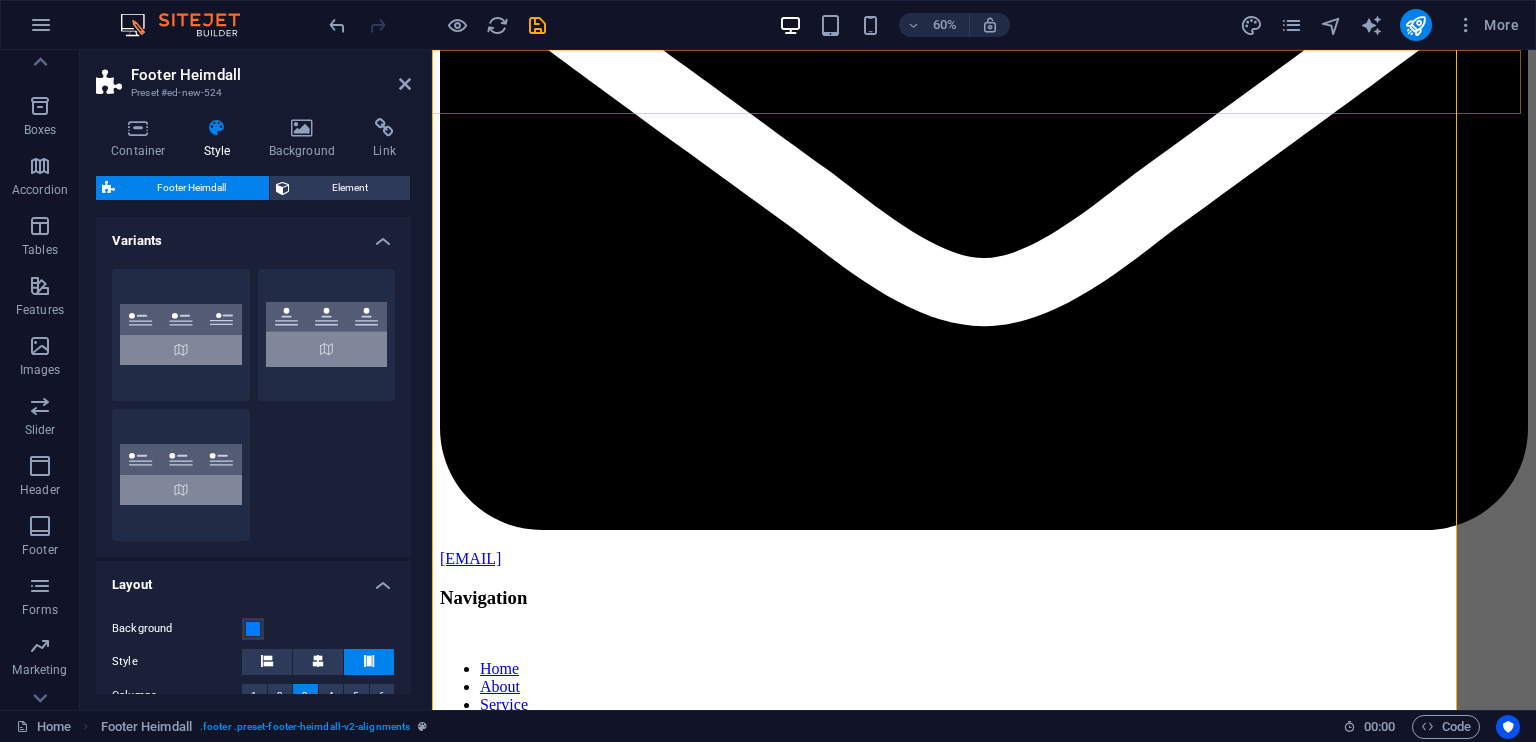 scroll, scrollTop: 13477, scrollLeft: 0, axis: vertical 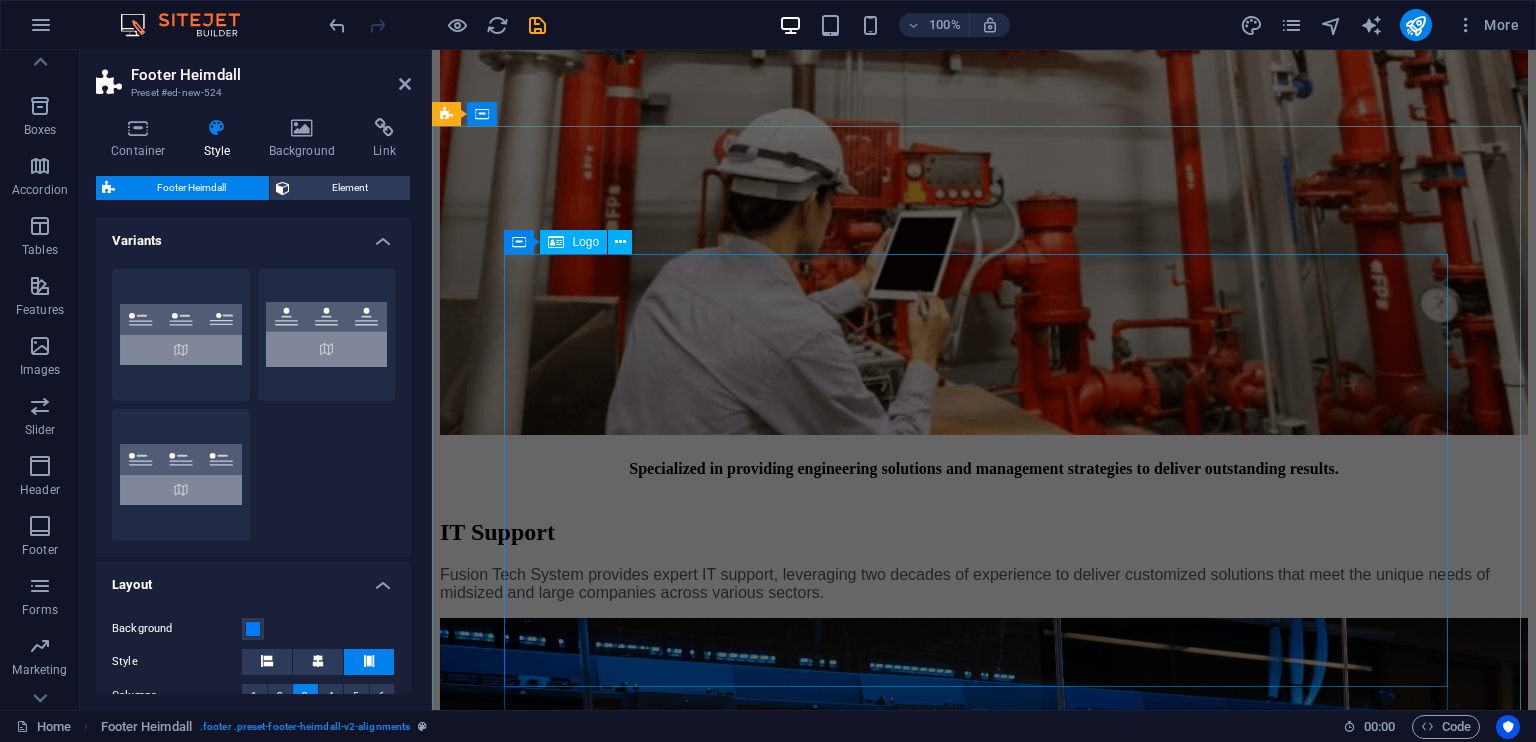 click at bounding box center [984, 5606] 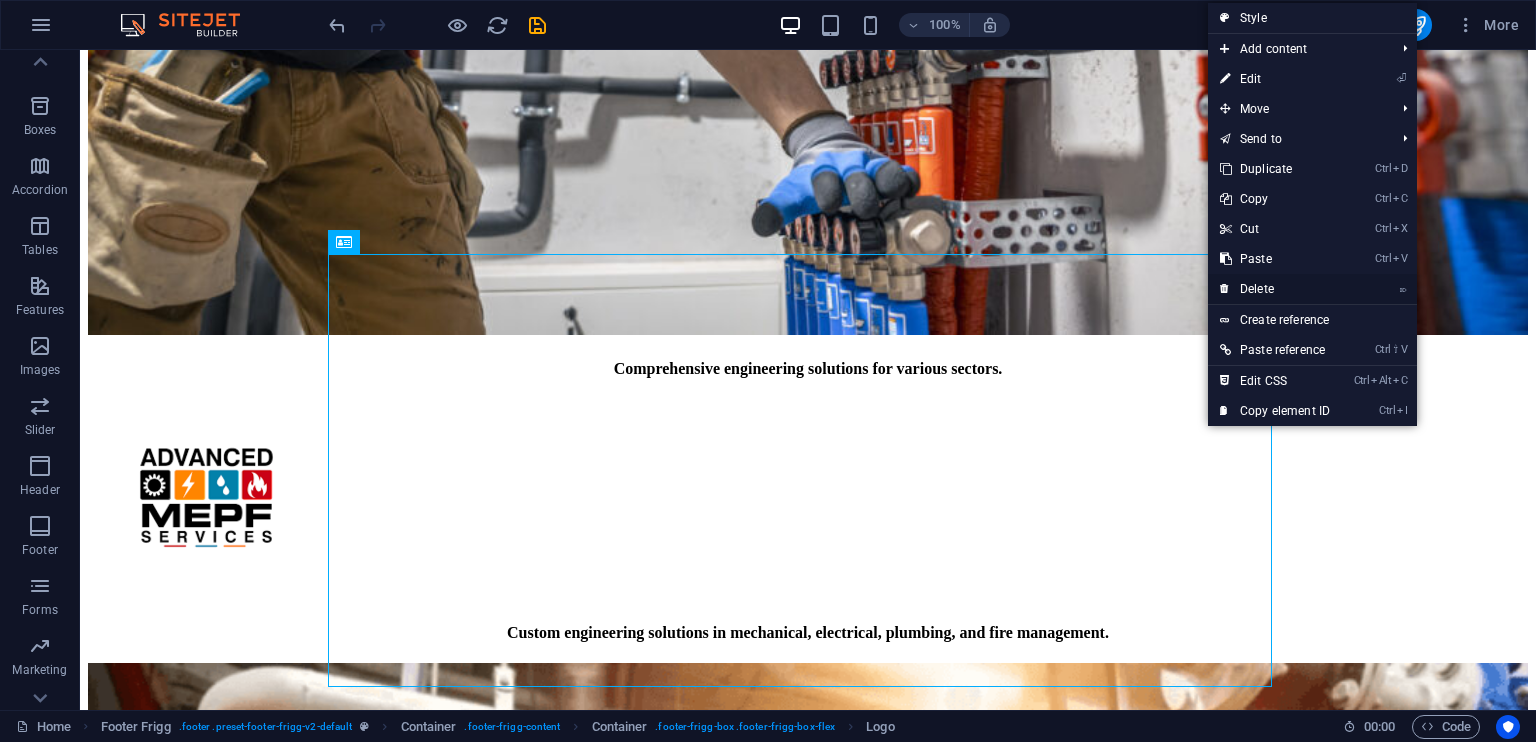 click on "⌦  Delete" at bounding box center (1275, 289) 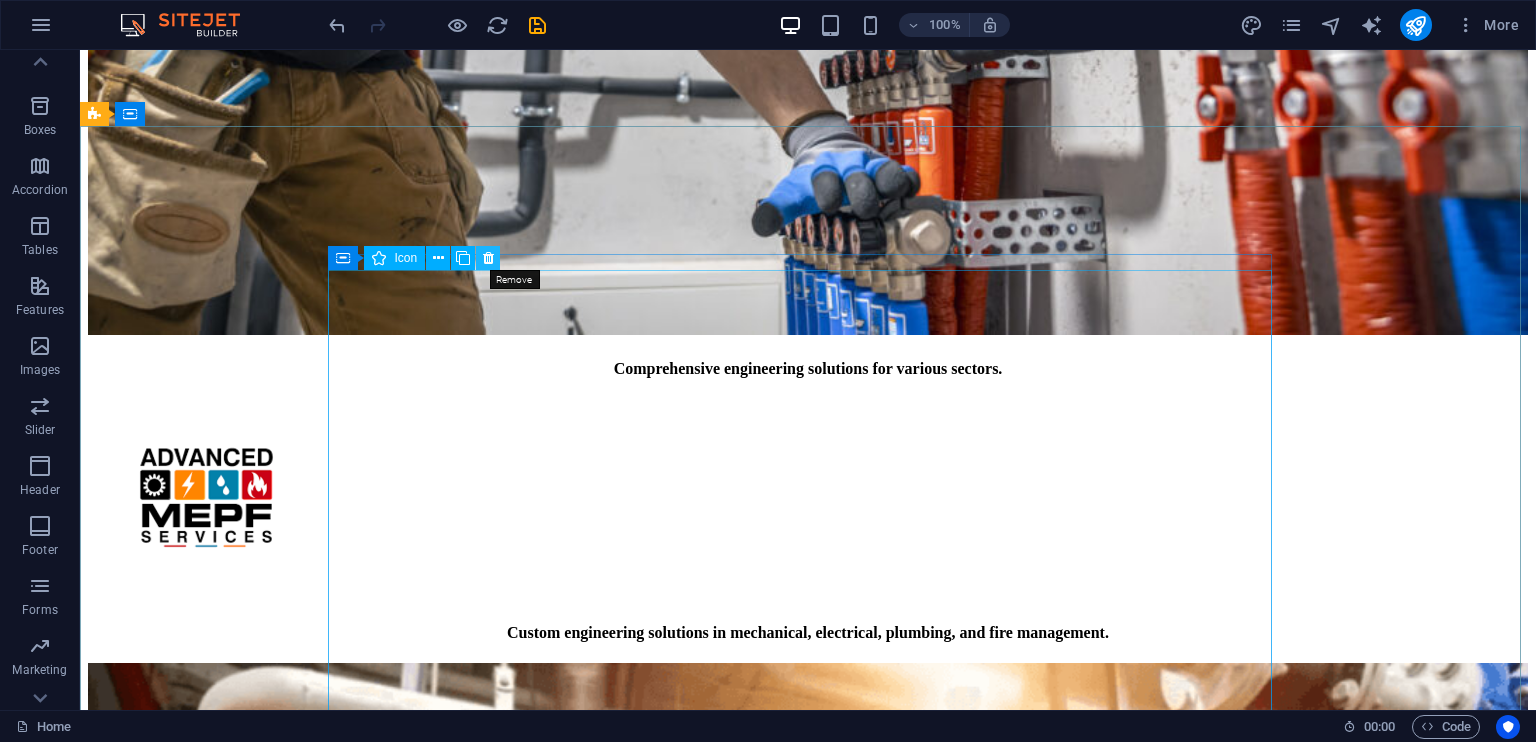 click at bounding box center [488, 258] 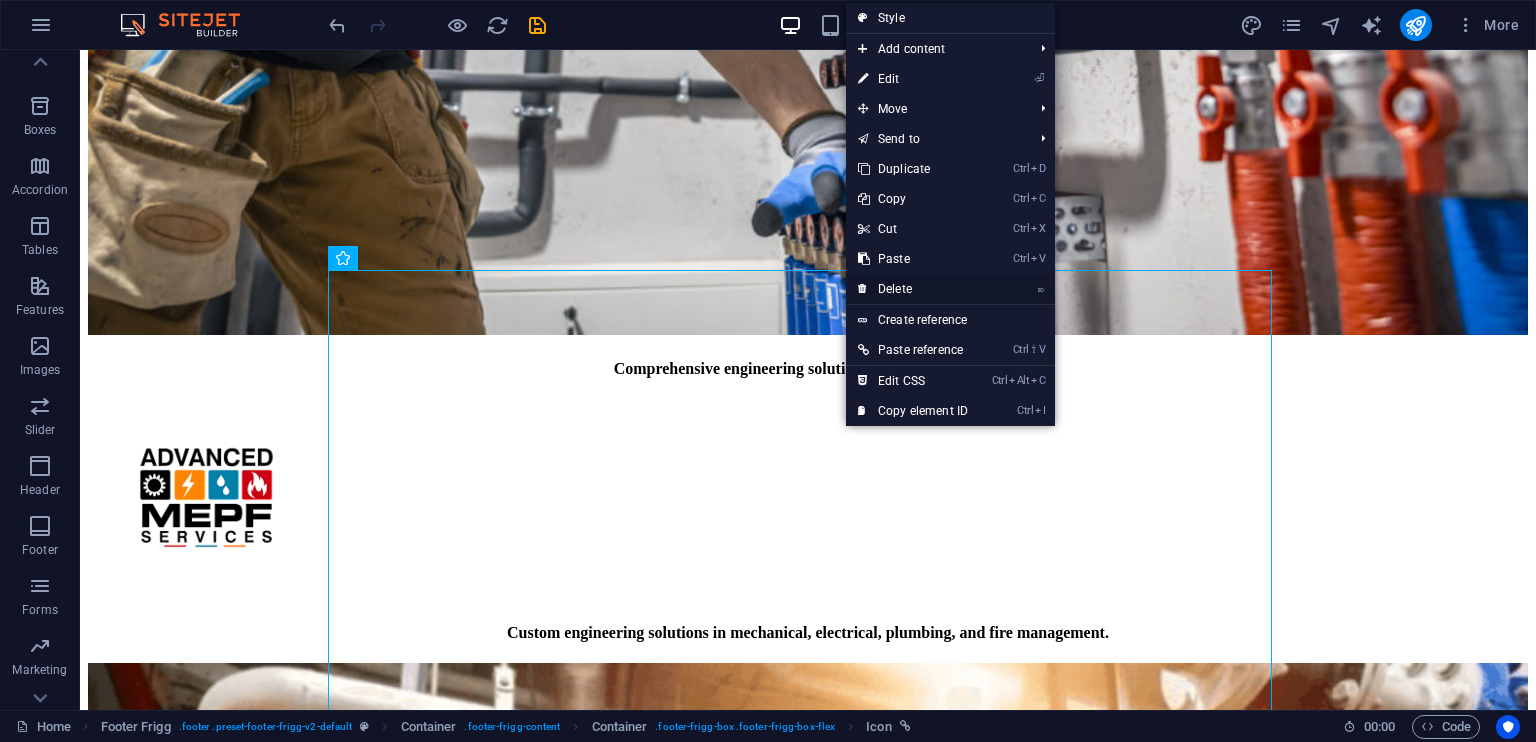 click on "⌦  Delete" at bounding box center [913, 289] 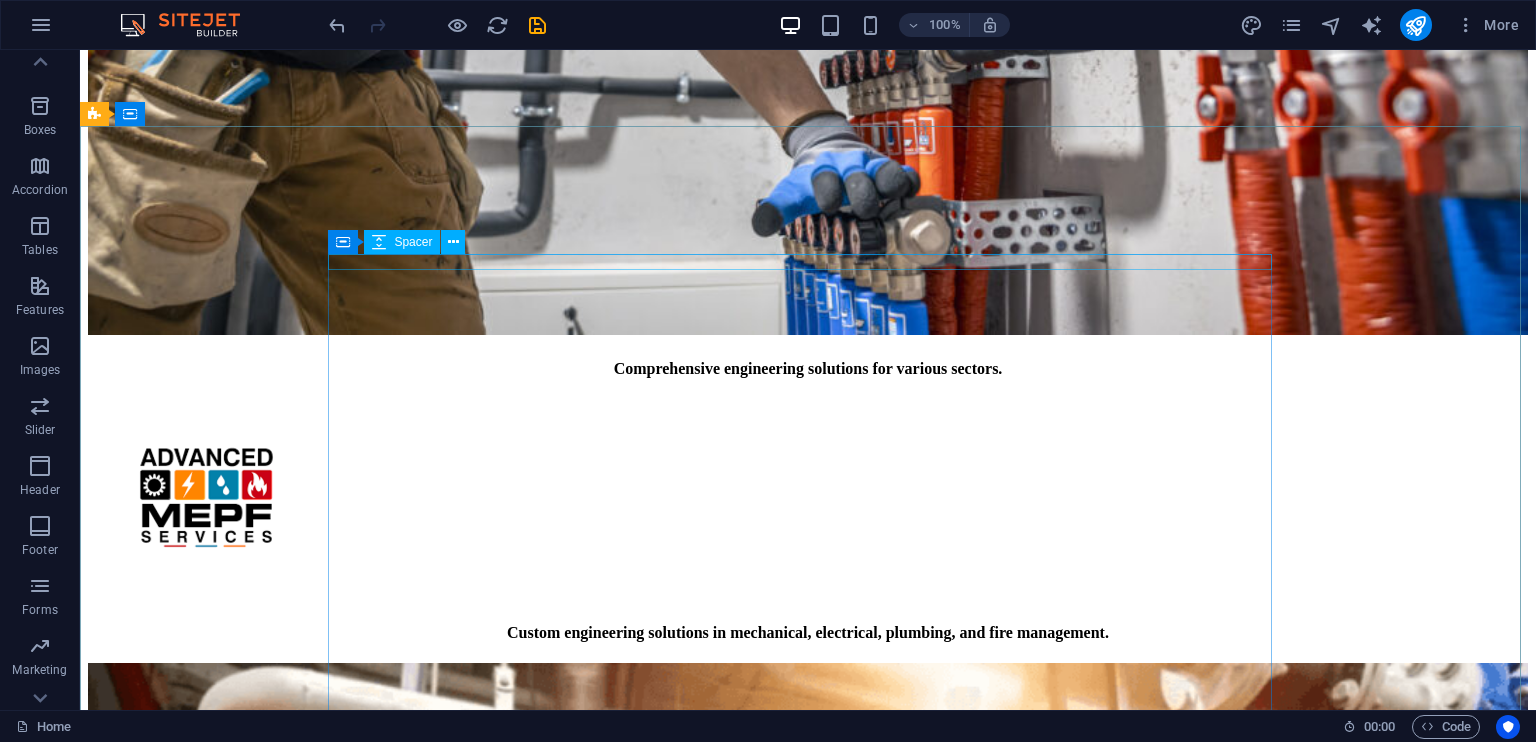 click on "Container   Spacer" at bounding box center [403, 242] 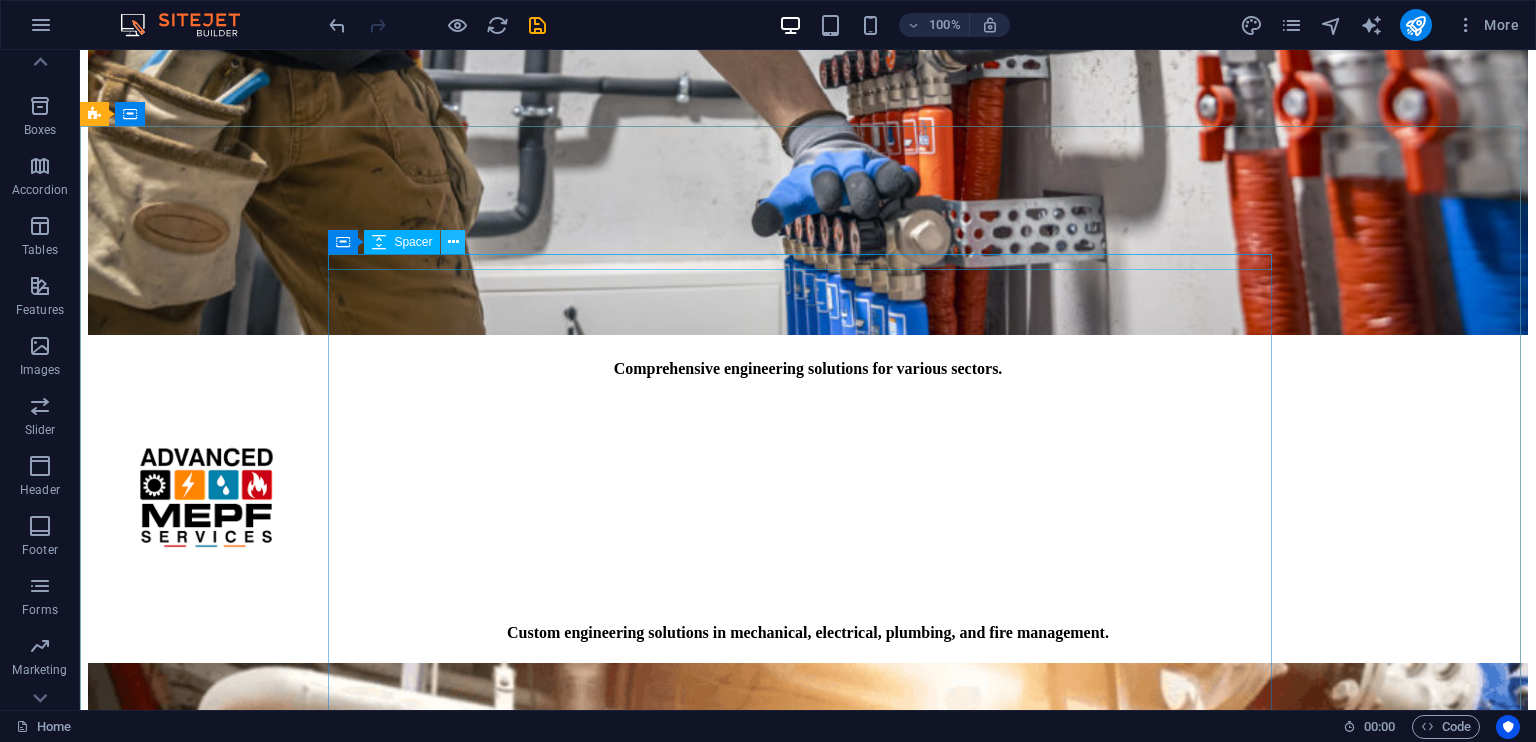 click at bounding box center [453, 242] 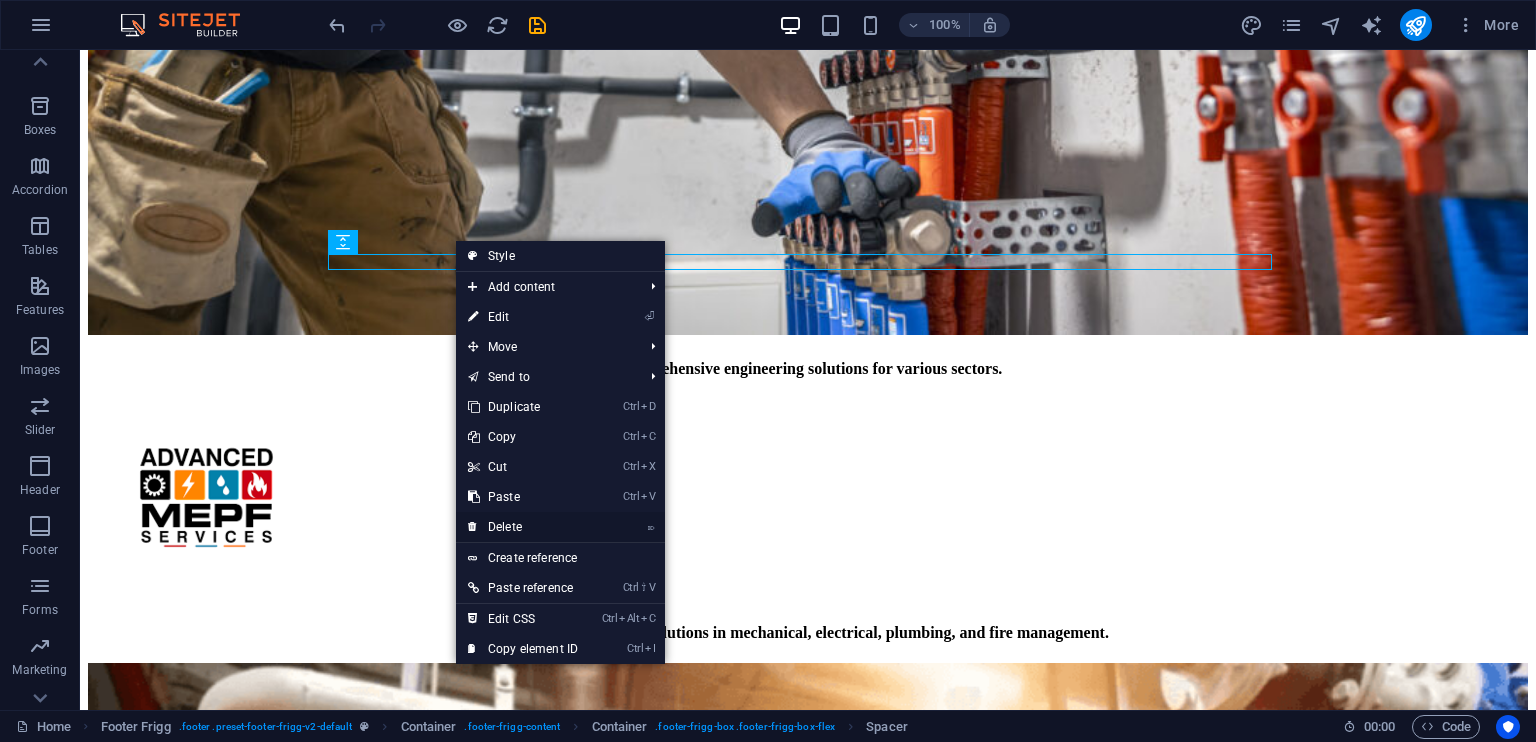 click on "⌦  Delete" at bounding box center (523, 527) 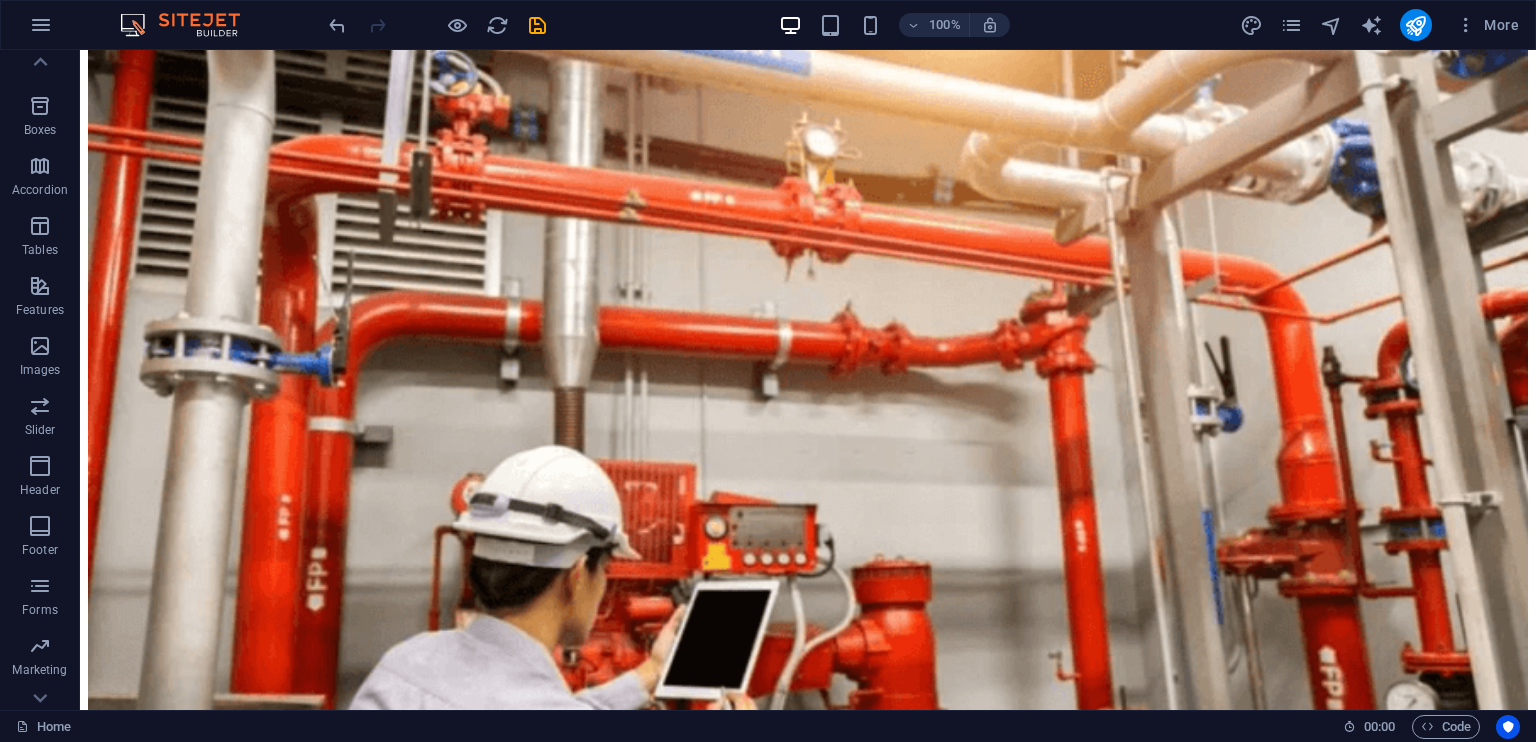 scroll, scrollTop: 5588, scrollLeft: 0, axis: vertical 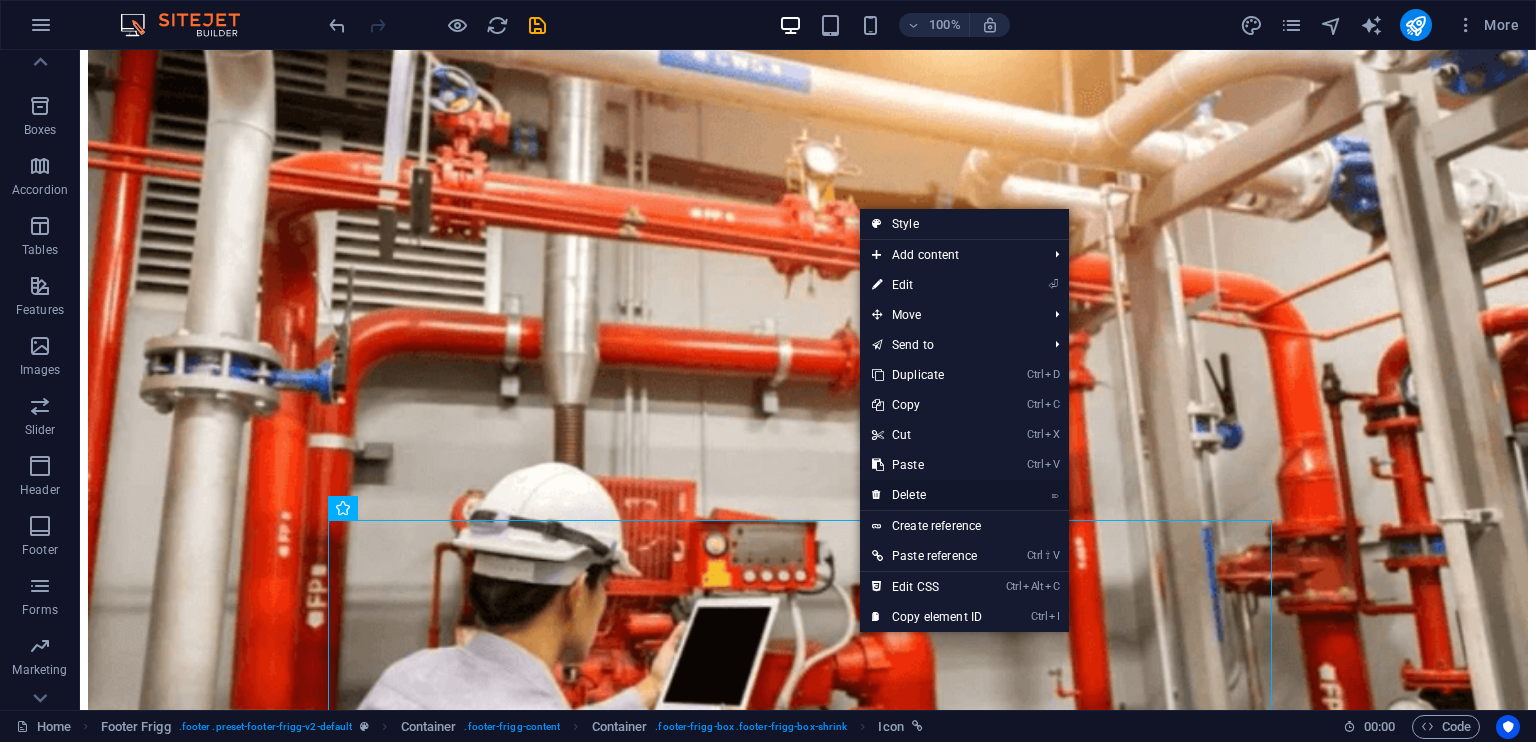 click on "⌦  Delete" at bounding box center [927, 495] 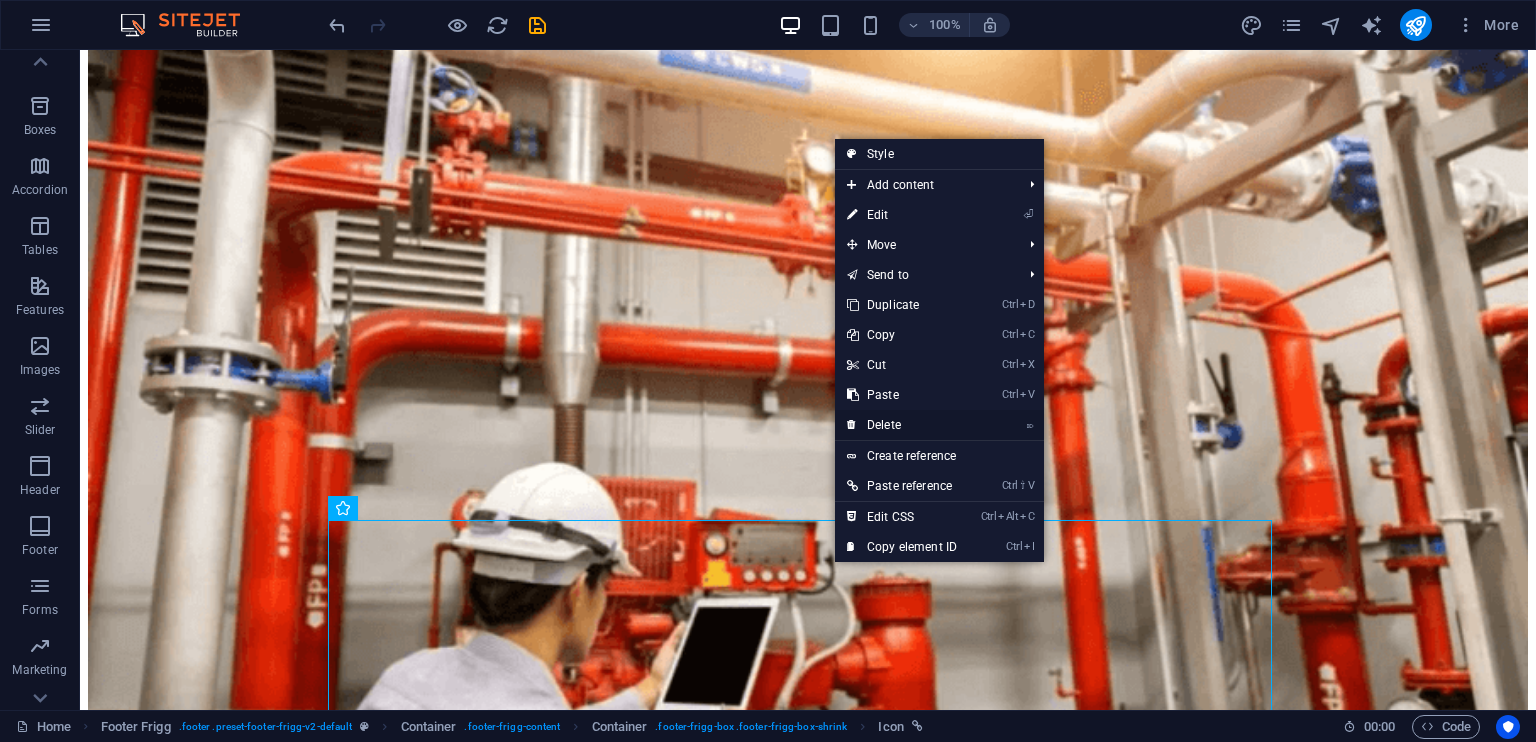 click on "⌦  Delete" at bounding box center [902, 425] 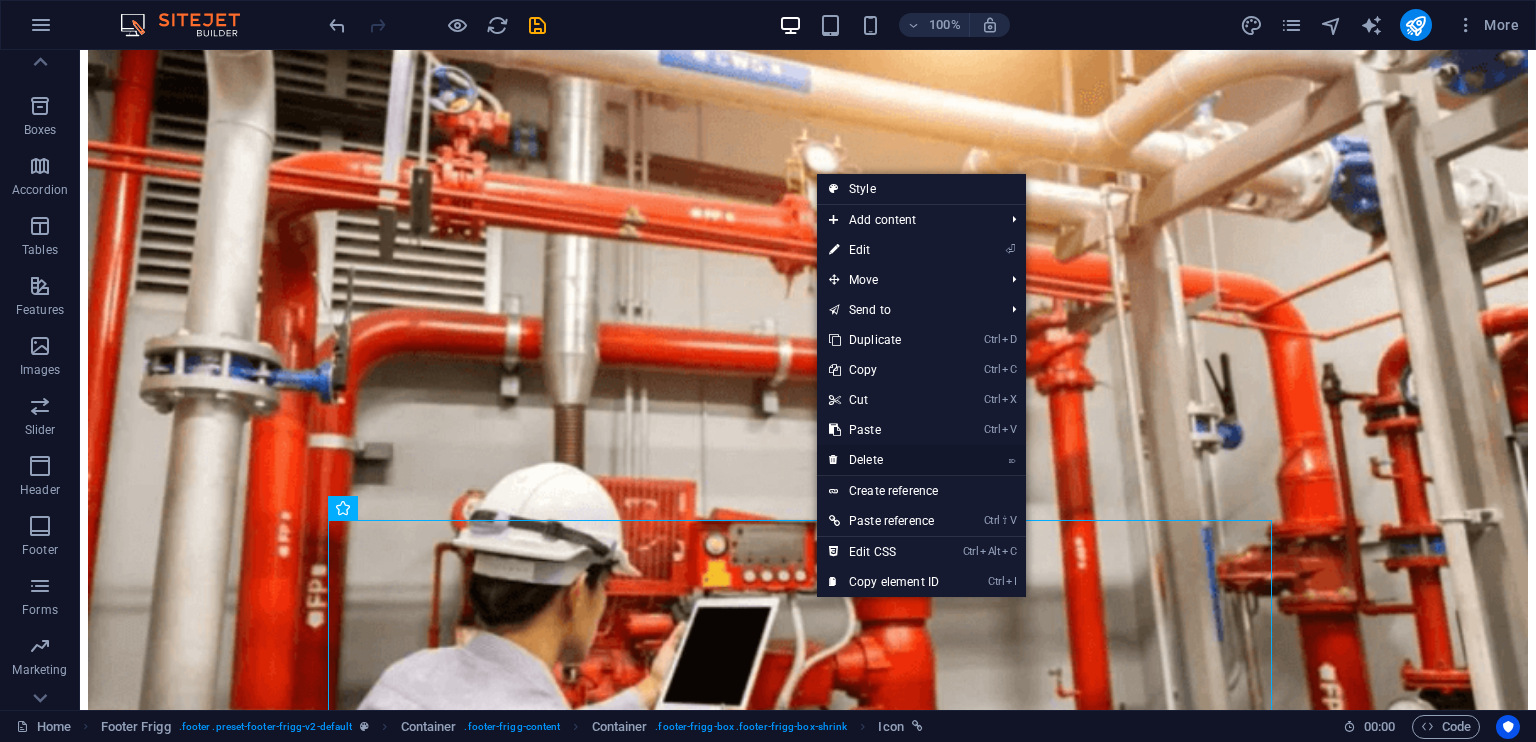 click on "⌦  Delete" at bounding box center [884, 460] 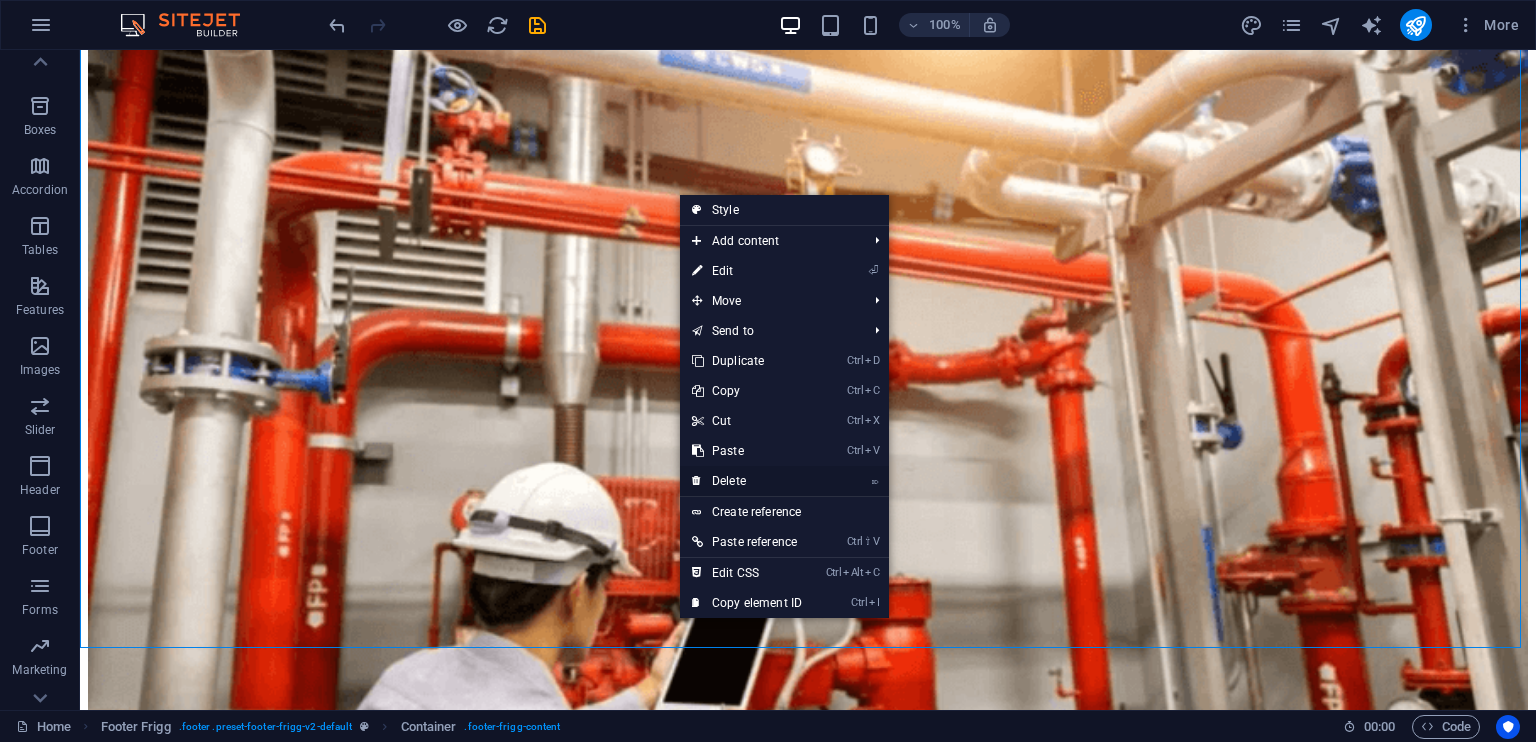click on "⌦  Delete" at bounding box center [747, 481] 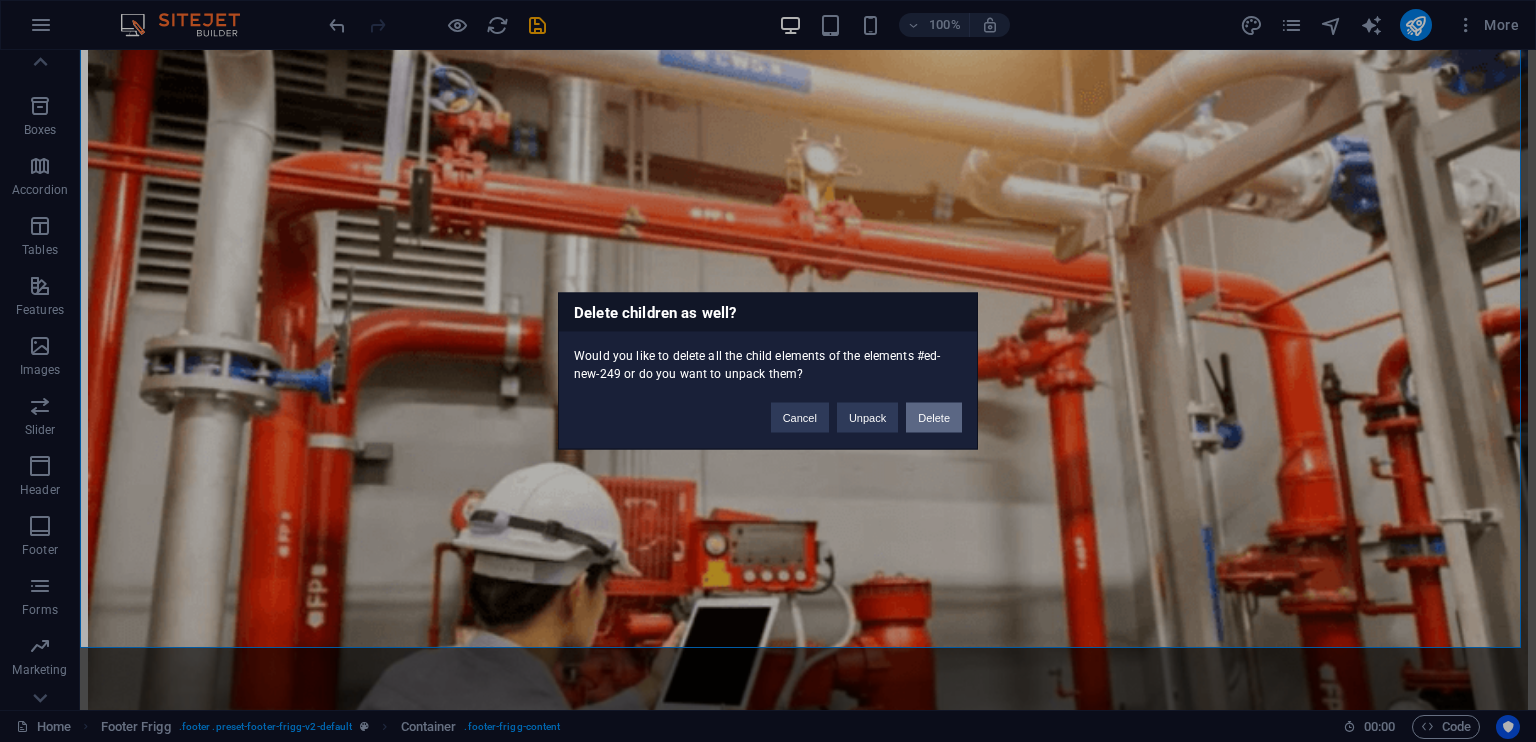 click on "Delete" at bounding box center [934, 418] 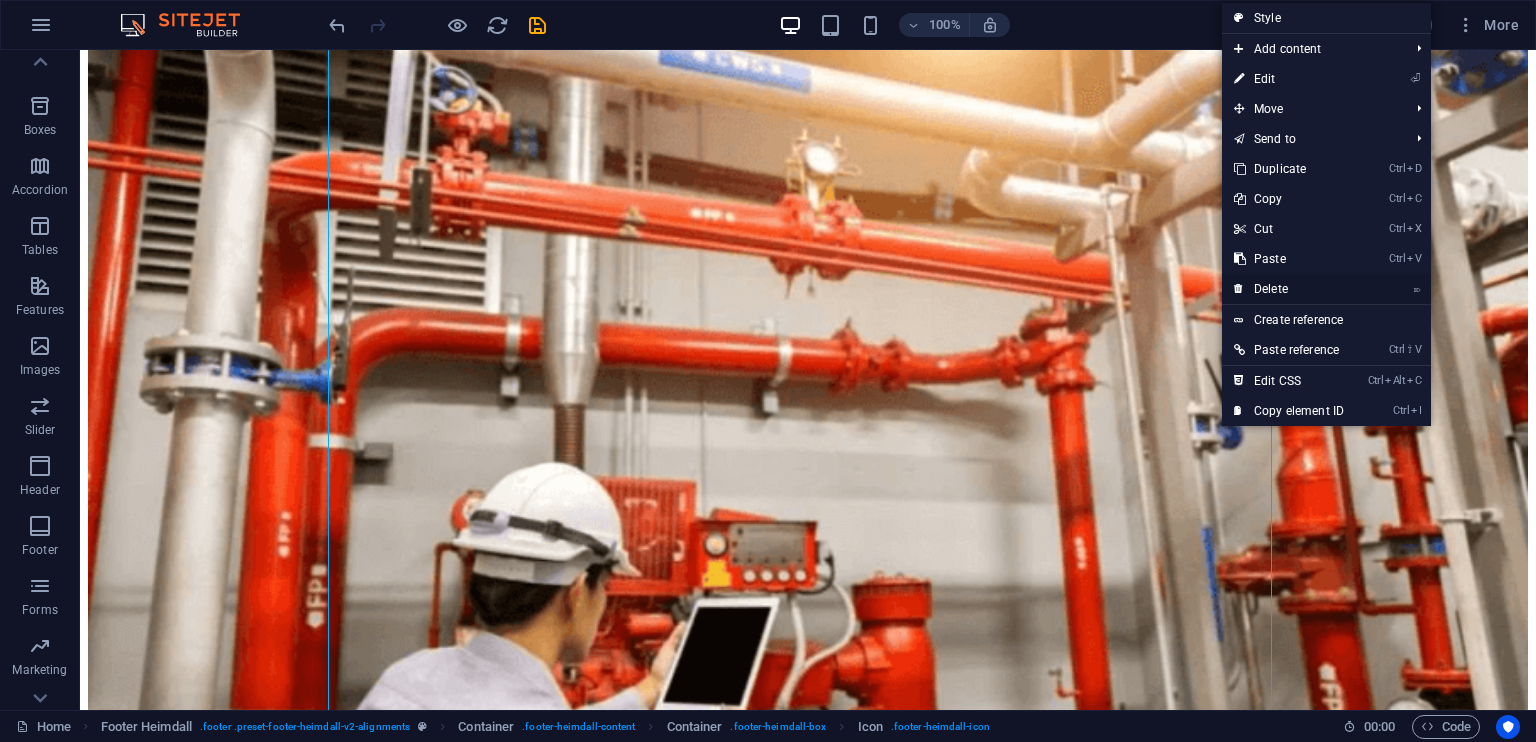 click on "⌦  Delete" at bounding box center (1289, 289) 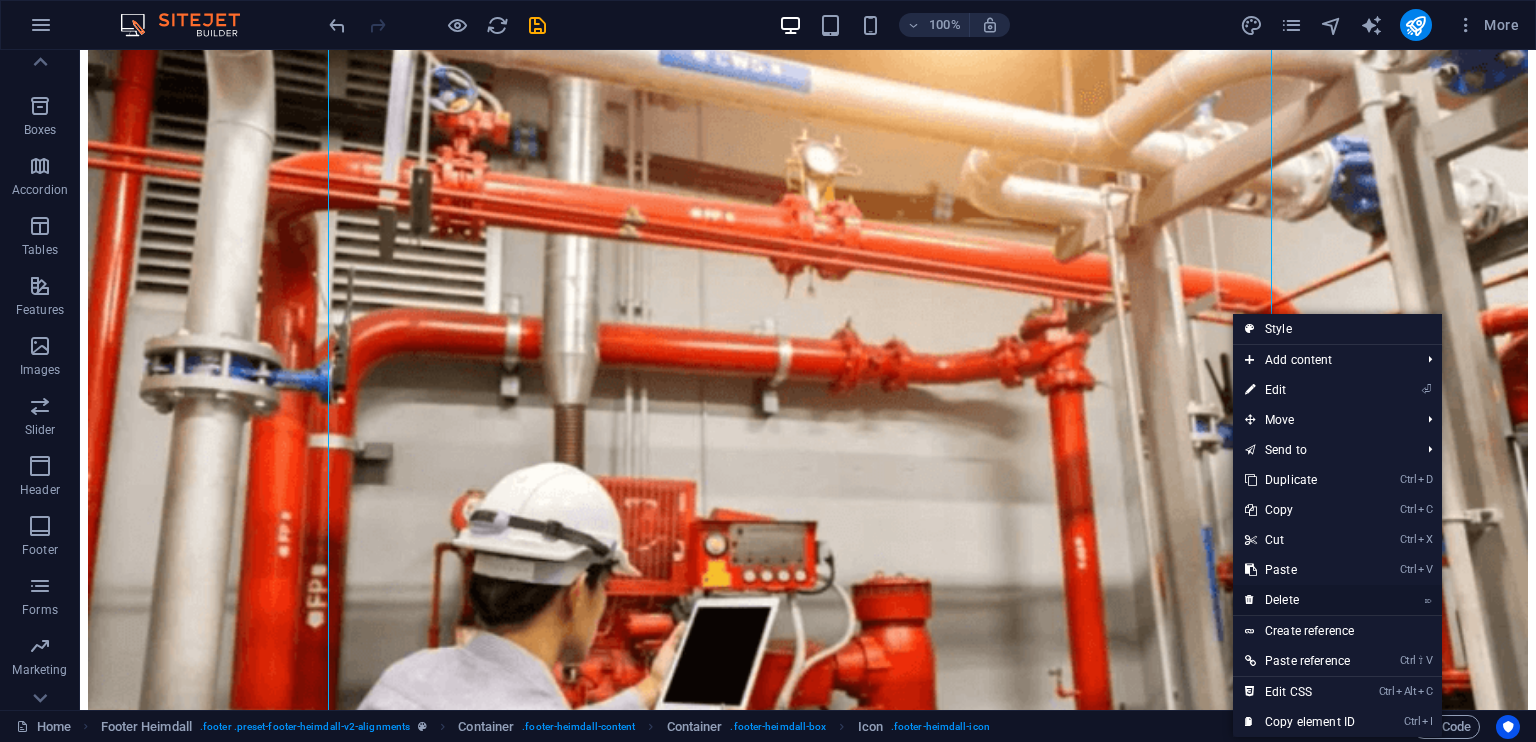 click on "⌦  Delete" at bounding box center [1300, 600] 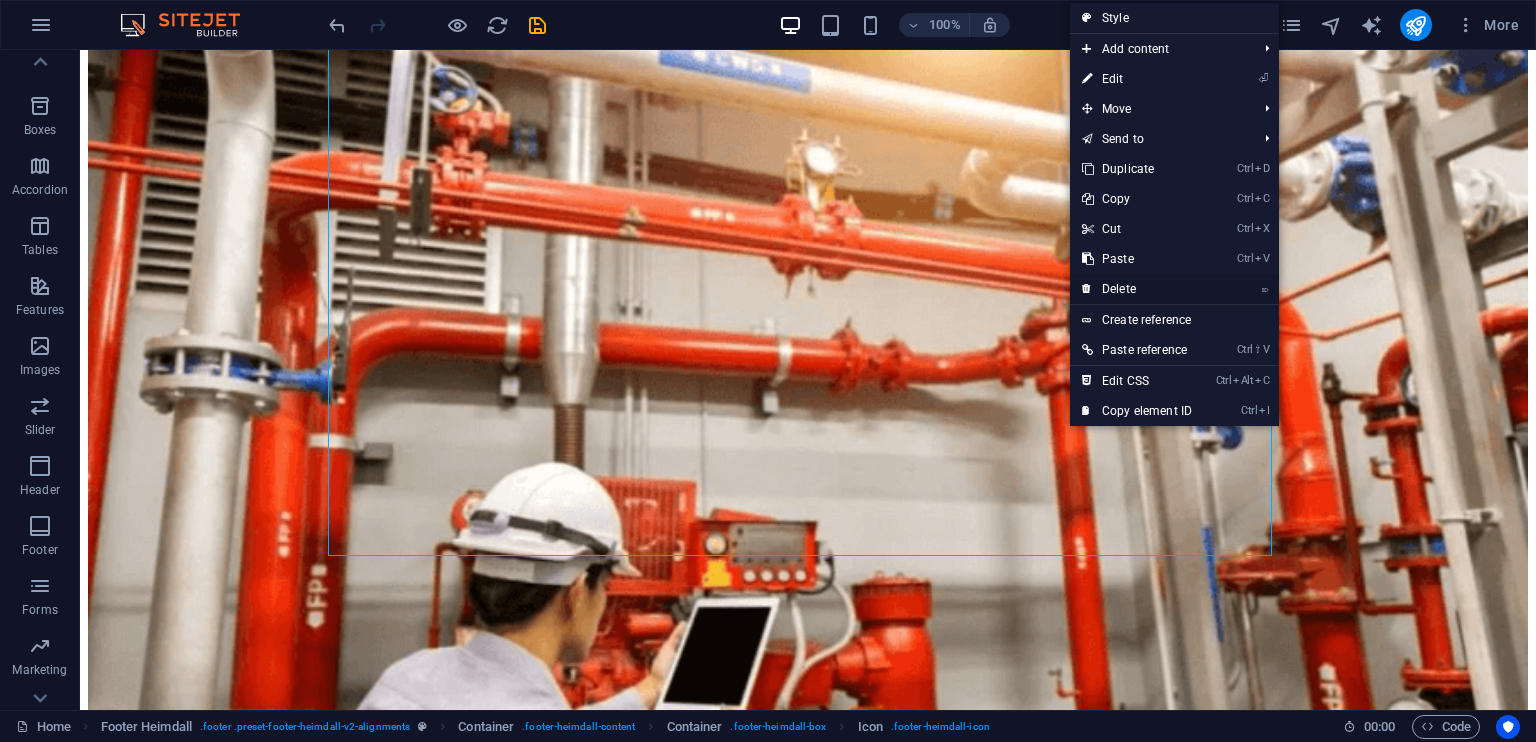 click on "⌦  Delete" at bounding box center (1137, 289) 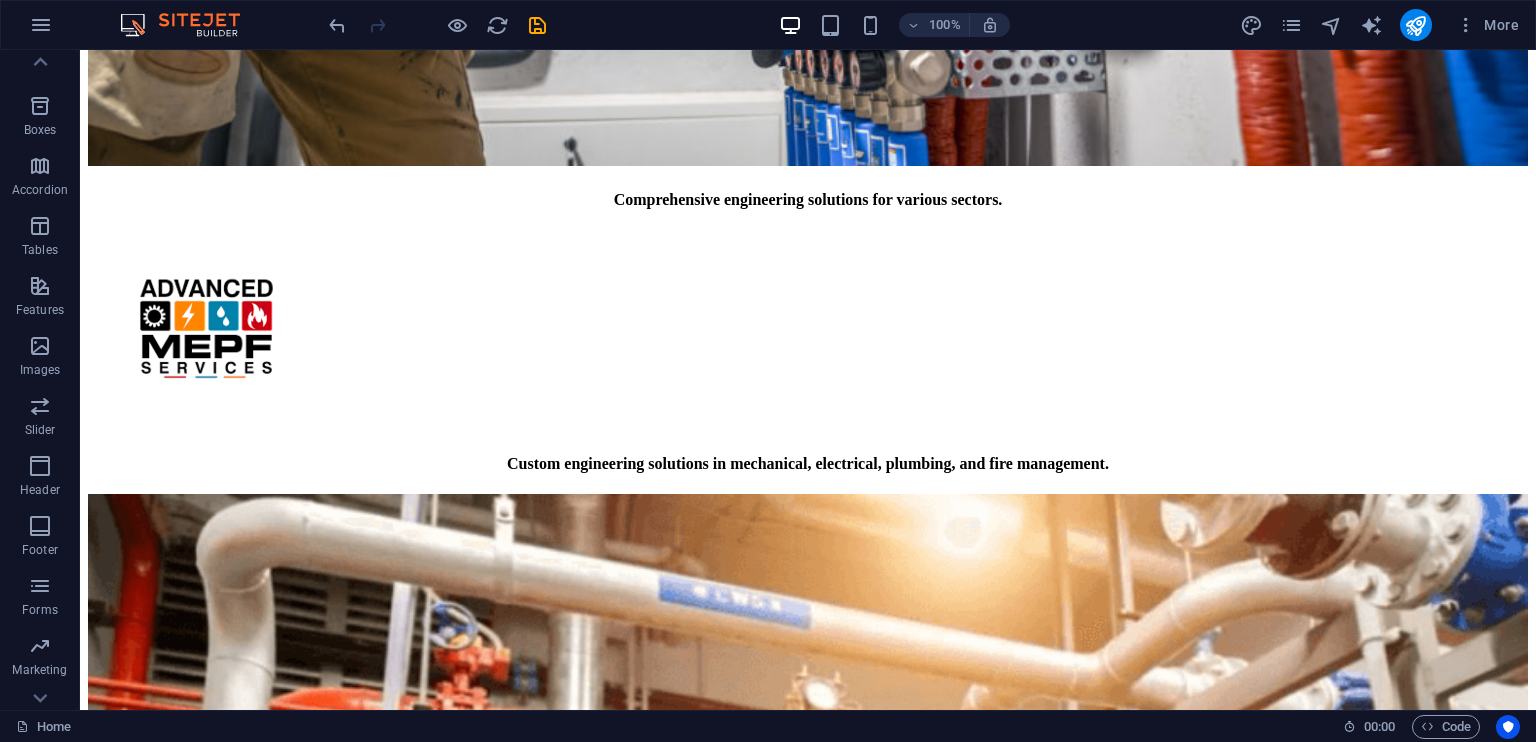 scroll, scrollTop: 5088, scrollLeft: 0, axis: vertical 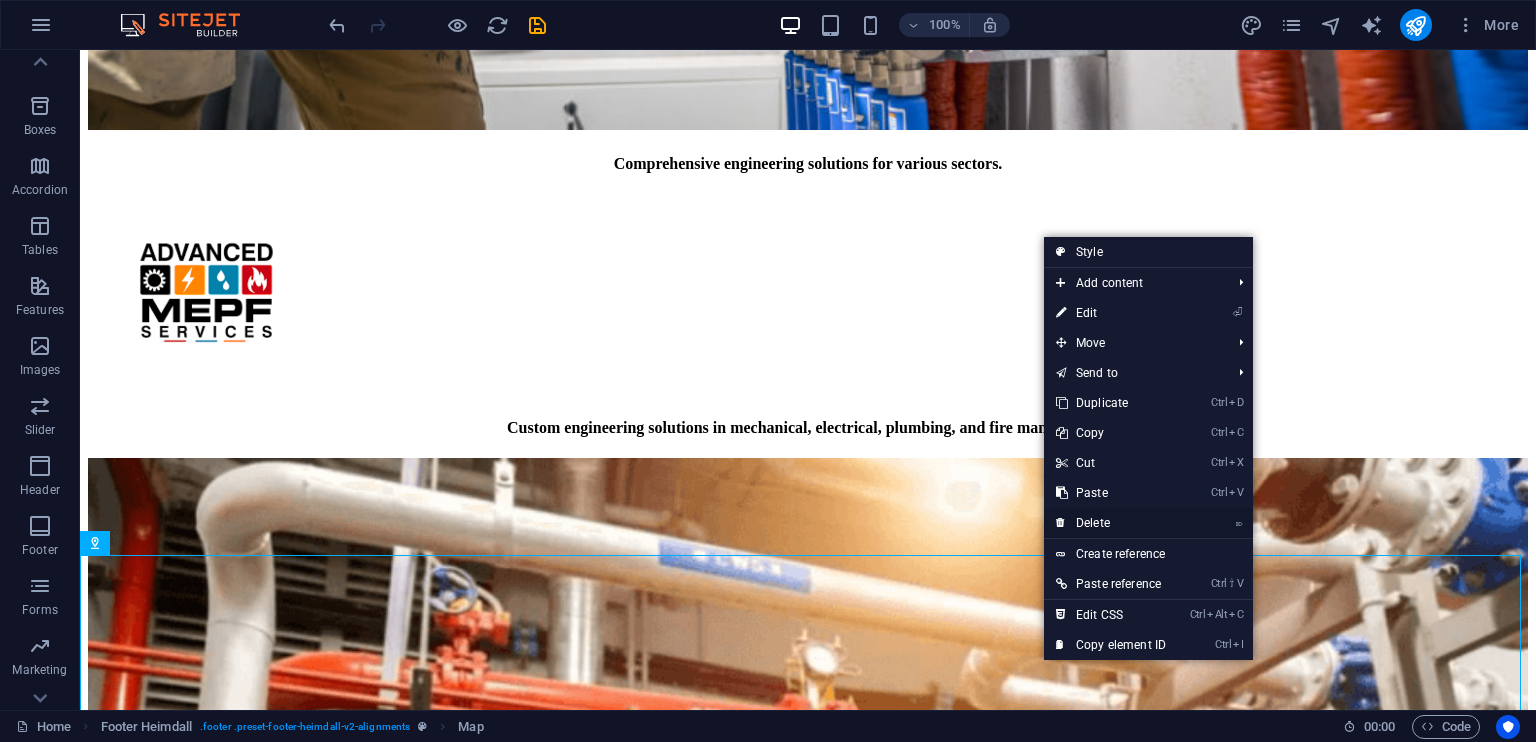 click on "⌦  Delete" at bounding box center (1111, 523) 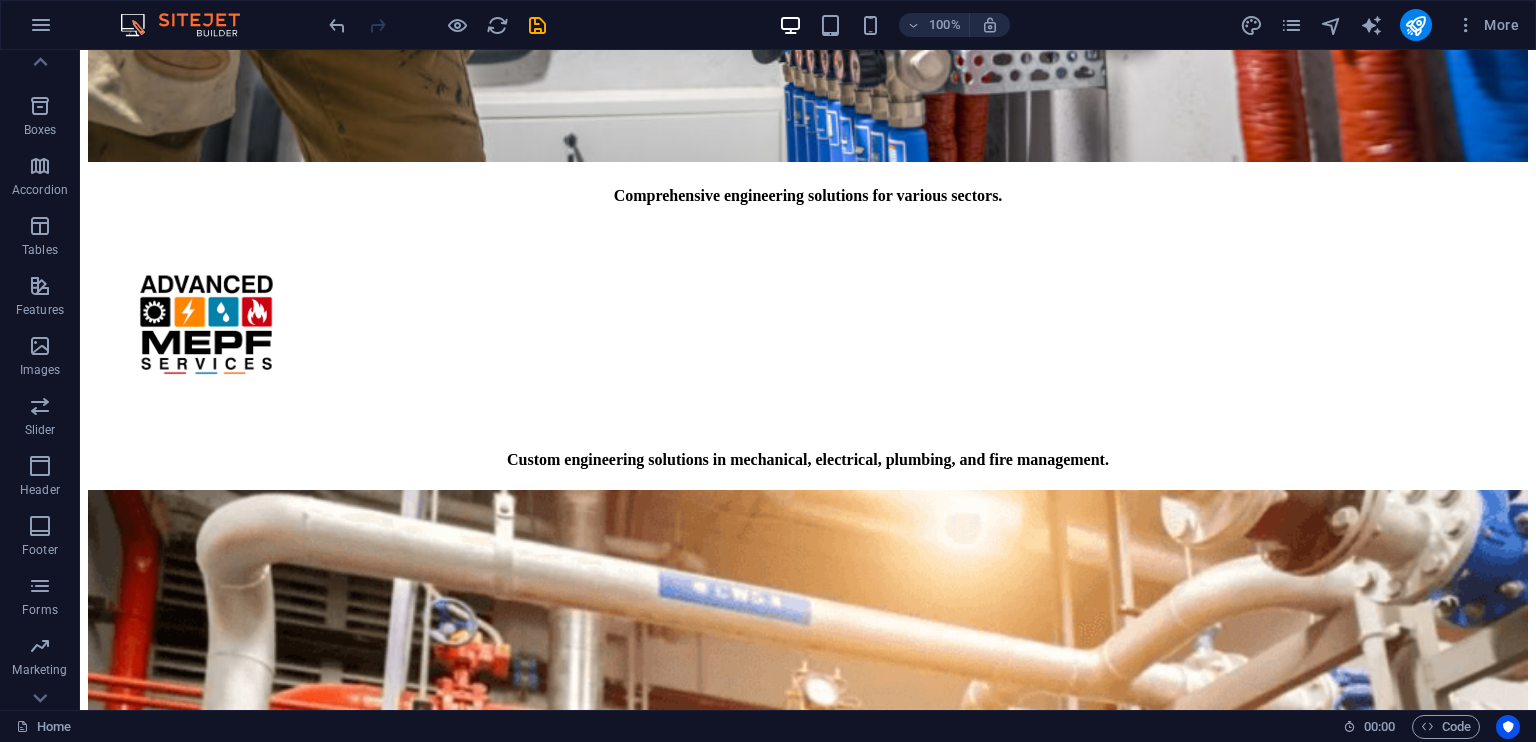 scroll, scrollTop: 5090, scrollLeft: 0, axis: vertical 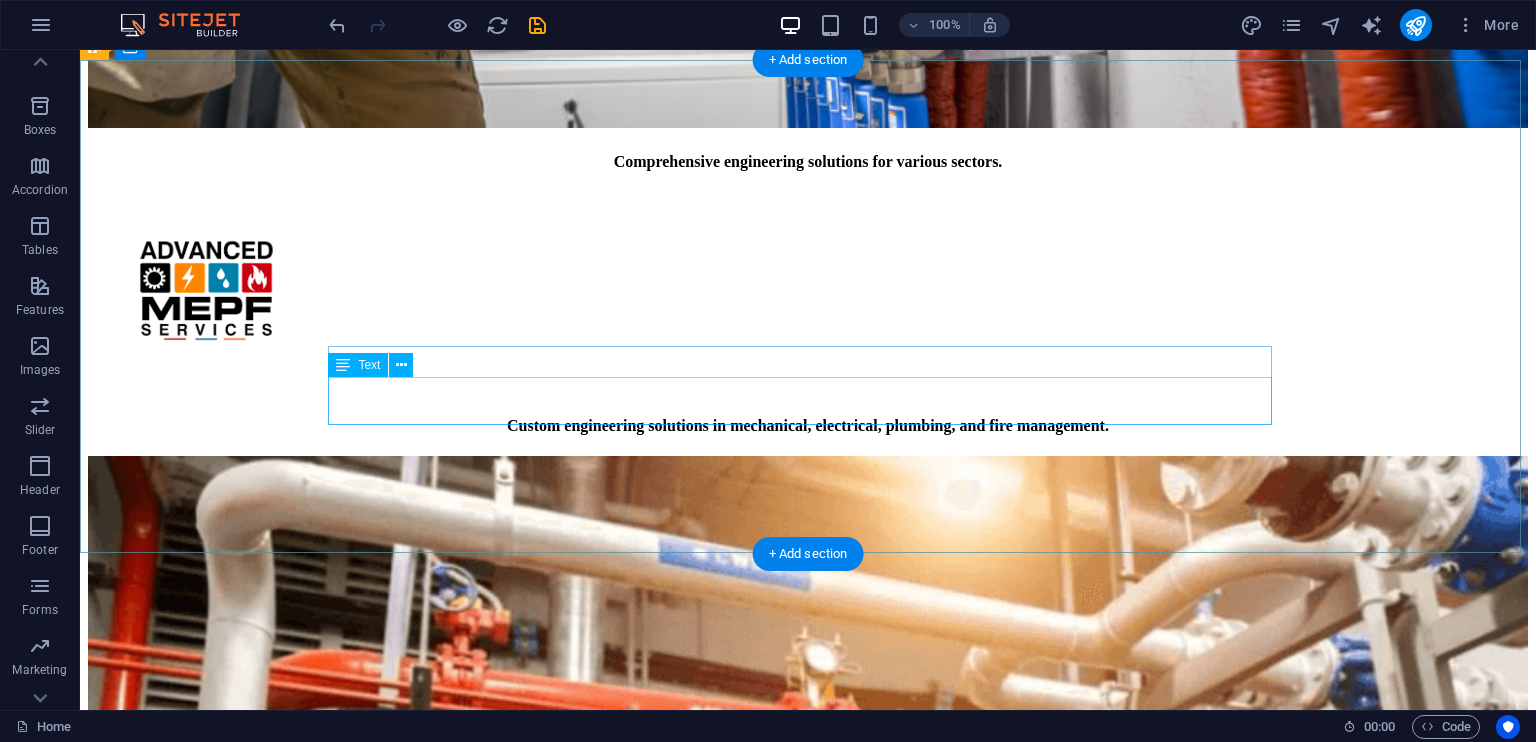 click on "[EMAIL] Legal Notice  |  Privacy Policy" at bounding box center (808, 7930) 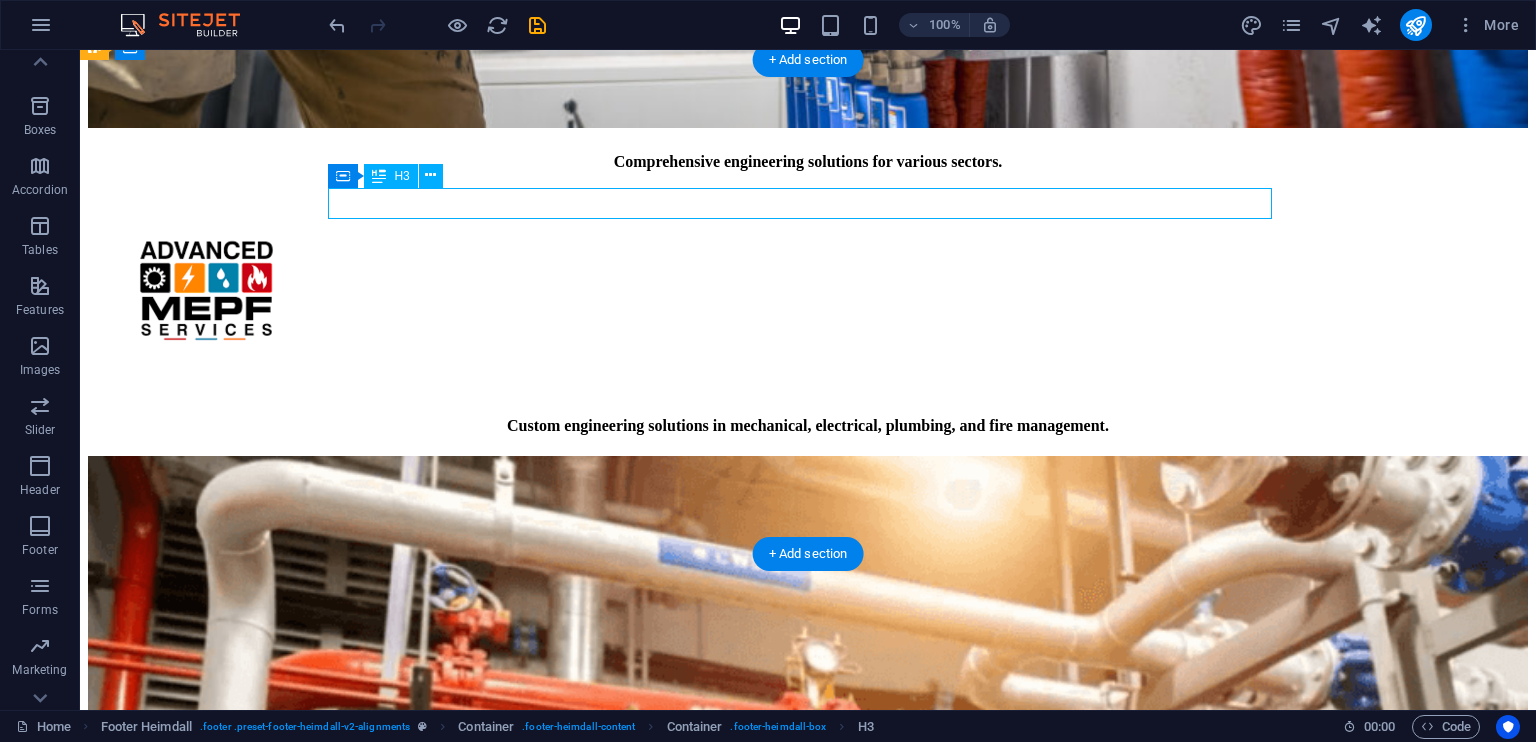 drag, startPoint x: 798, startPoint y: 207, endPoint x: 546, endPoint y: 202, distance: 252.04959 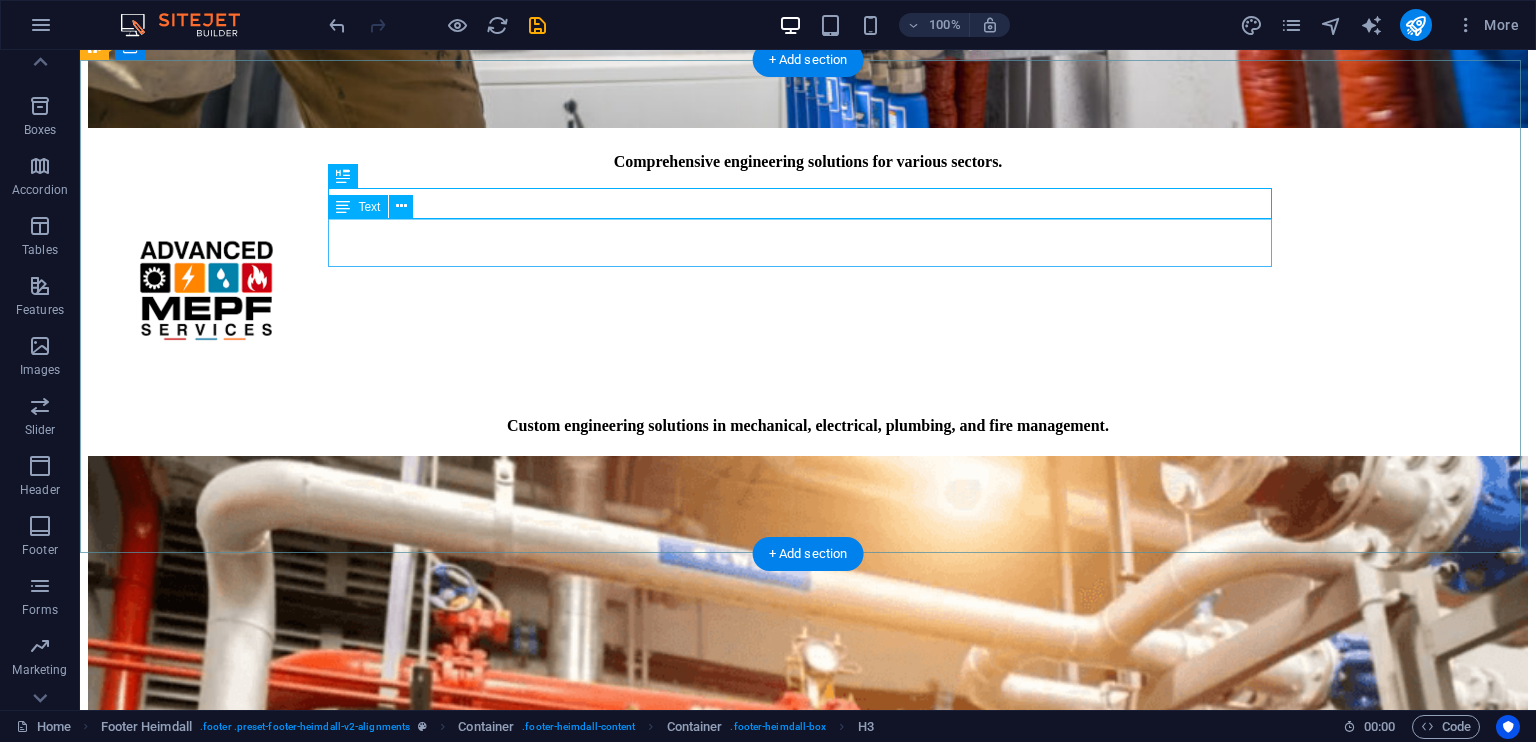 click on "[NUMBER] [STREET] [POSTALCODE] [CITY]" at bounding box center (808, 7707) 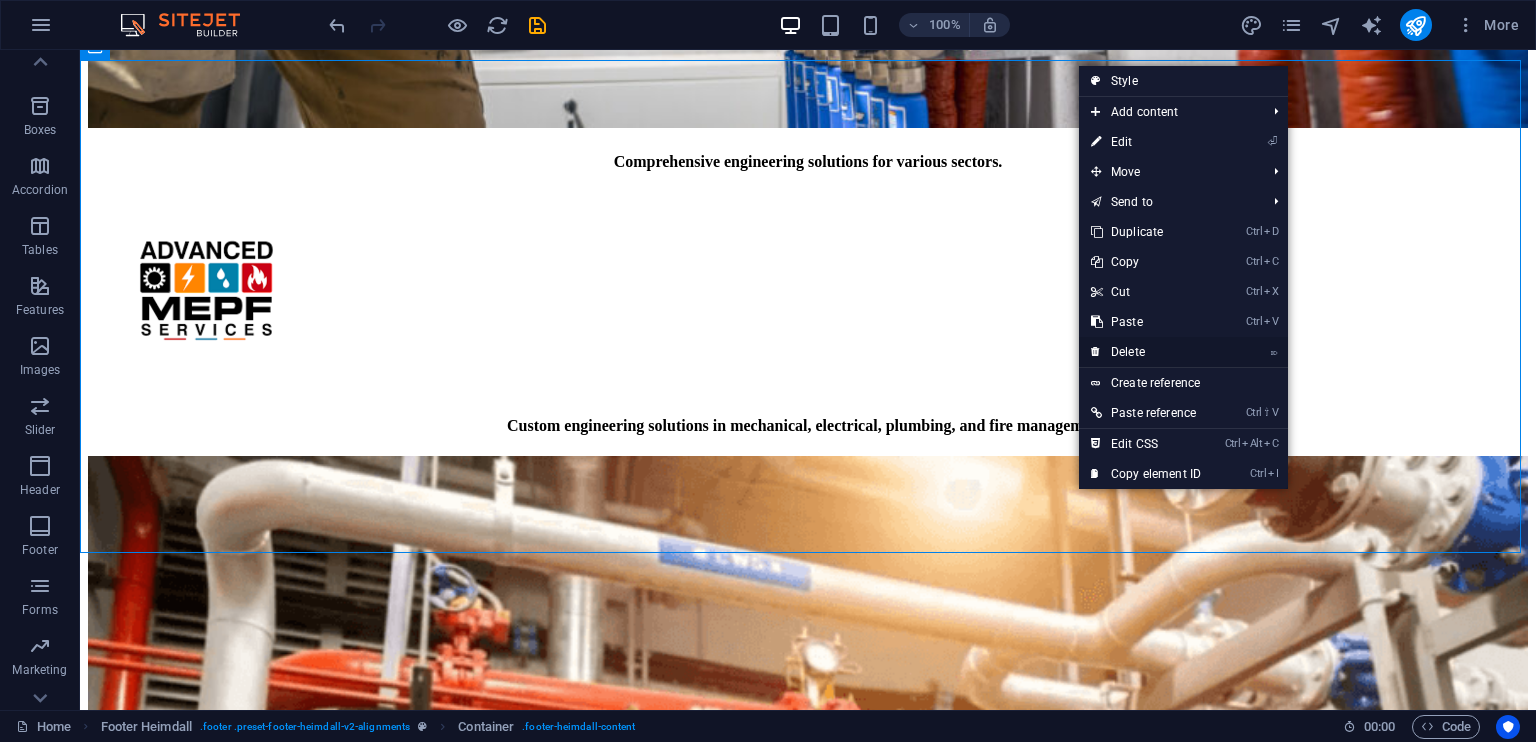 click on "⌦  Delete" at bounding box center [1146, 352] 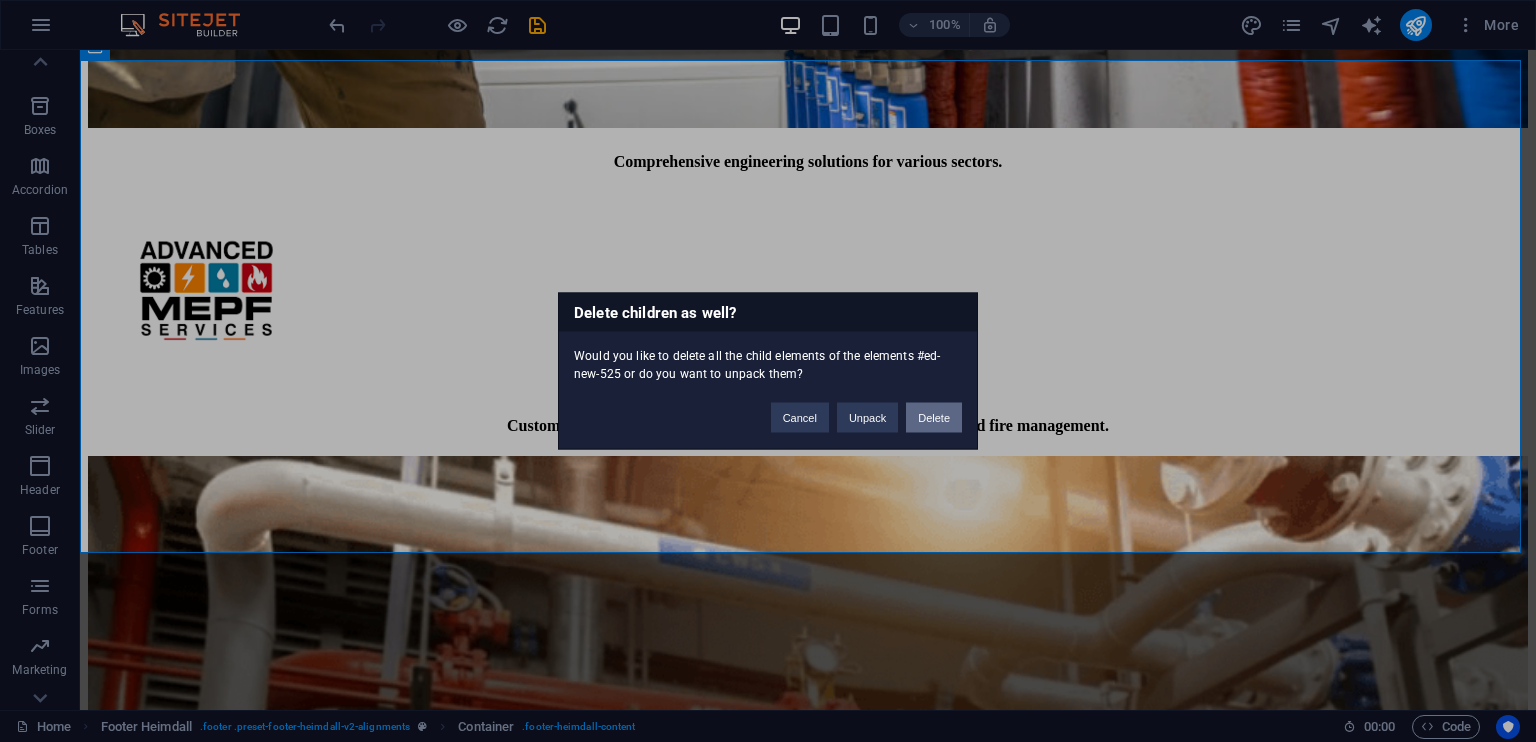 click on "Delete" at bounding box center [934, 418] 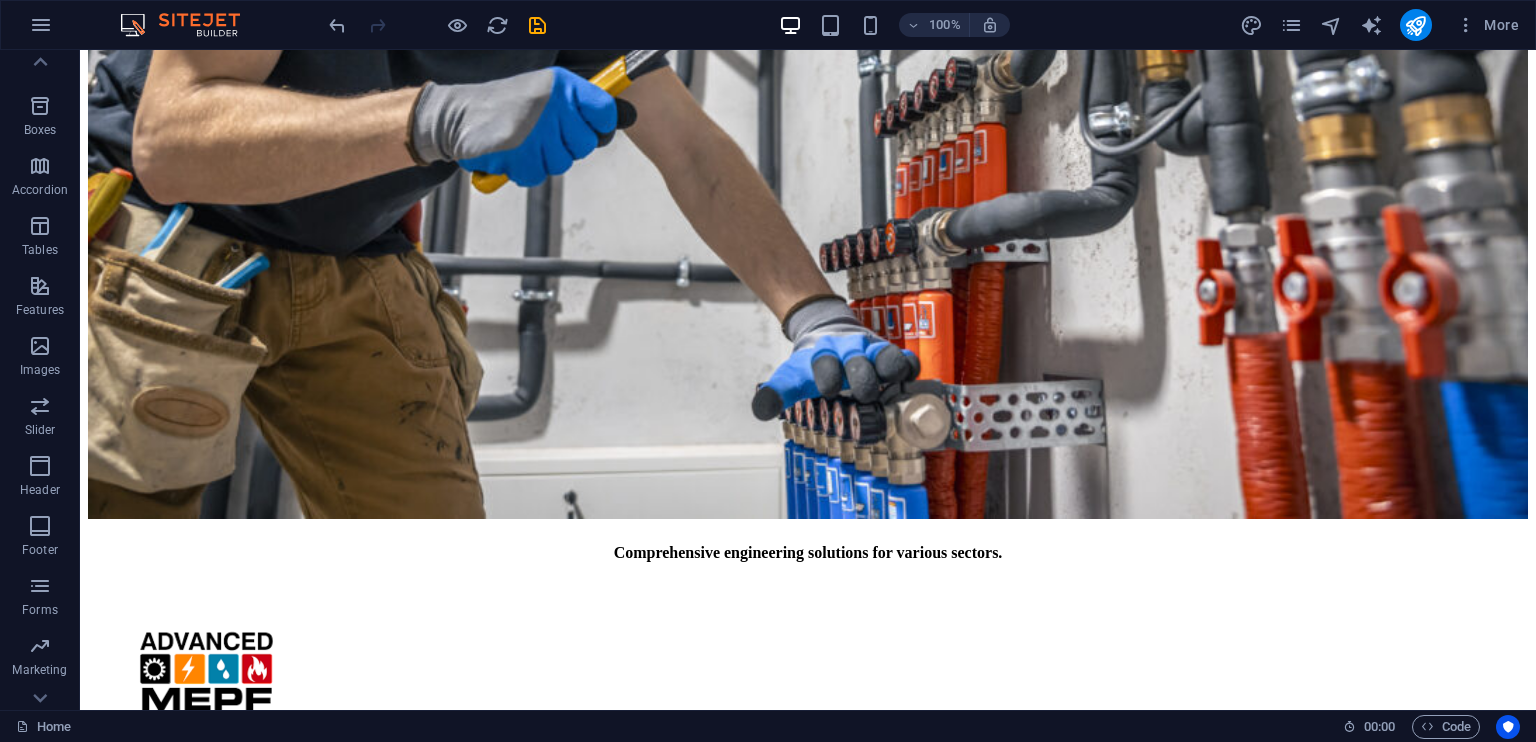 scroll, scrollTop: 4691, scrollLeft: 0, axis: vertical 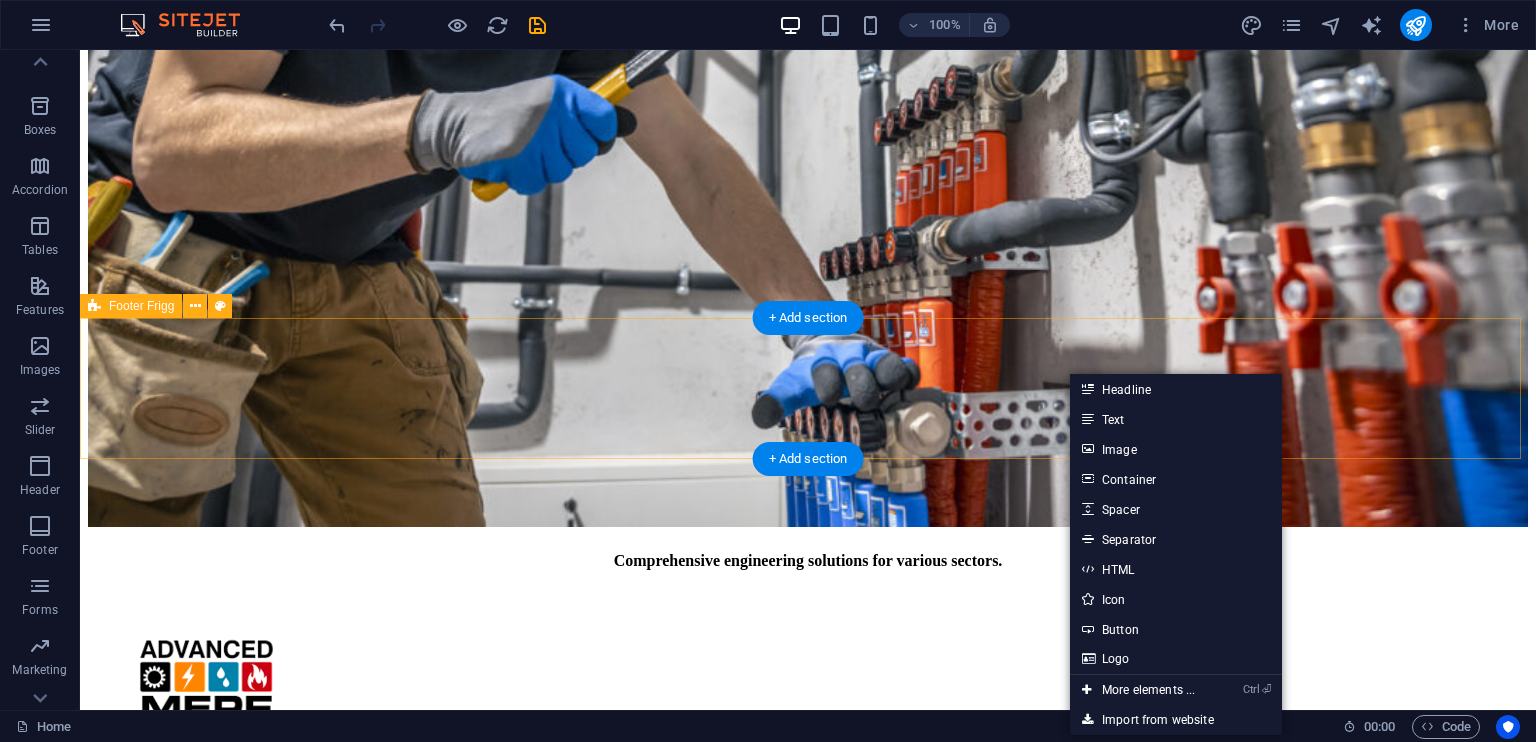 click on "Drop content here or  Add elements  Paste clipboard" at bounding box center (808, 7949) 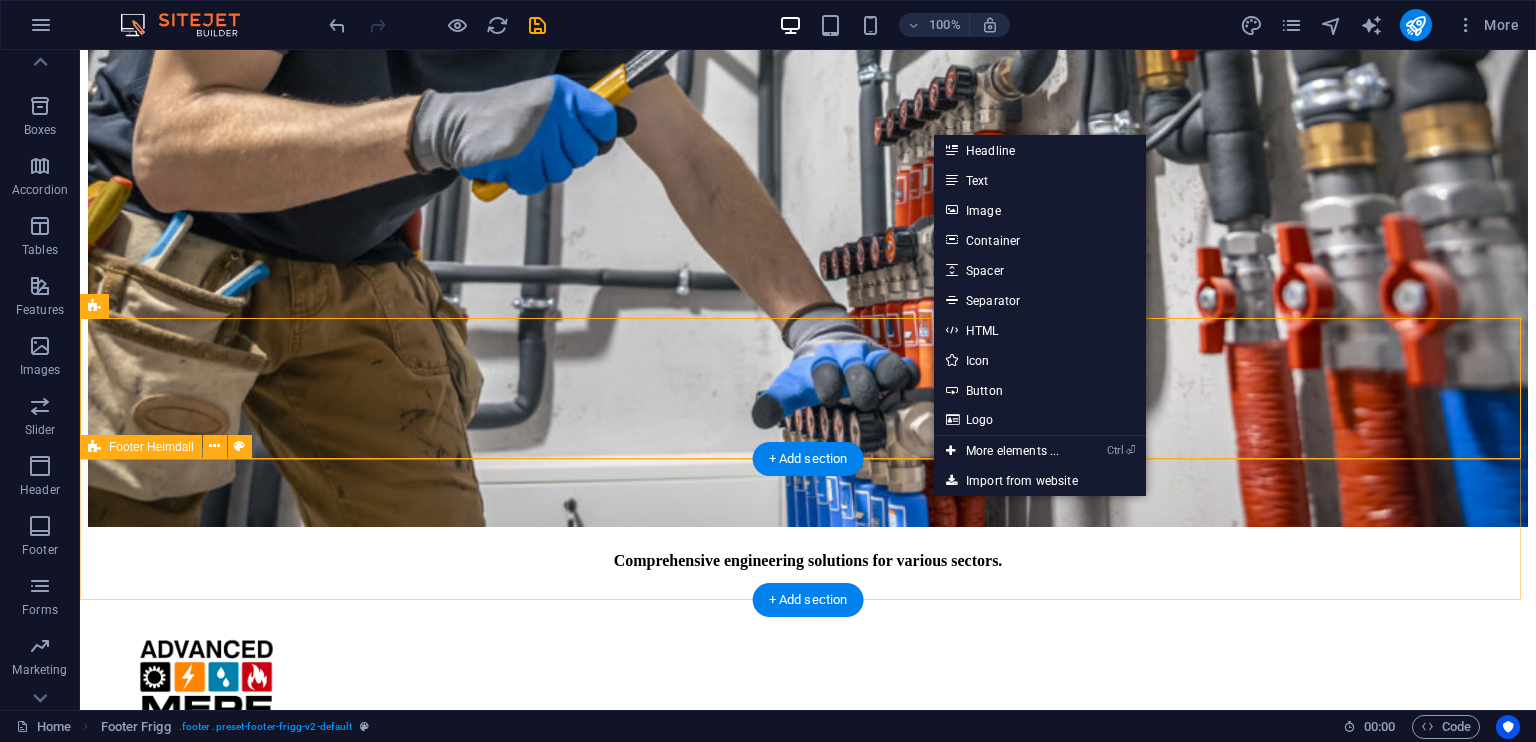 click on "Drop content here or  Add elements  Paste clipboard" at bounding box center [808, 8091] 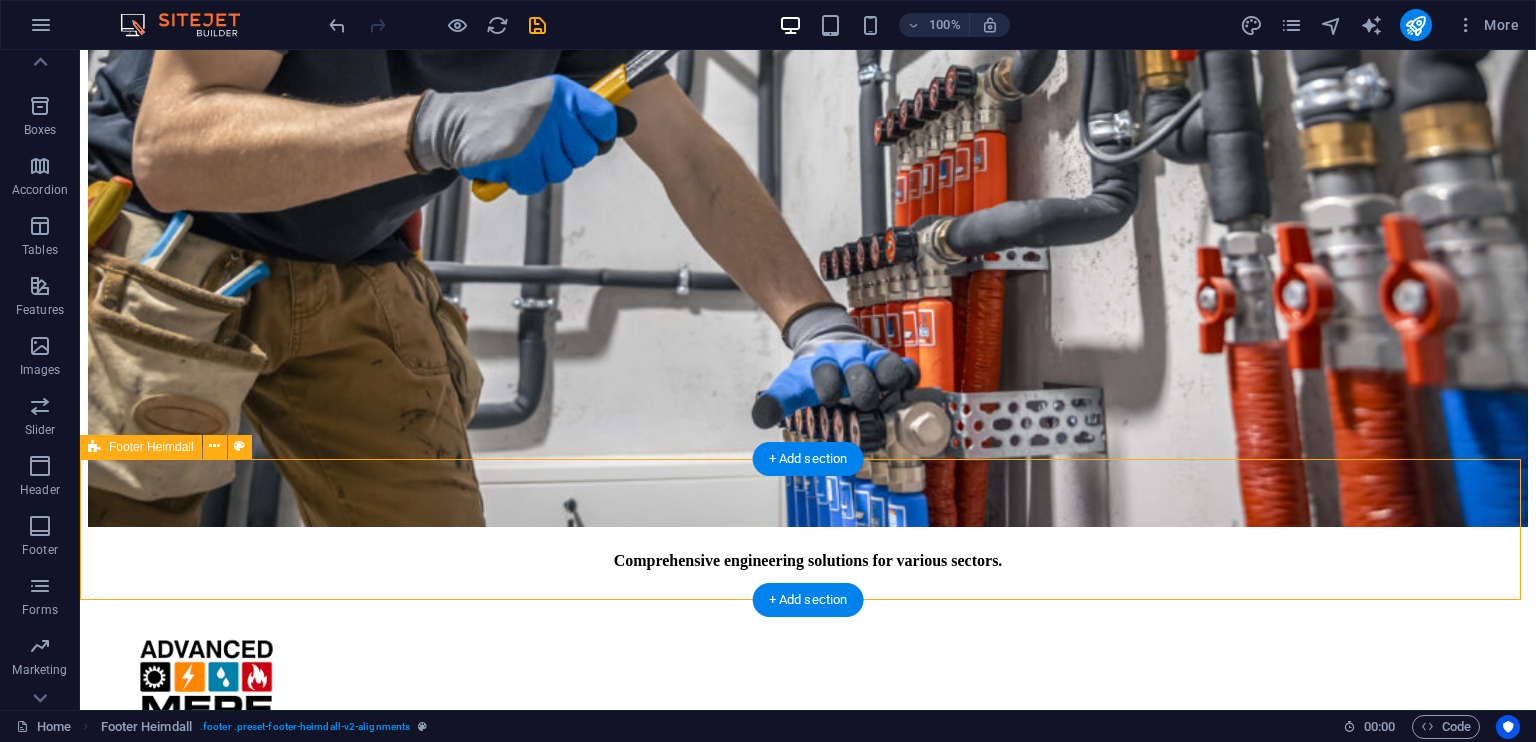 click at bounding box center (708, 8121) 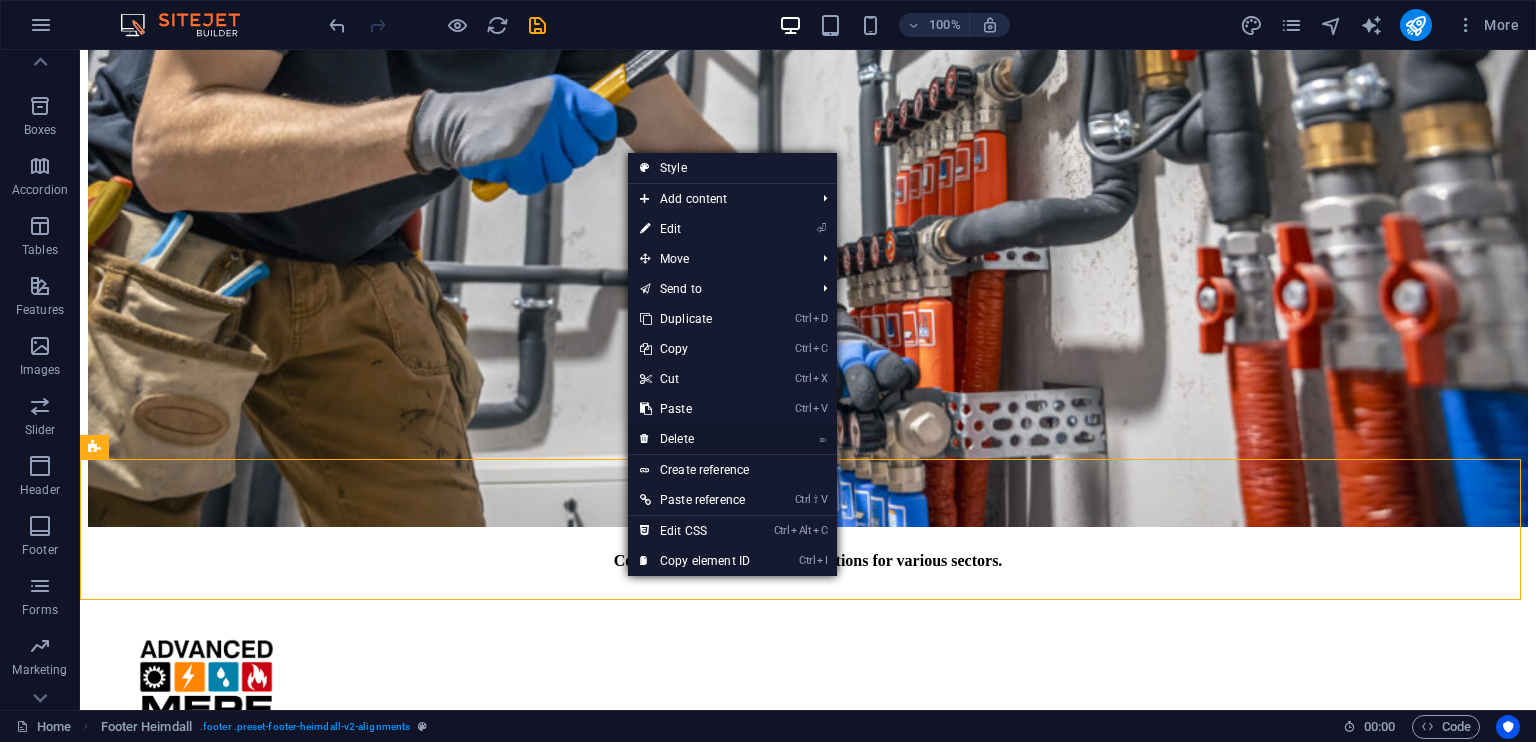 click on "⌦  Delete" at bounding box center (695, 439) 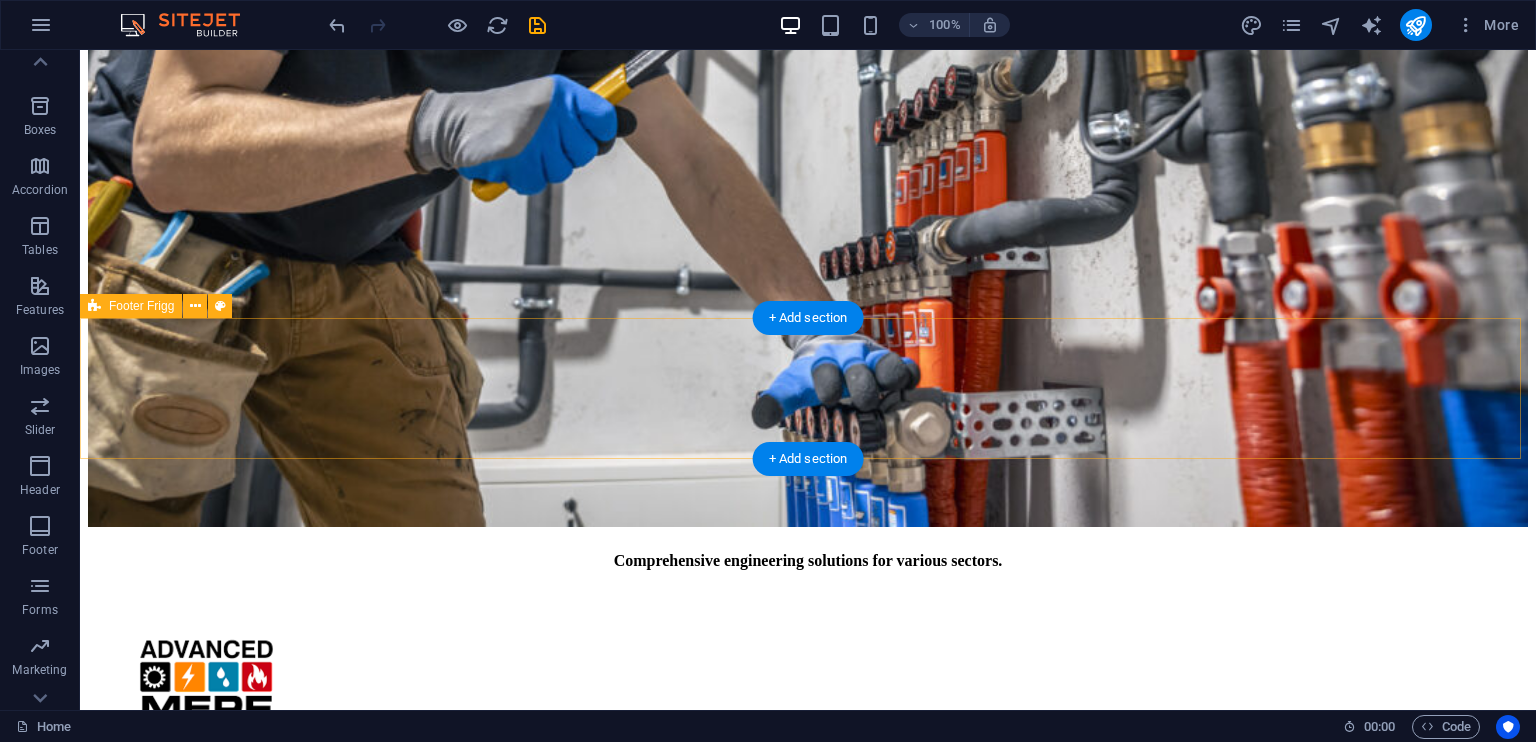 click on "Drop content here or  Add elements  Paste clipboard" at bounding box center [808, 7949] 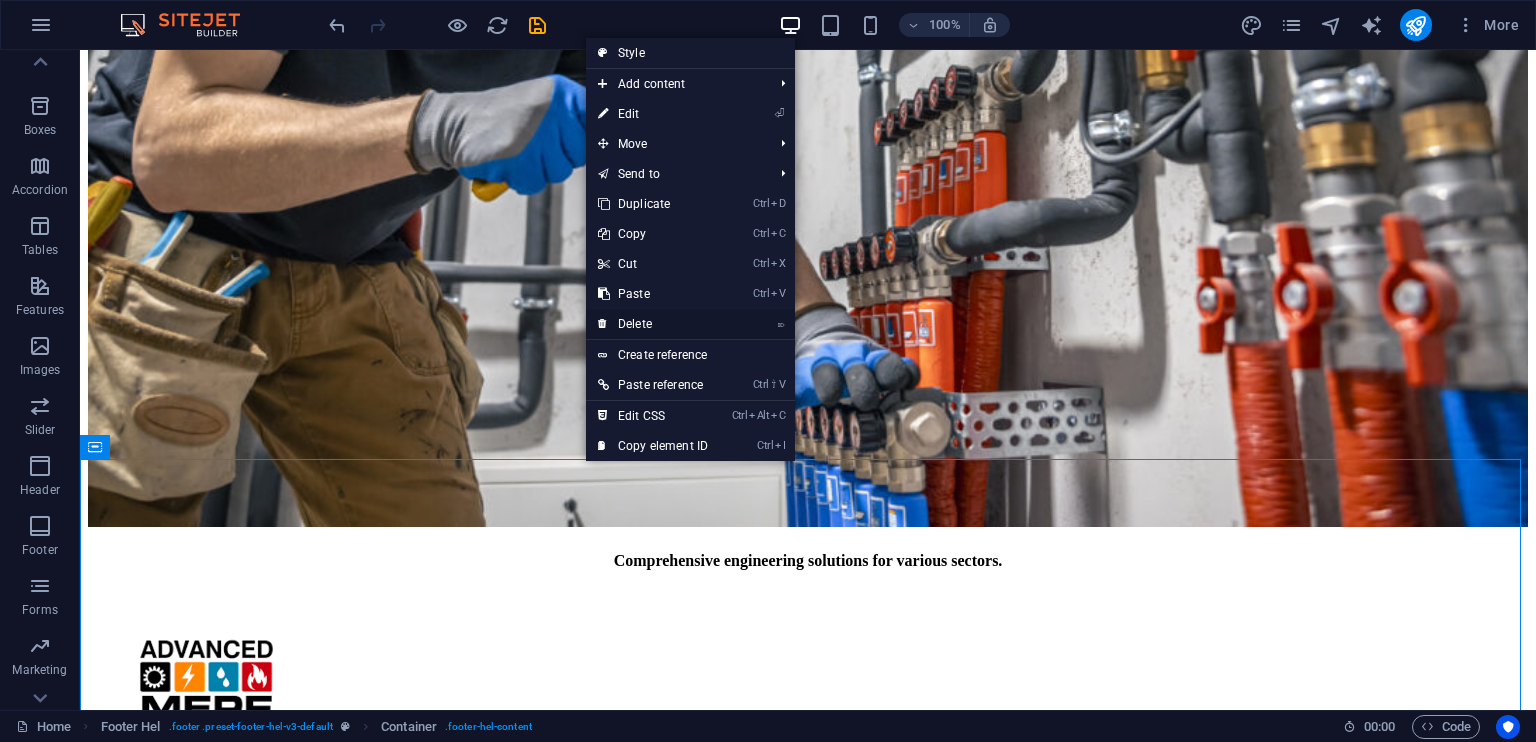 click on "⌦  Delete" at bounding box center (653, 324) 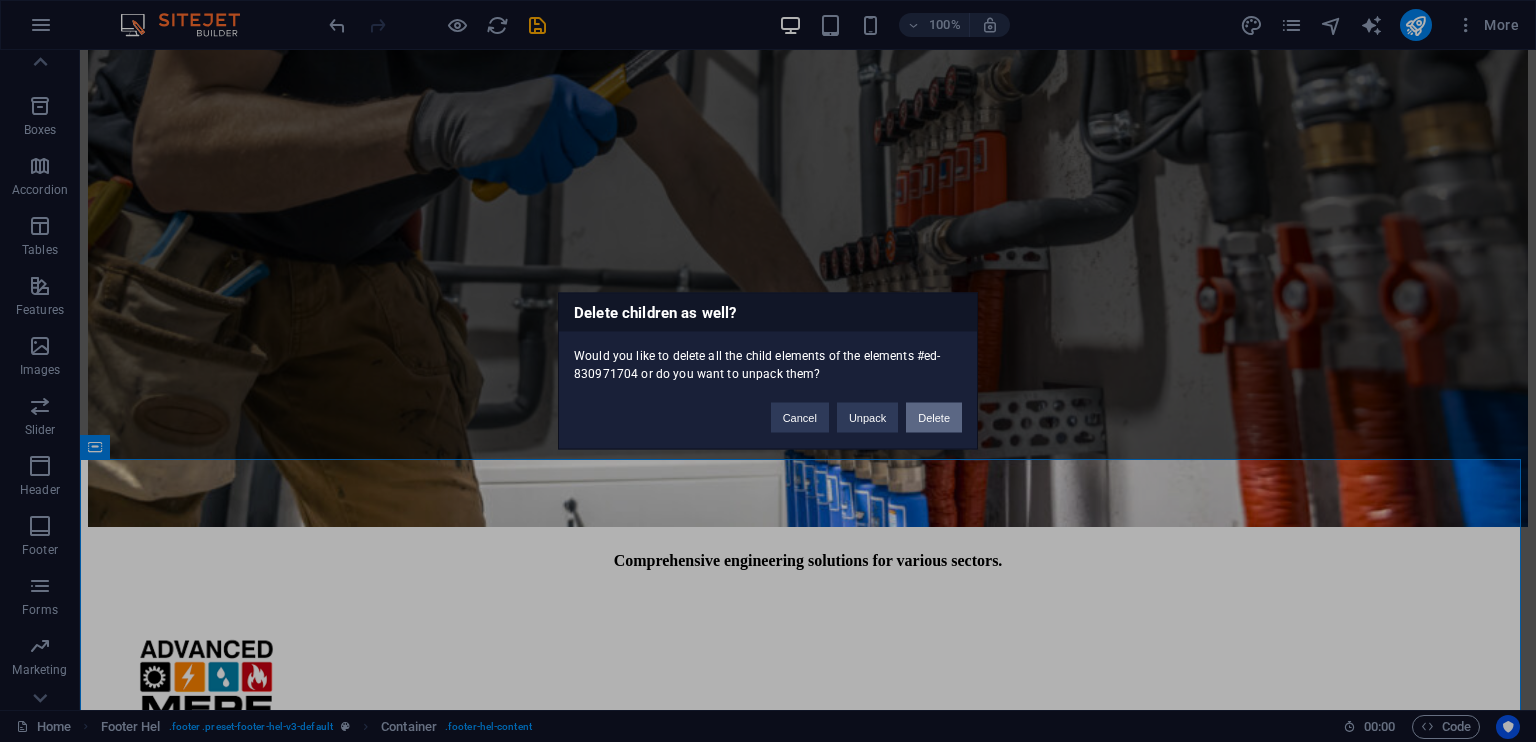 drag, startPoint x: 929, startPoint y: 407, endPoint x: 850, endPoint y: 357, distance: 93.49332 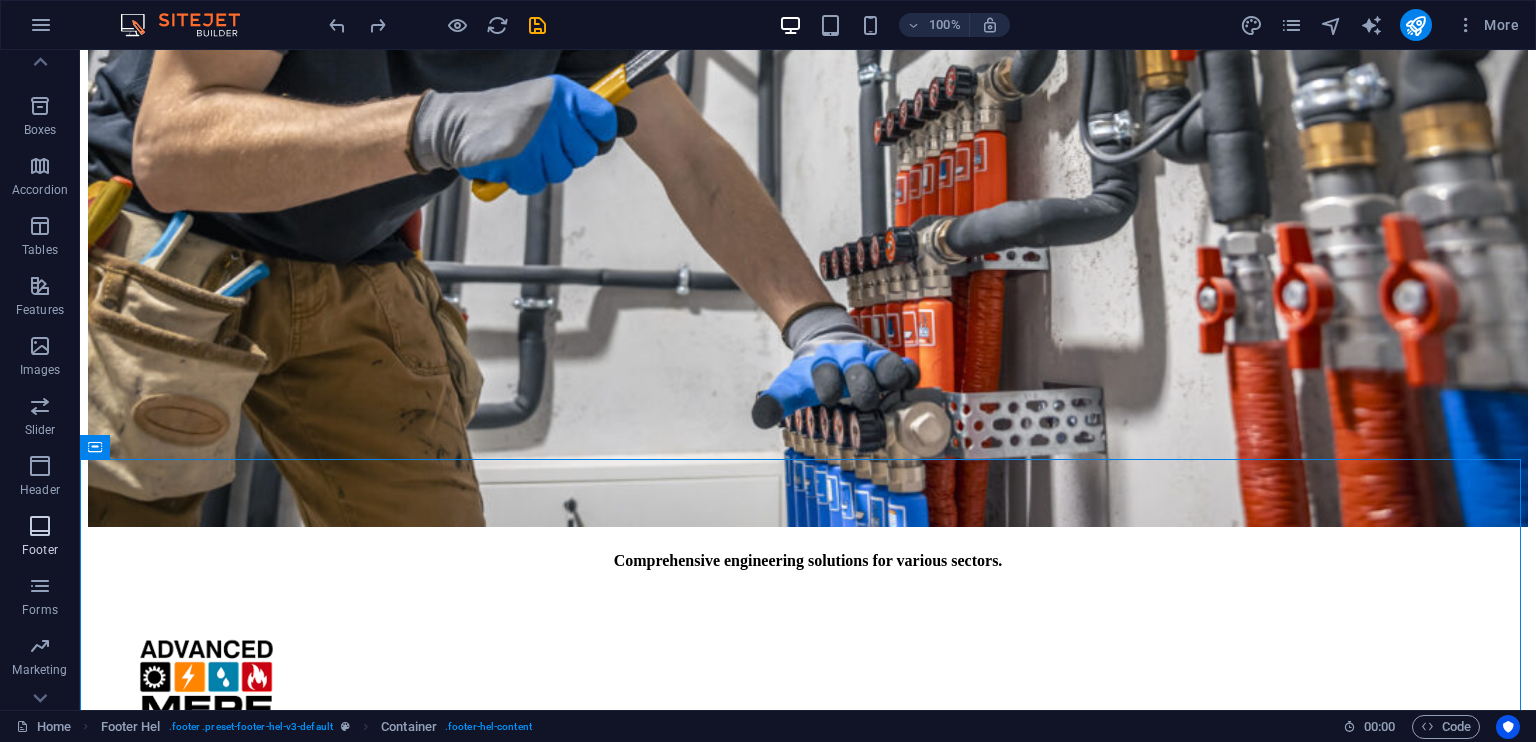 click on "Footer" at bounding box center (40, 550) 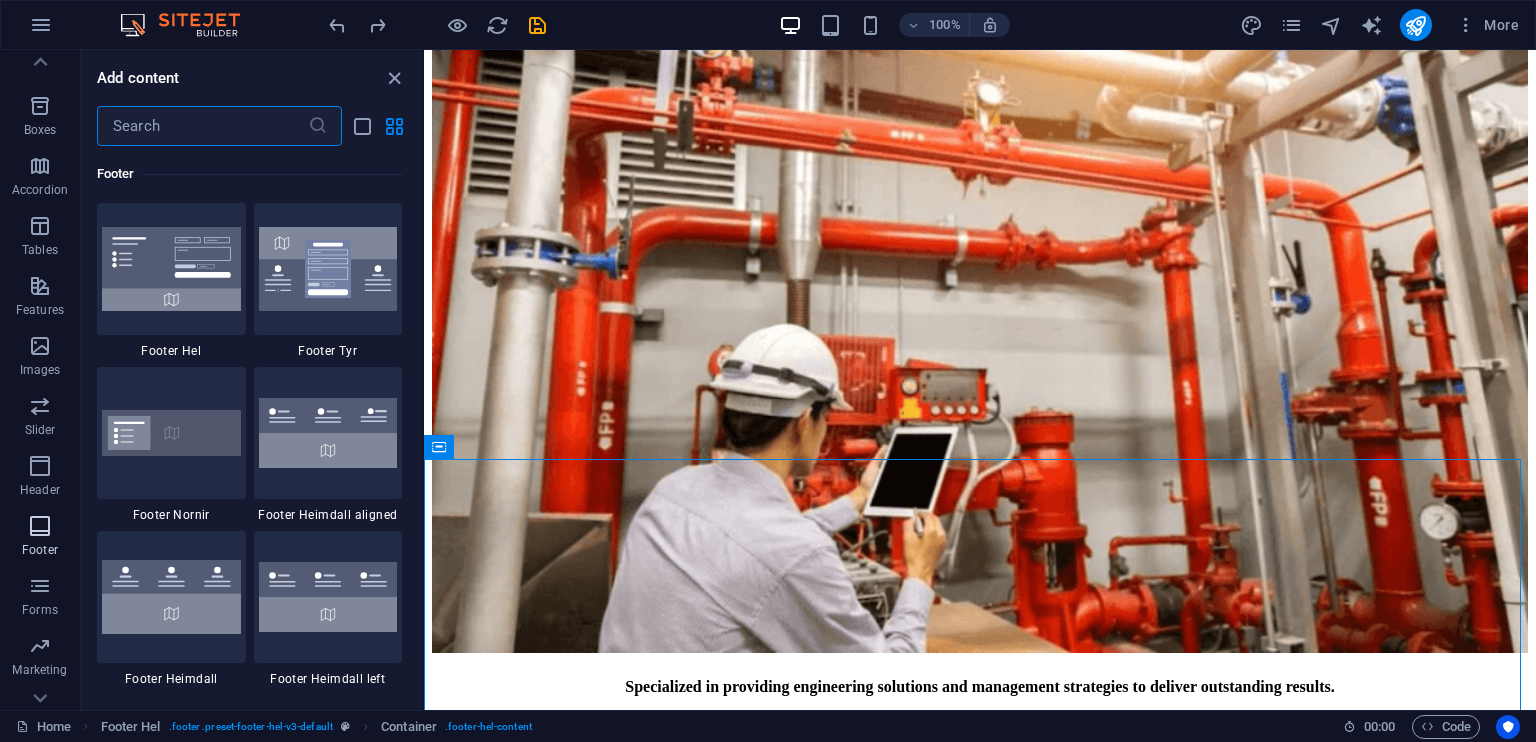 scroll, scrollTop: 13239, scrollLeft: 0, axis: vertical 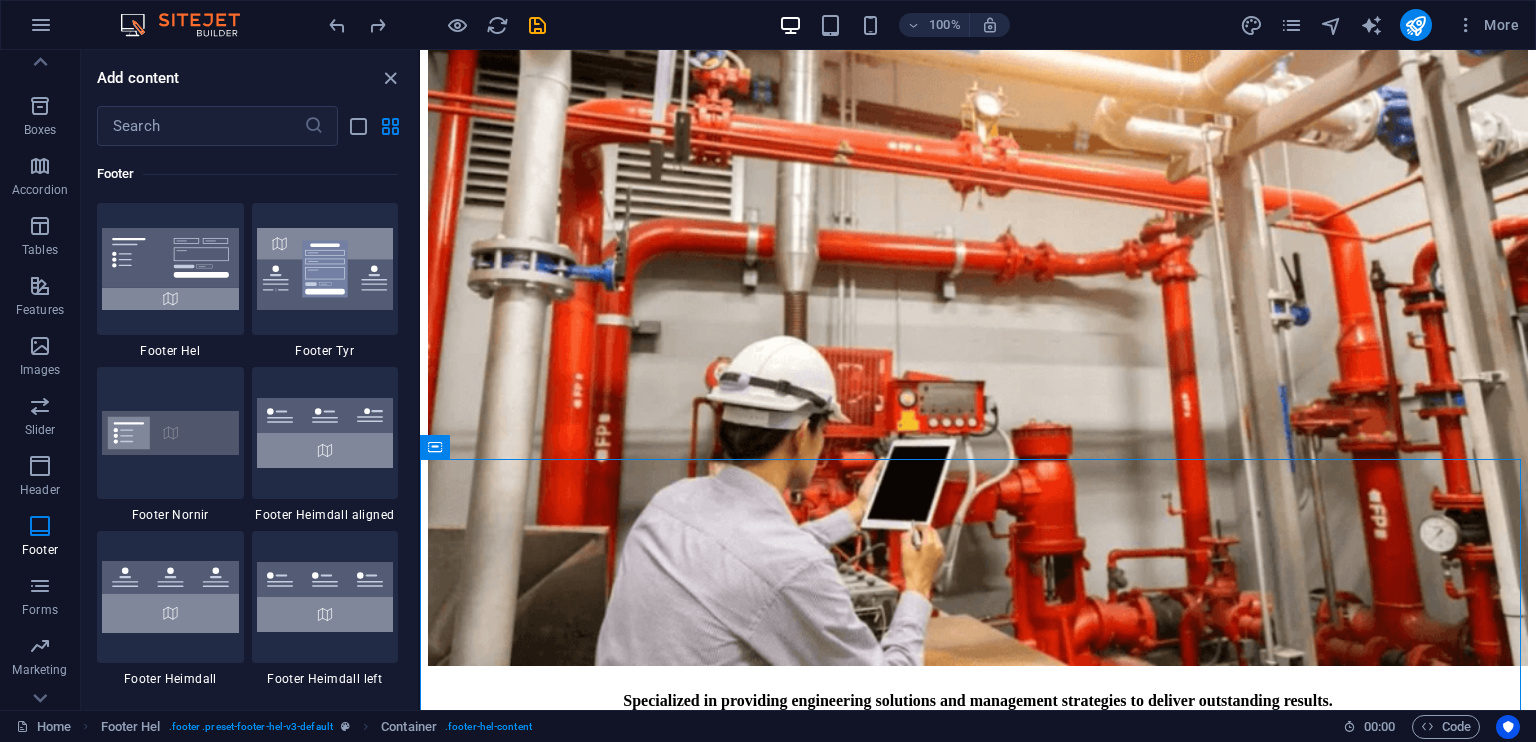 drag, startPoint x: 422, startPoint y: 522, endPoint x: 420, endPoint y: 497, distance: 25.079872 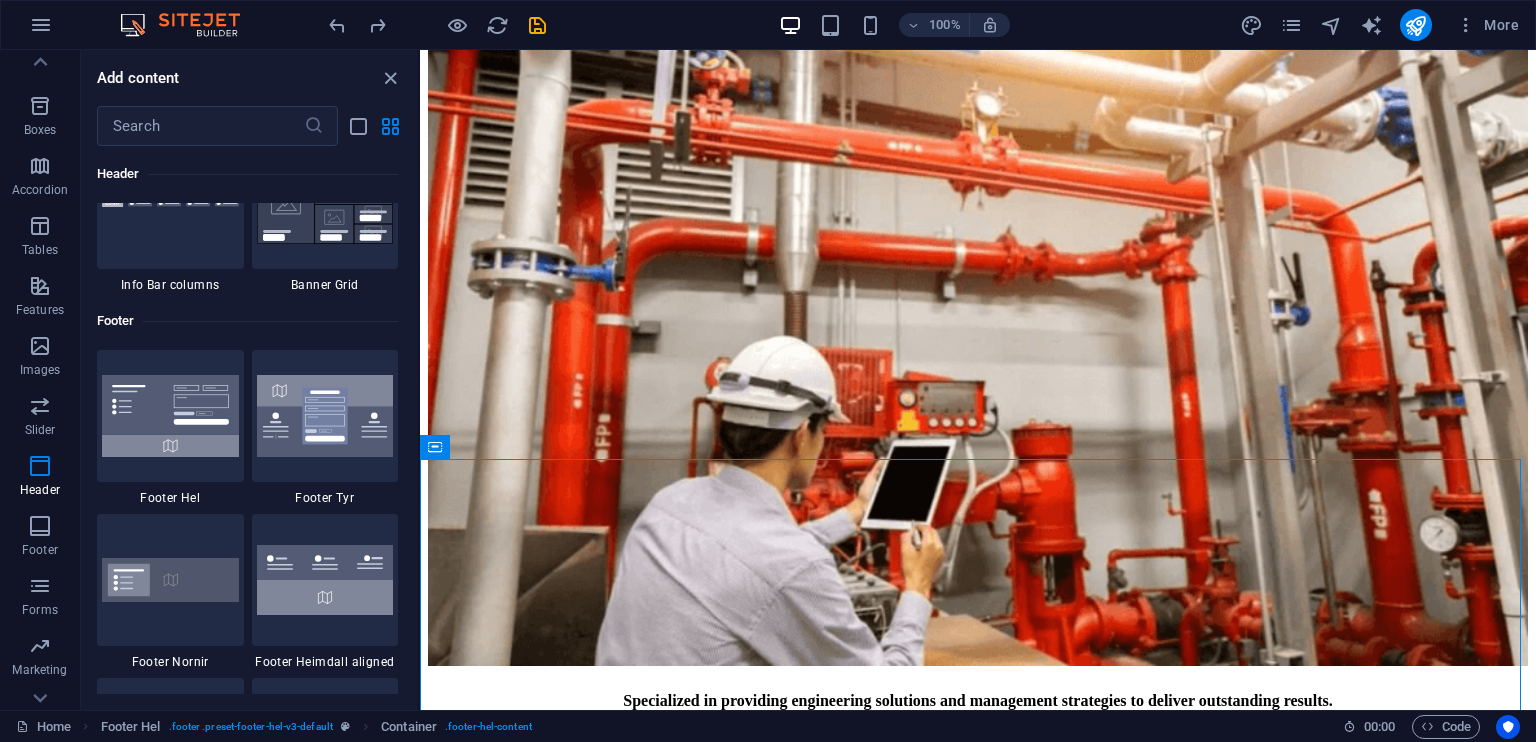 scroll, scrollTop: 13093, scrollLeft: 0, axis: vertical 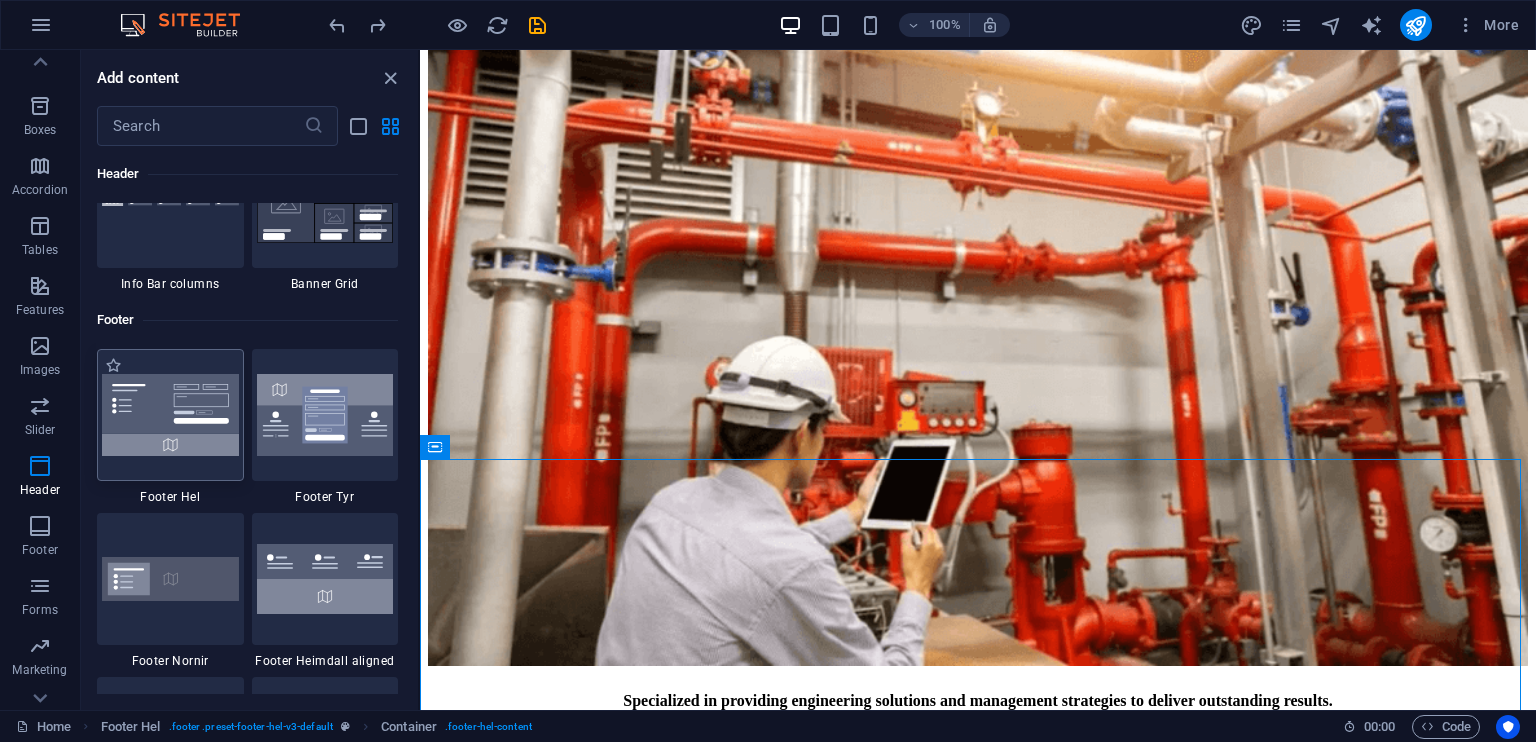 click at bounding box center (170, 415) 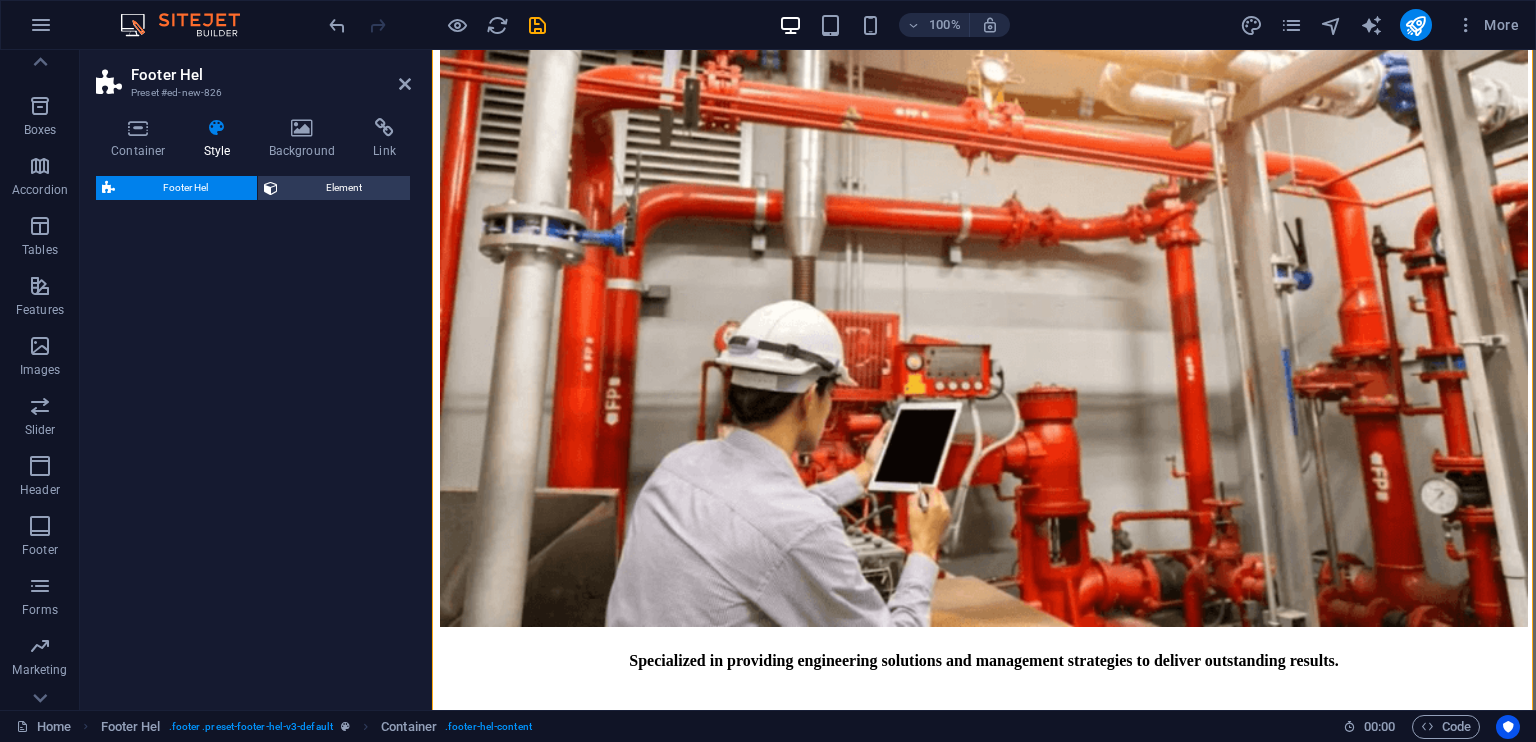 select on "%" 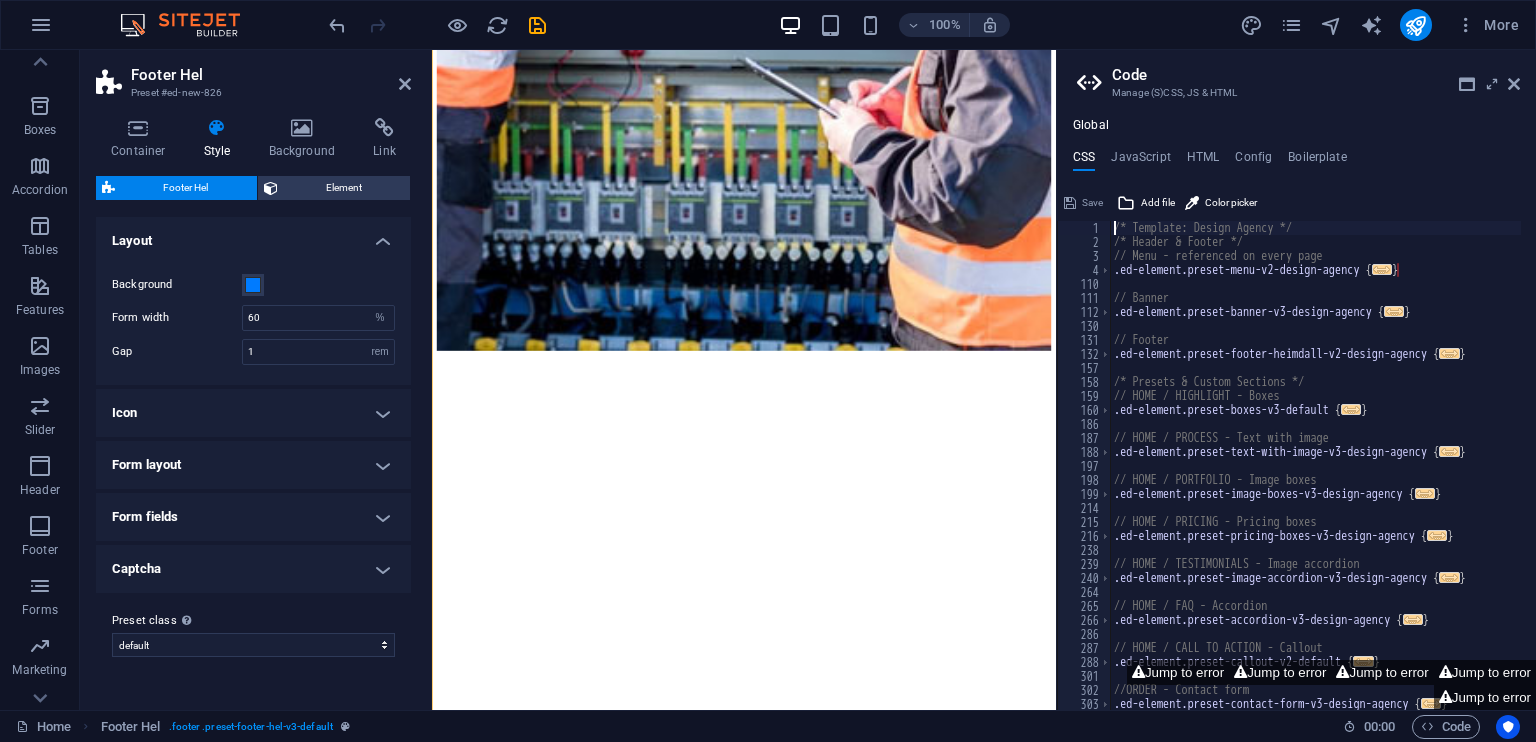 scroll, scrollTop: 9256, scrollLeft: 0, axis: vertical 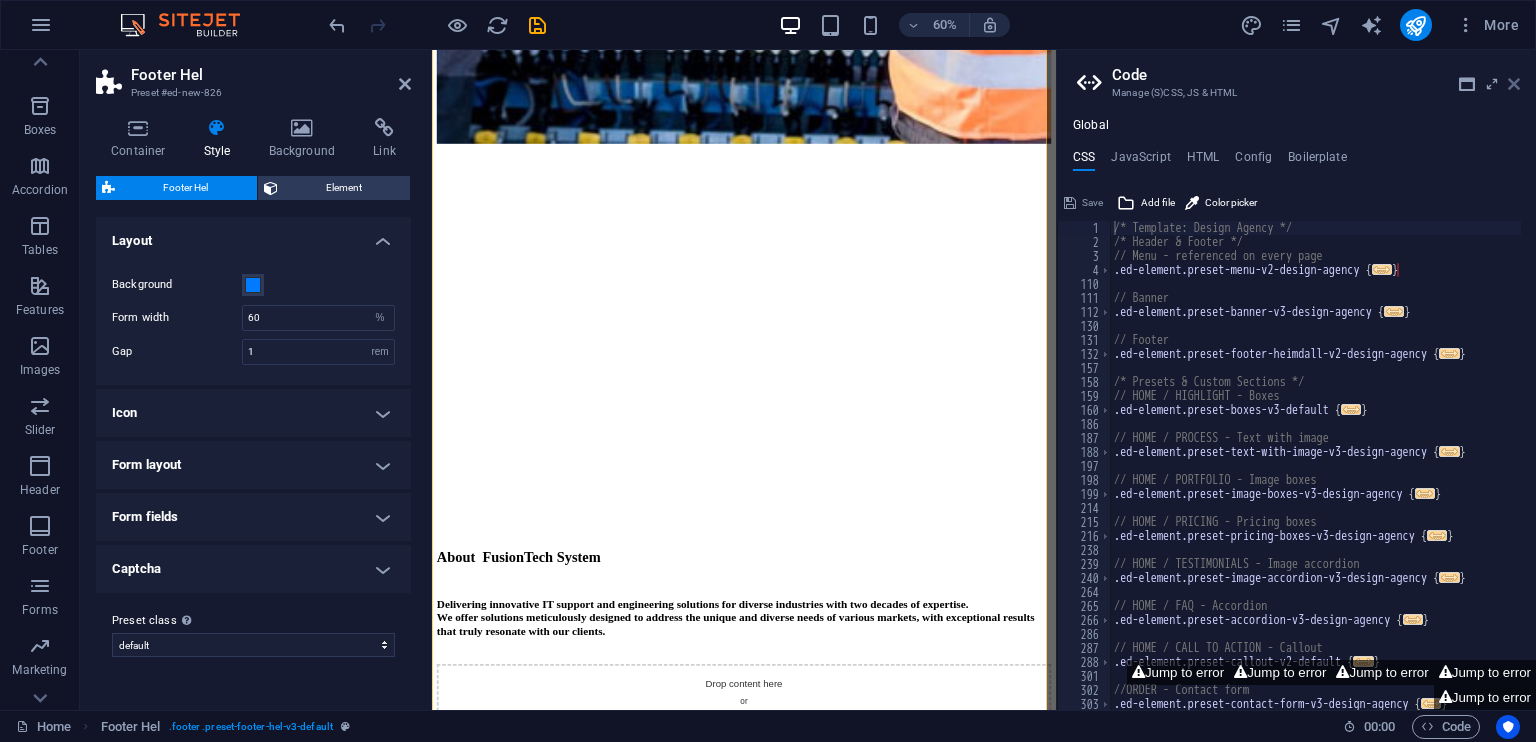 click at bounding box center [1514, 84] 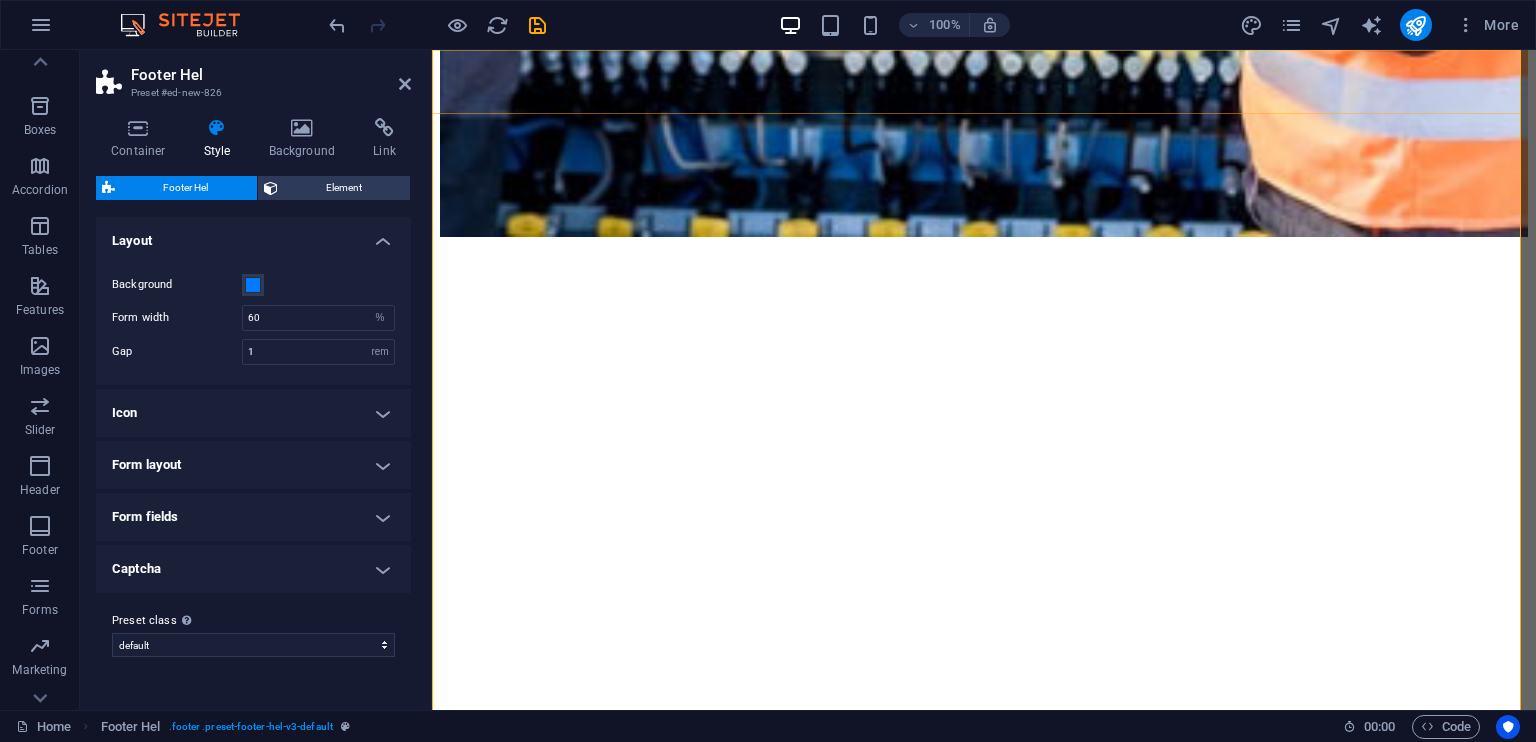 scroll, scrollTop: 8912, scrollLeft: 0, axis: vertical 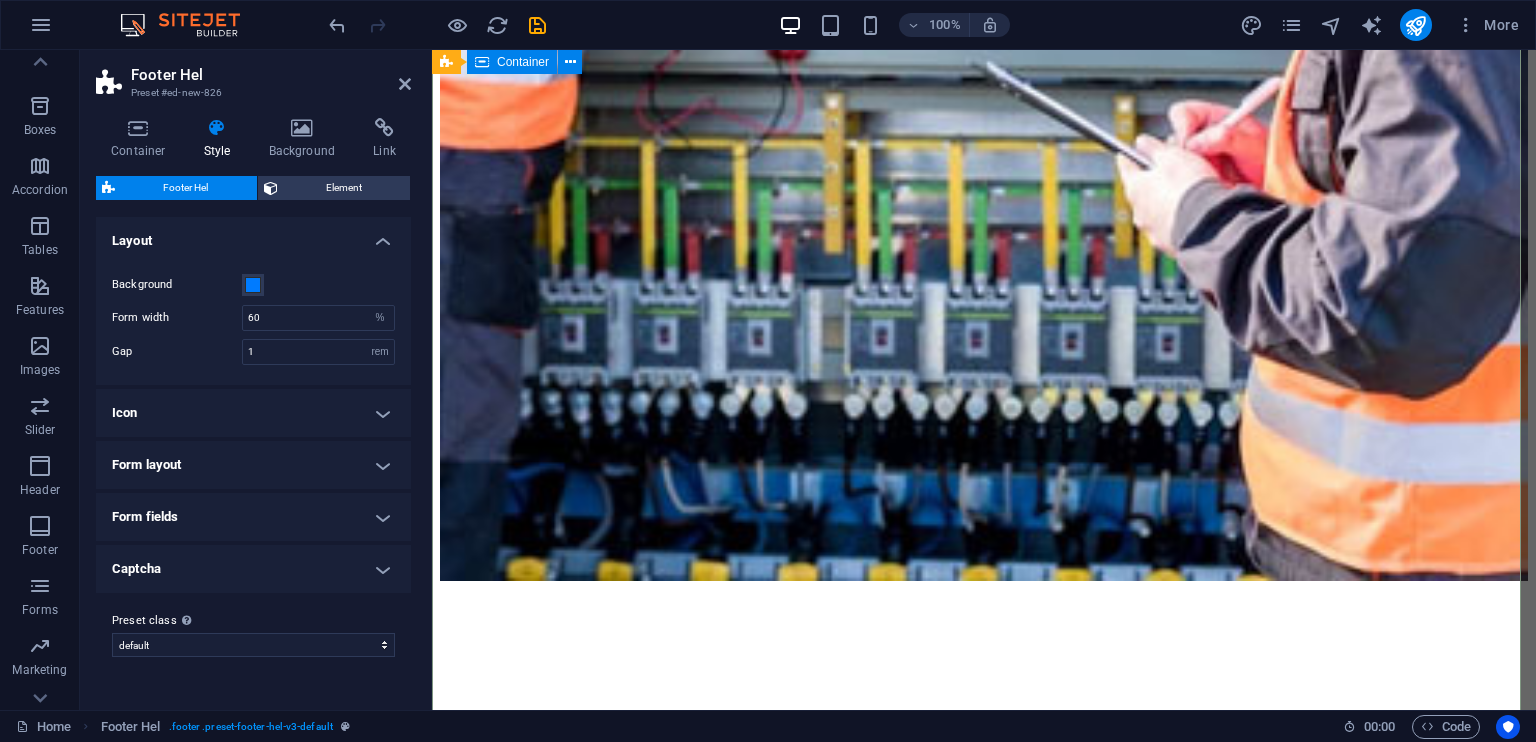 click on "Get in touch www.fusiontechsystem.com [NUMBER] [STREET] , [POSTALCODE] [CITY] +[COUNTRYCODE]-[PHONE] [EMAIL] Legal Notice  |  Privacy Policy   {{ 'content.forms.privacy'|trans }} Unreadable? Load new Submit" at bounding box center (984, 5375) 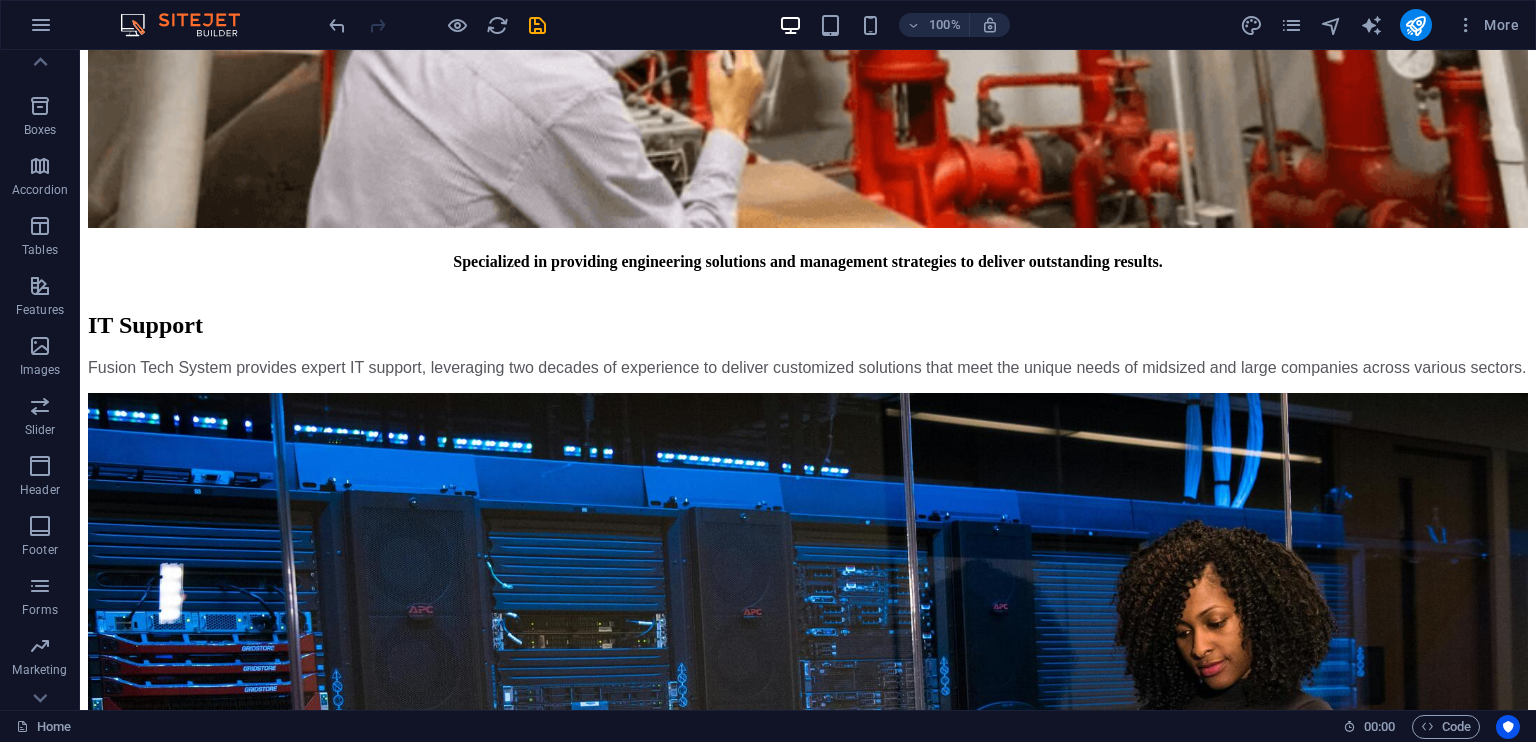 scroll, scrollTop: 6271, scrollLeft: 0, axis: vertical 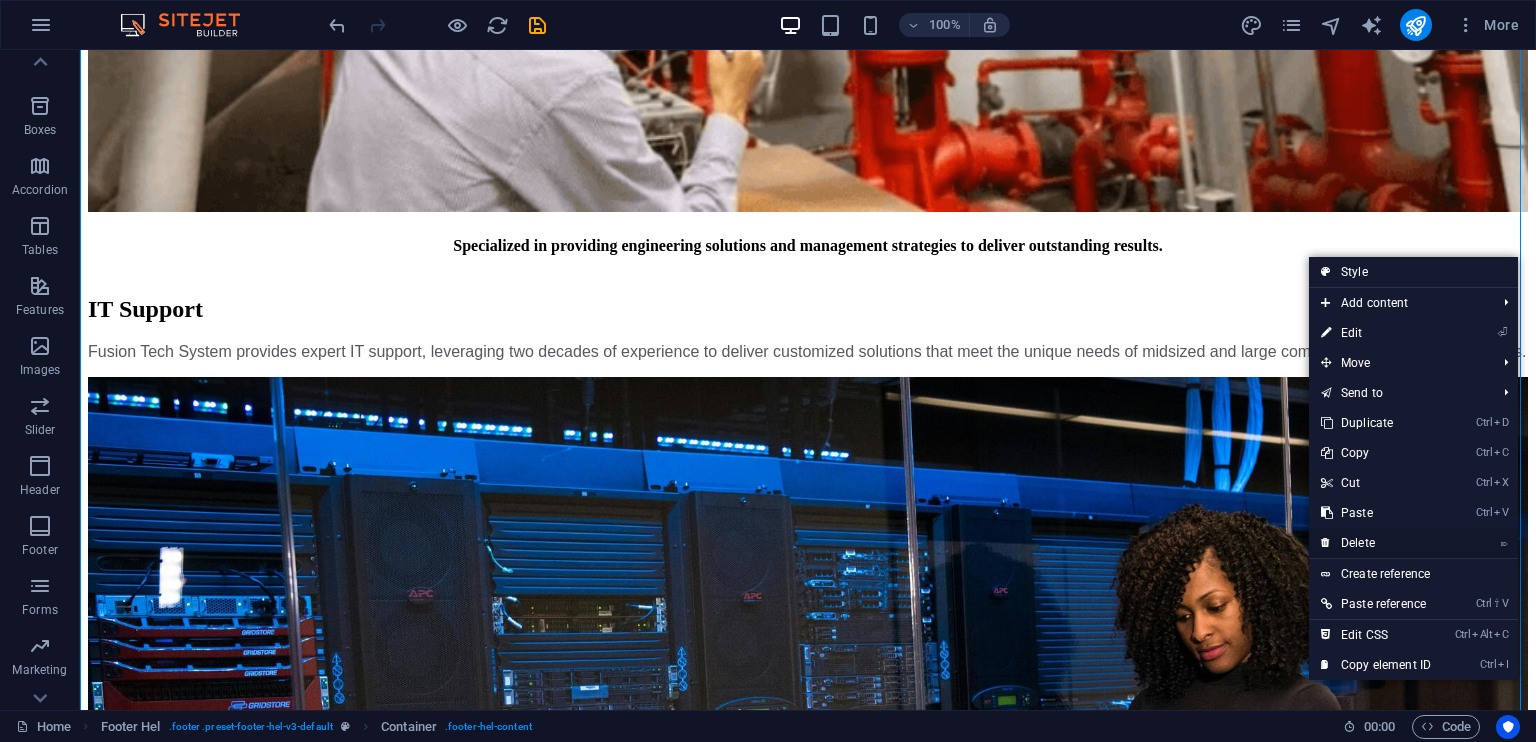 click on "⌦  Delete" at bounding box center (1376, 543) 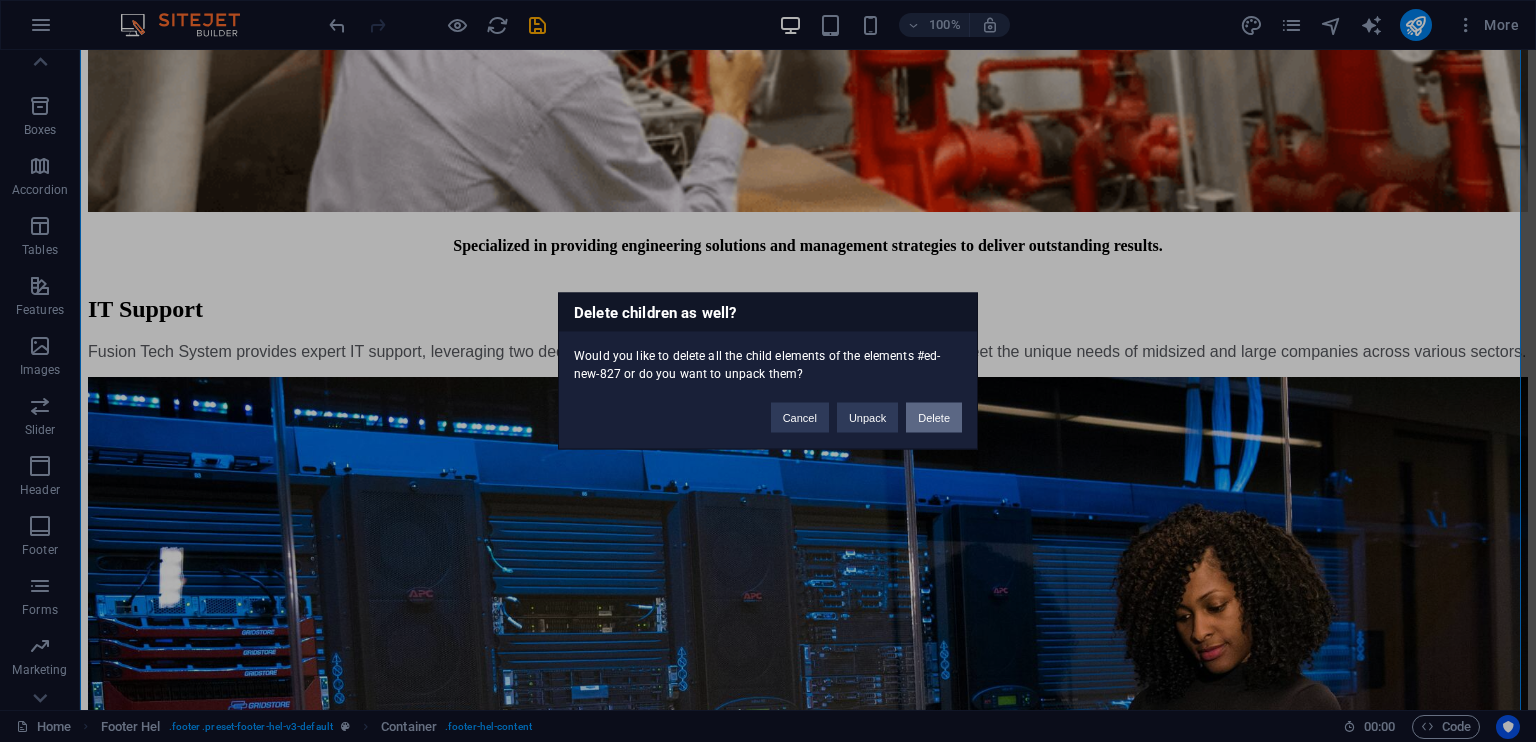 click on "Delete" at bounding box center [934, 418] 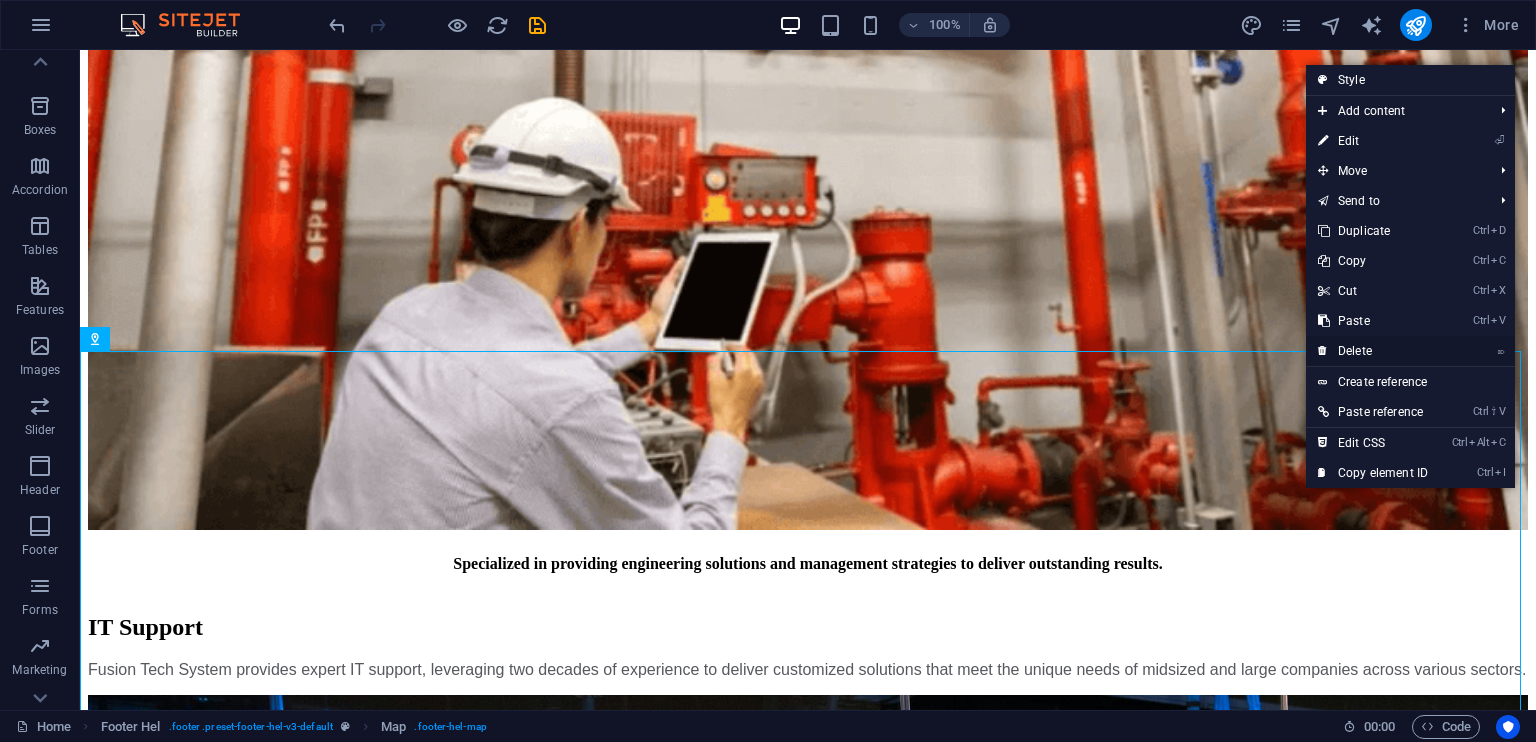 drag, startPoint x: 1379, startPoint y: 355, endPoint x: 1299, endPoint y: 303, distance: 95.41489 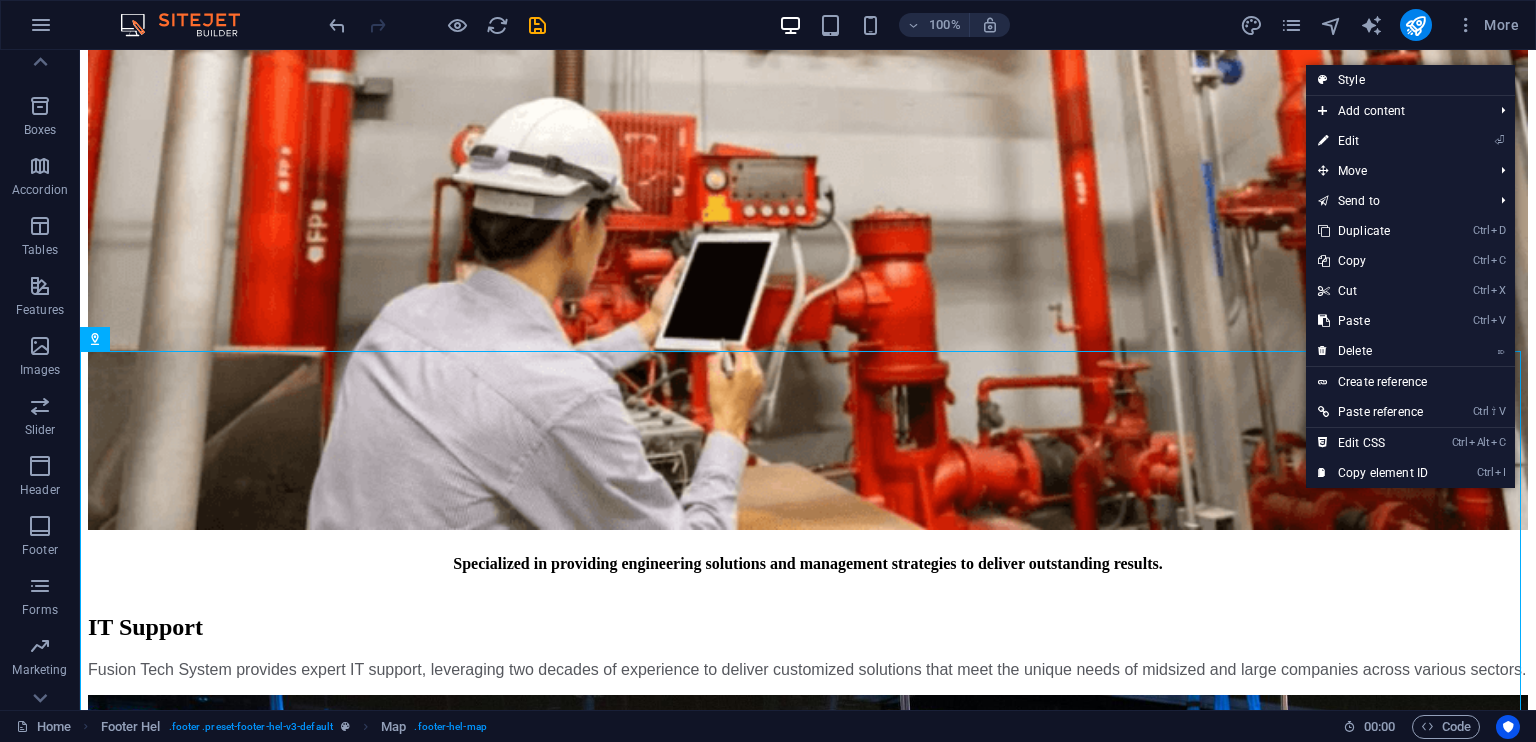 scroll, scrollTop: 5734, scrollLeft: 0, axis: vertical 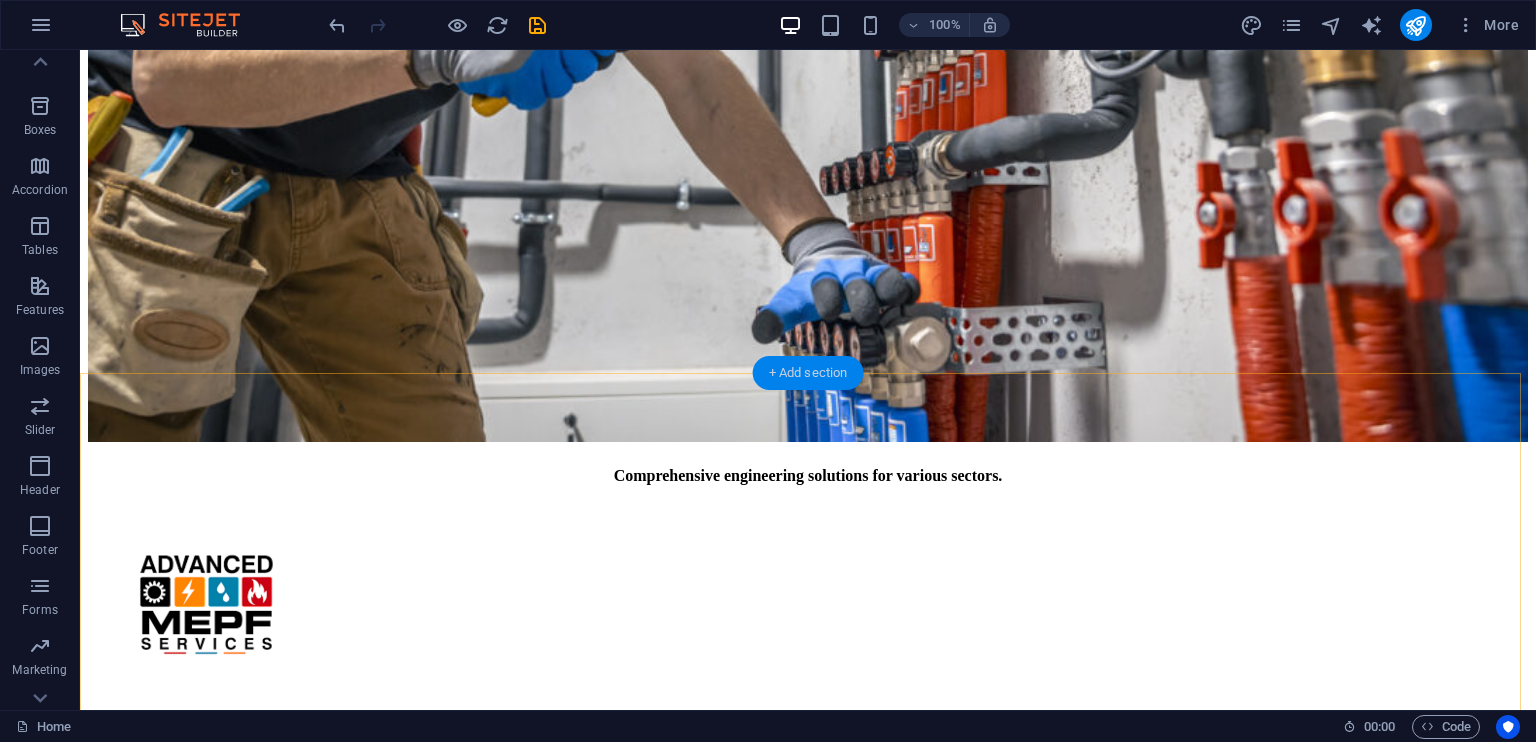 click on "+ Add section" at bounding box center (808, 373) 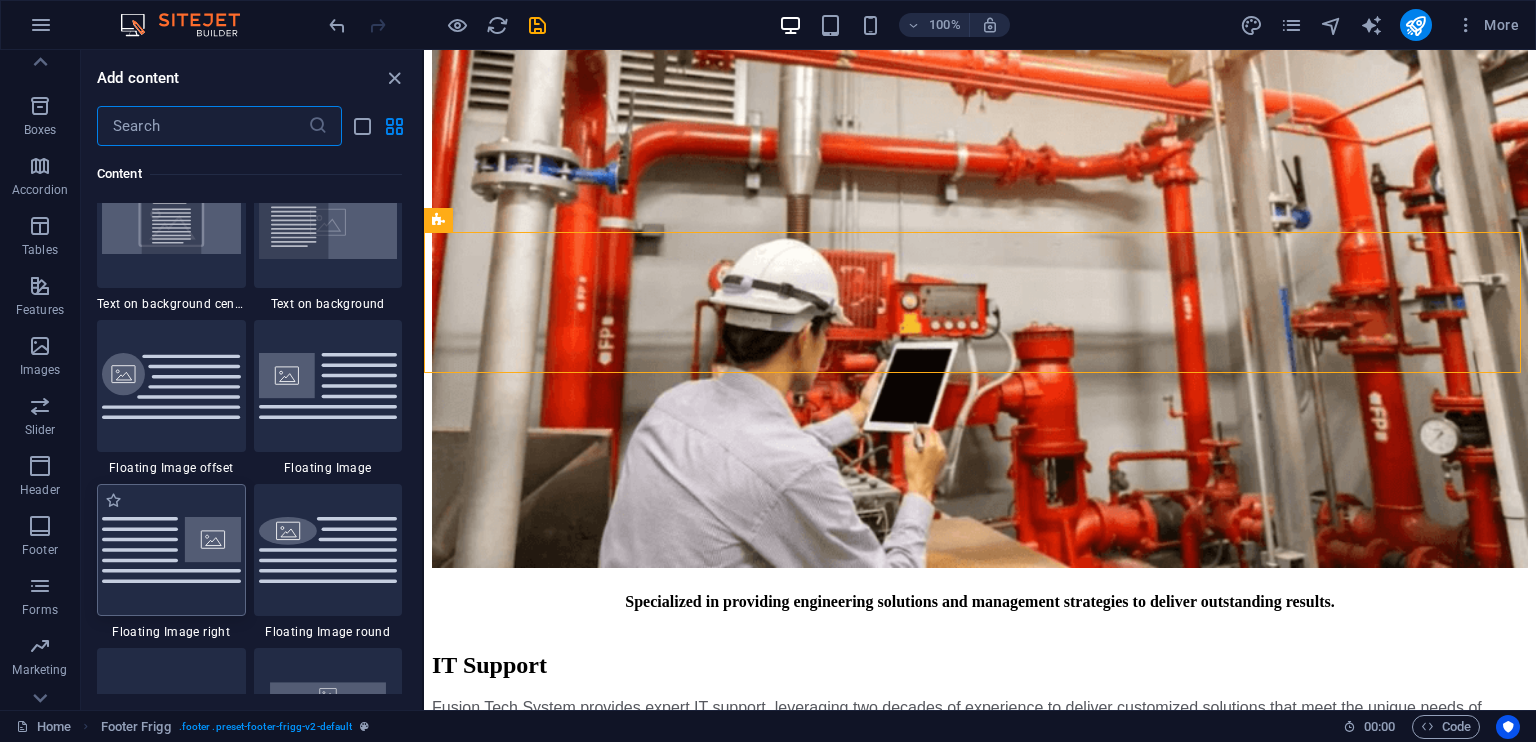 scroll, scrollTop: 4213, scrollLeft: 0, axis: vertical 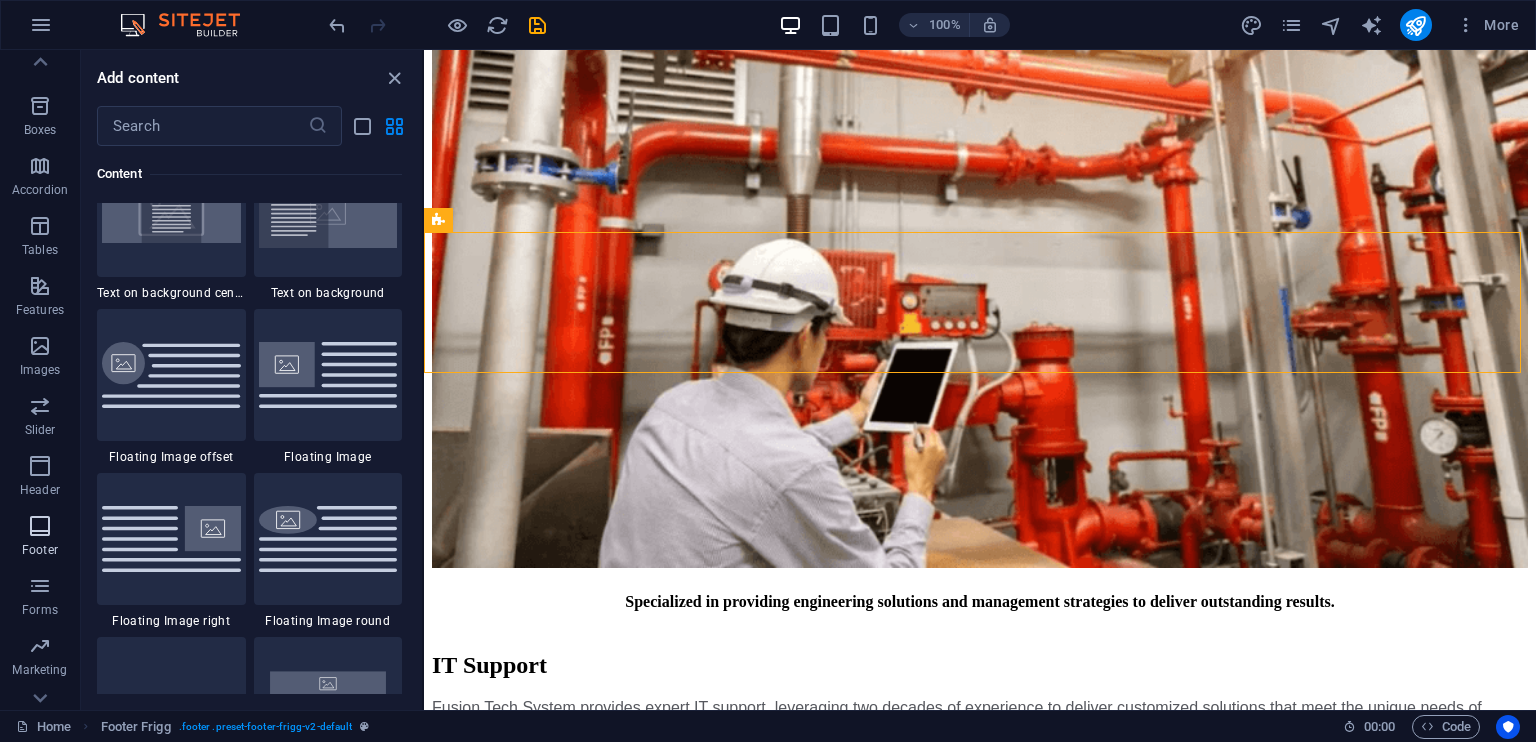 click on "Footer" at bounding box center [40, 550] 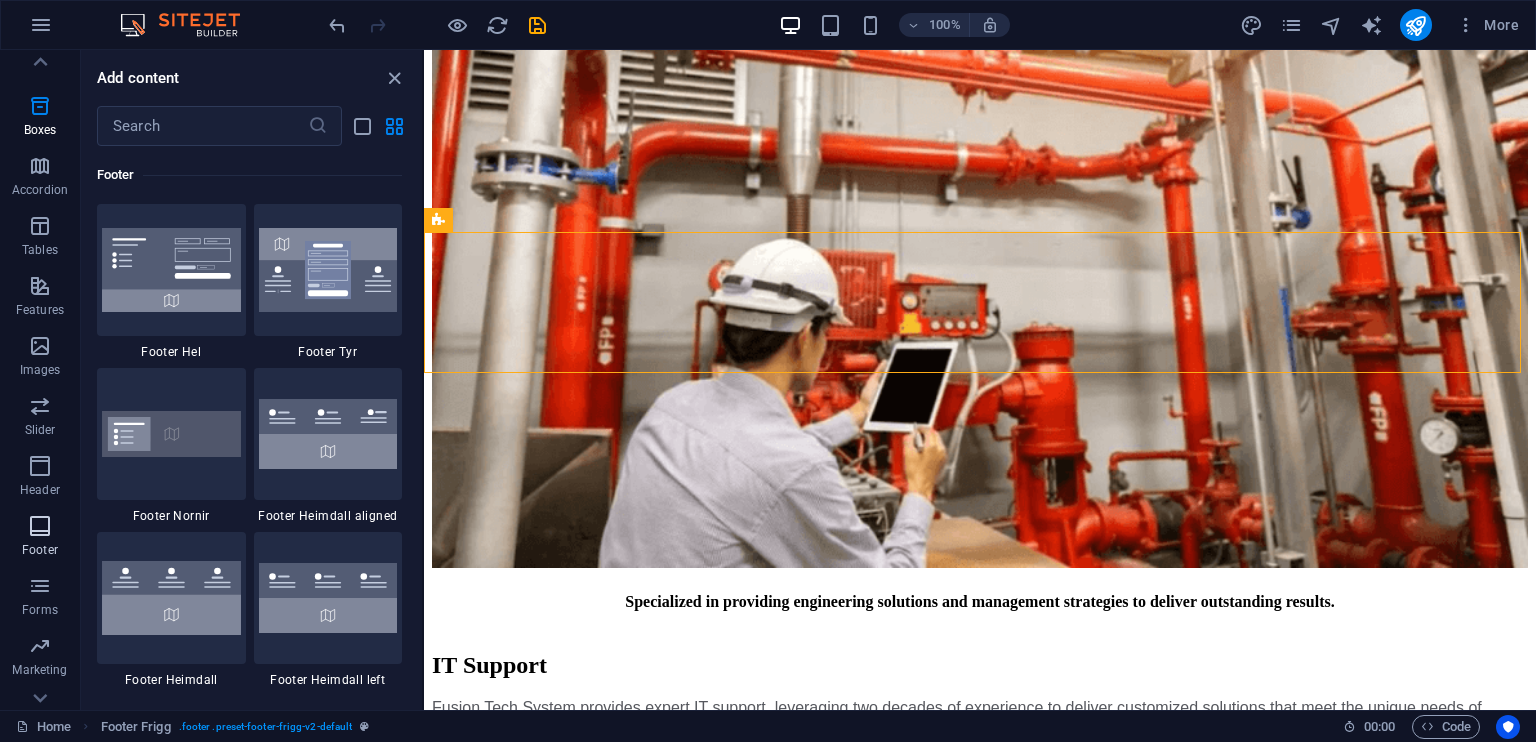 scroll, scrollTop: 13238, scrollLeft: 0, axis: vertical 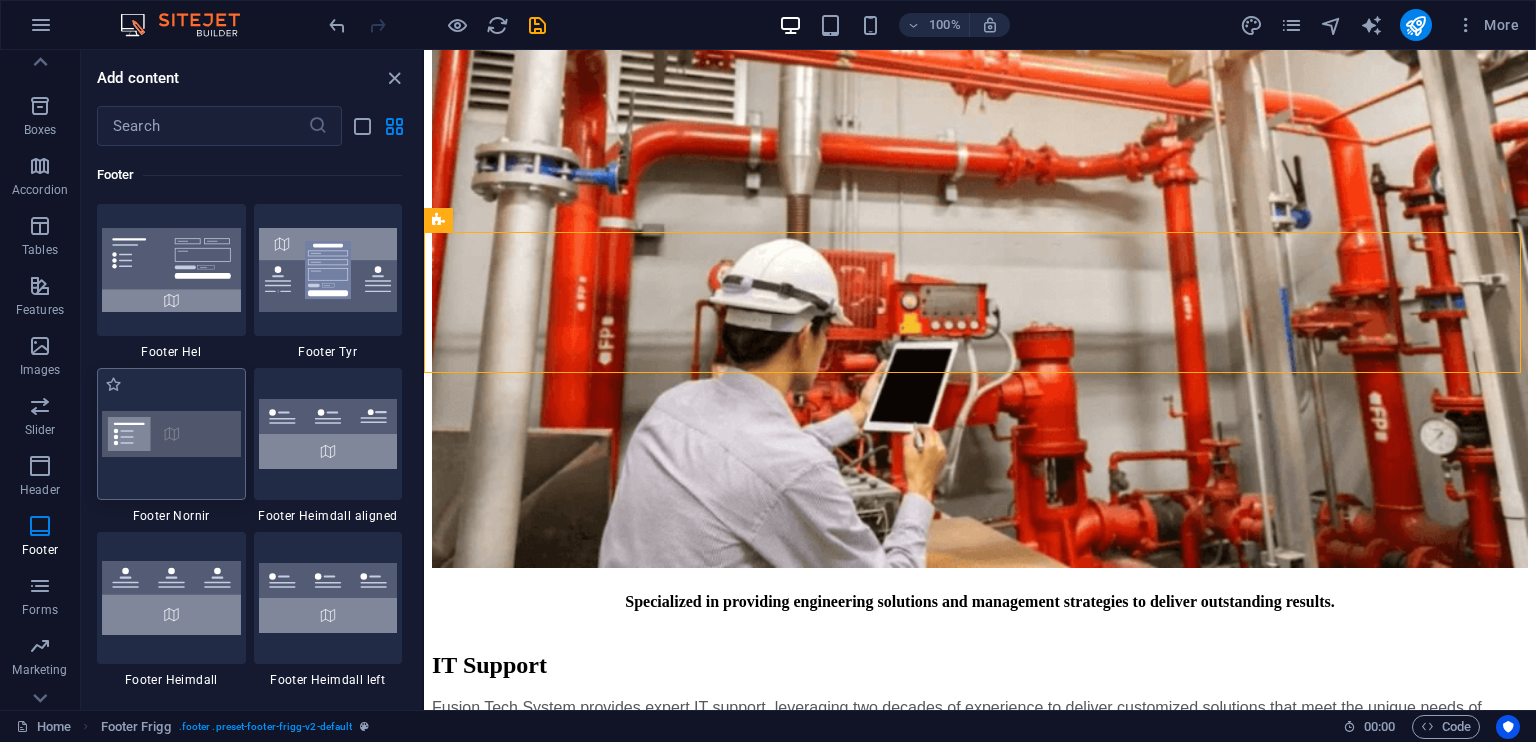 click at bounding box center [171, 434] 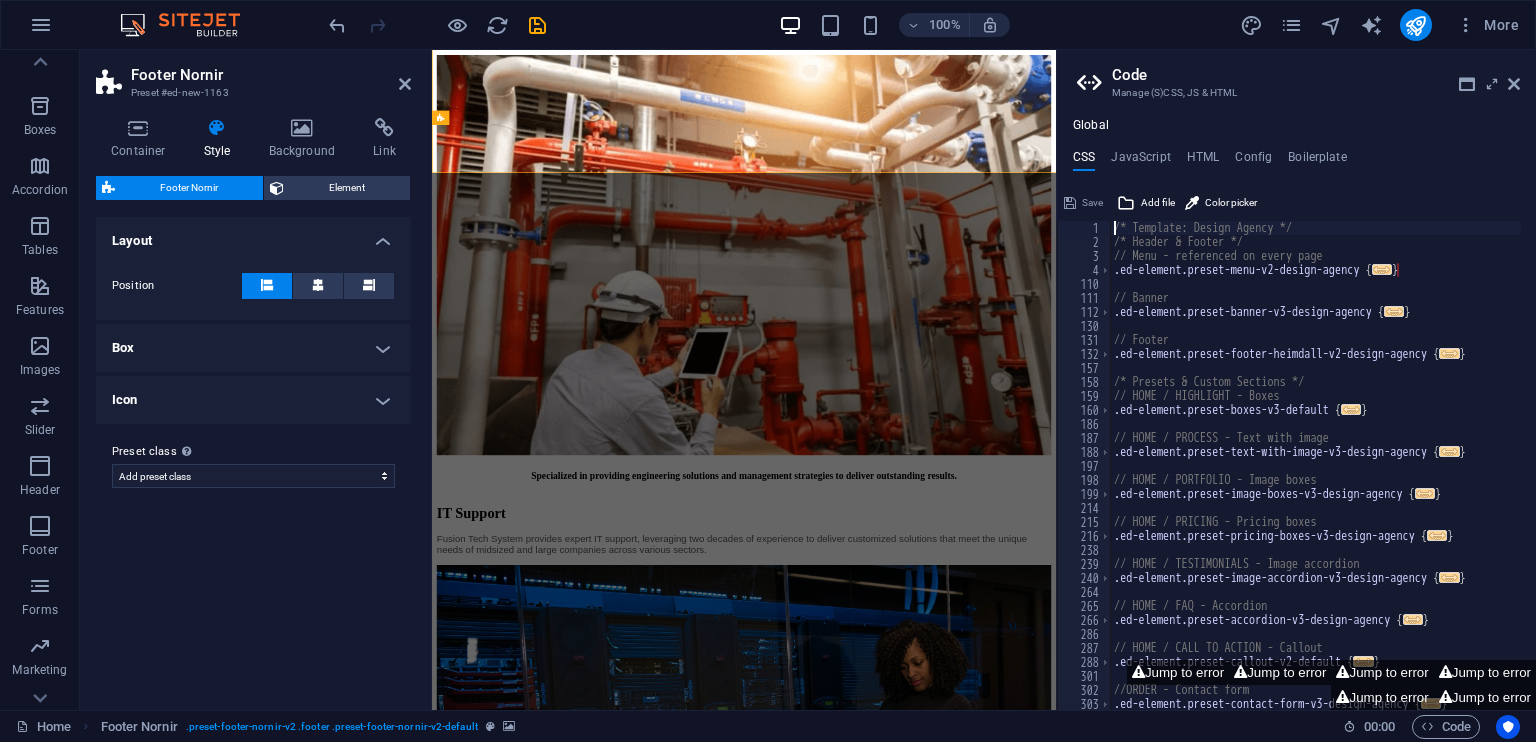 scroll, scrollTop: 5319, scrollLeft: 0, axis: vertical 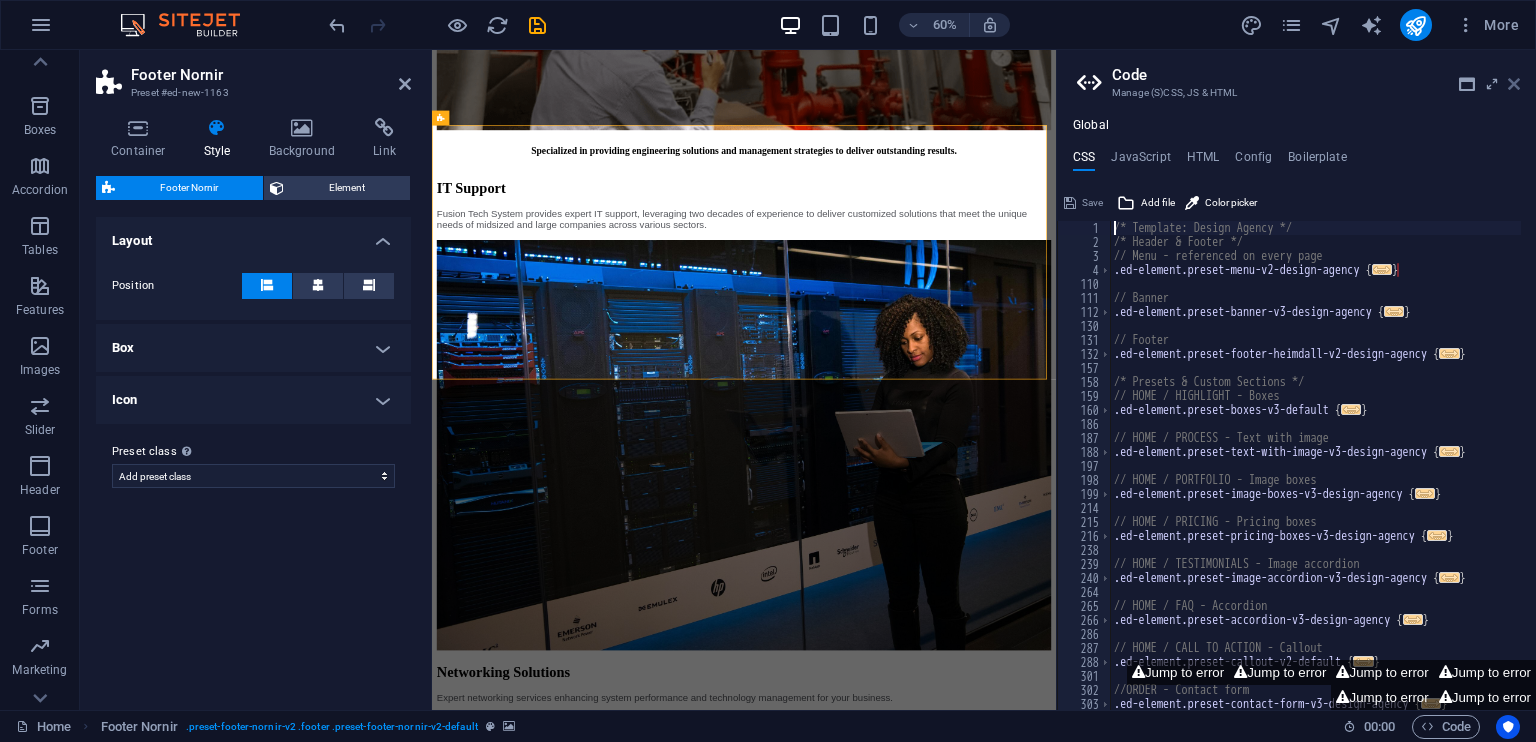 click at bounding box center (1514, 84) 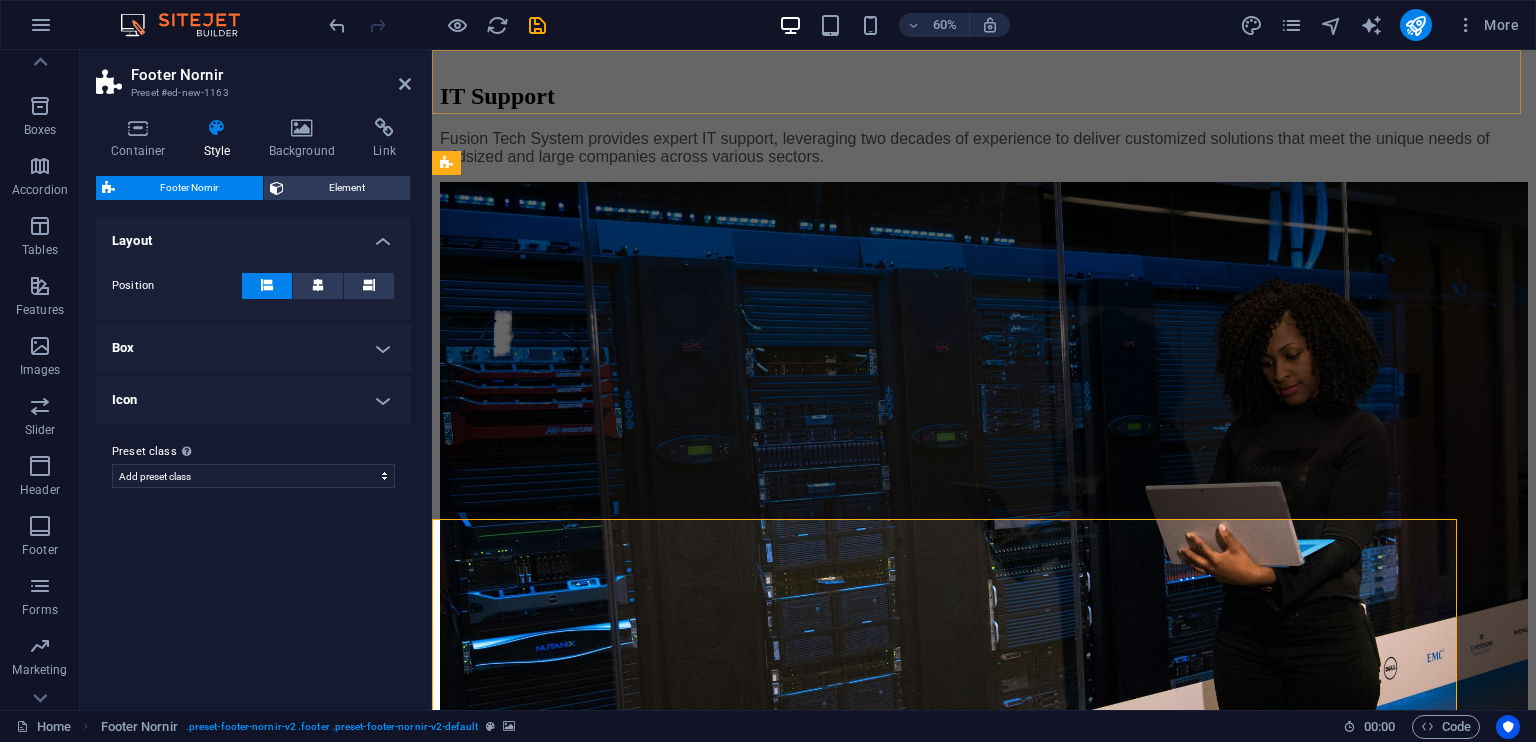 scroll, scrollTop: 4975, scrollLeft: 0, axis: vertical 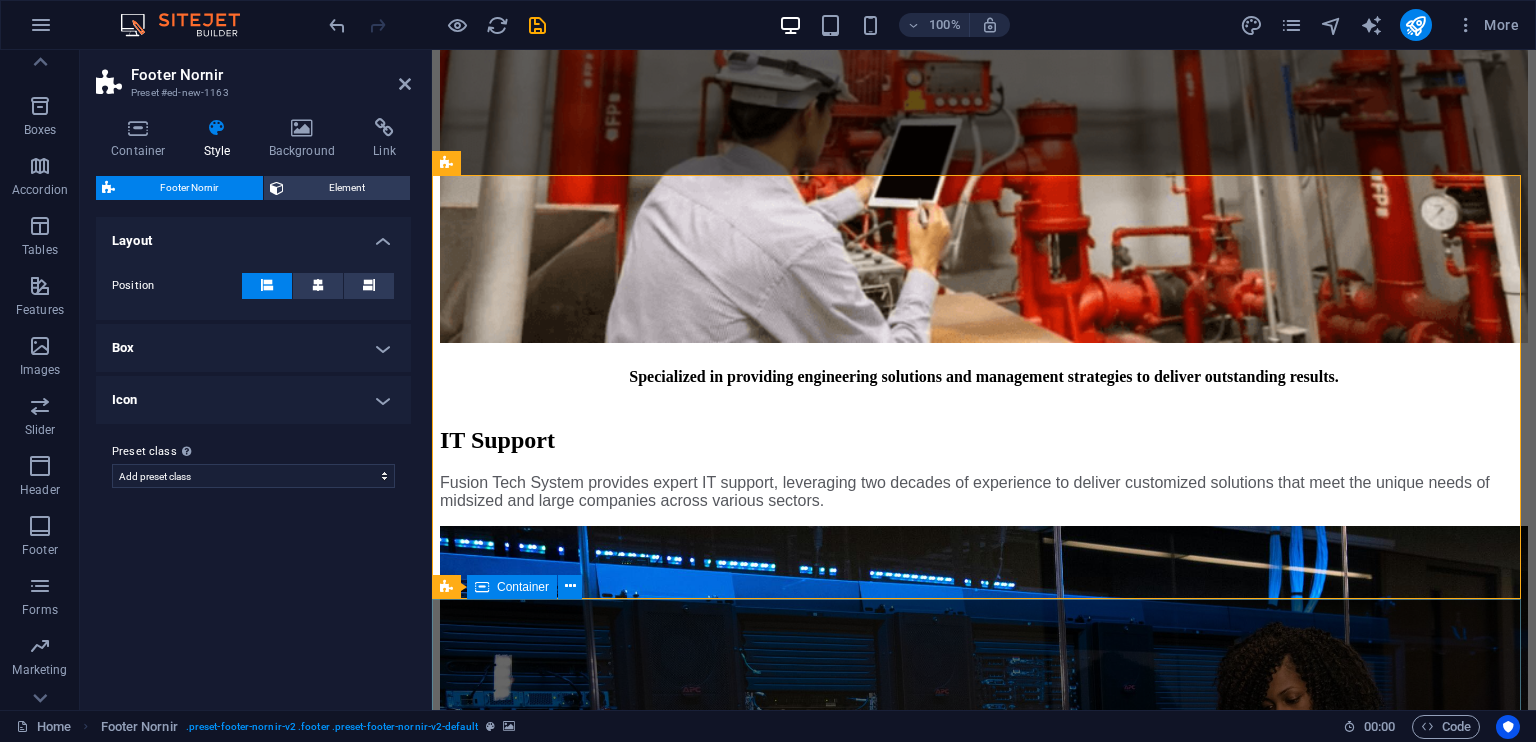 click on "Get in touch   {{ 'content.forms.privacy'|trans }} Unreadable? Load new Submit" at bounding box center [984, 12558] 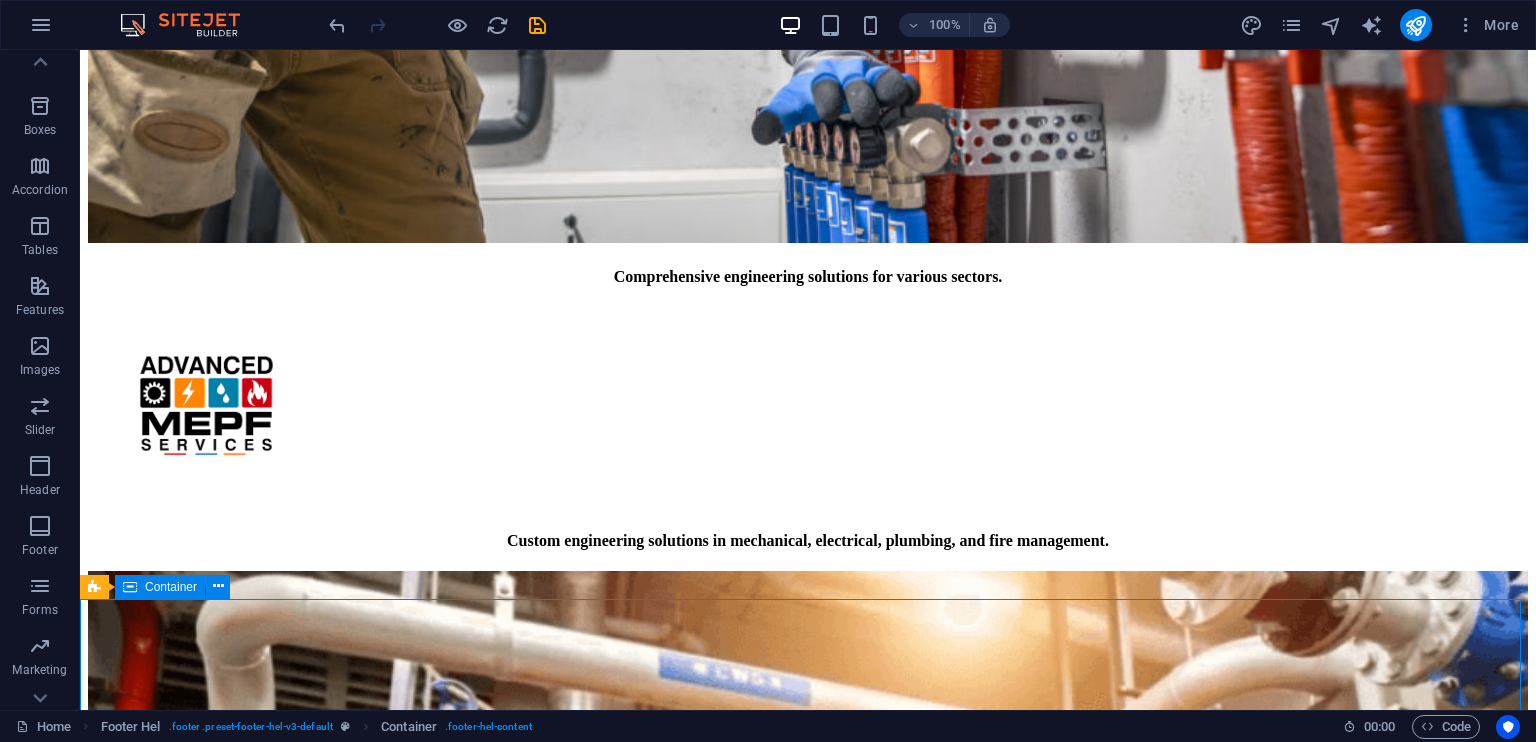 click on "Get in touch   {{ 'content.forms.privacy'|trans }} Unreadable? Load new Submit" at bounding box center [808, 16856] 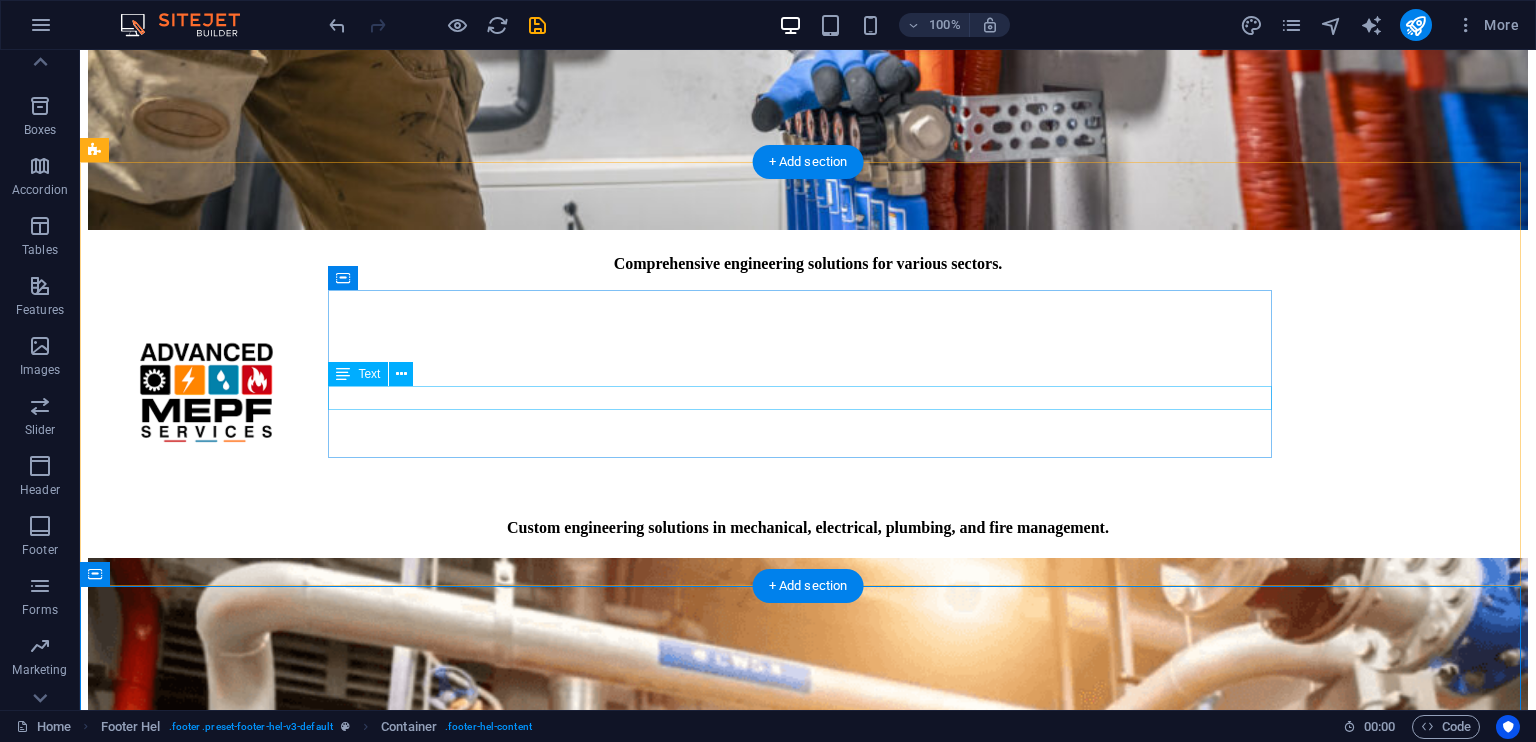 click on "[EMAIL]" at bounding box center (808, 12787) 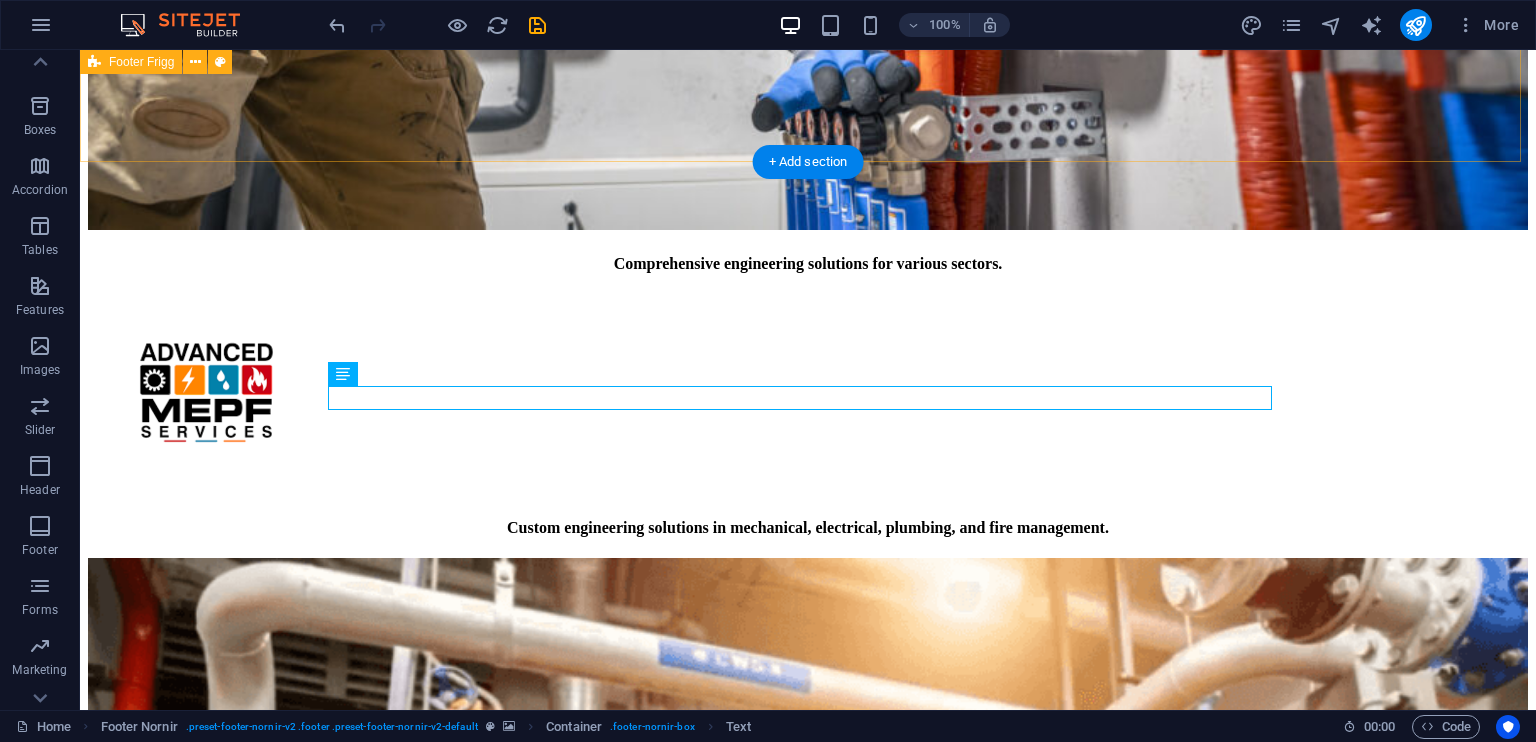 click on "Drop content here or  Add elements  Paste clipboard" at bounding box center [808, 7652] 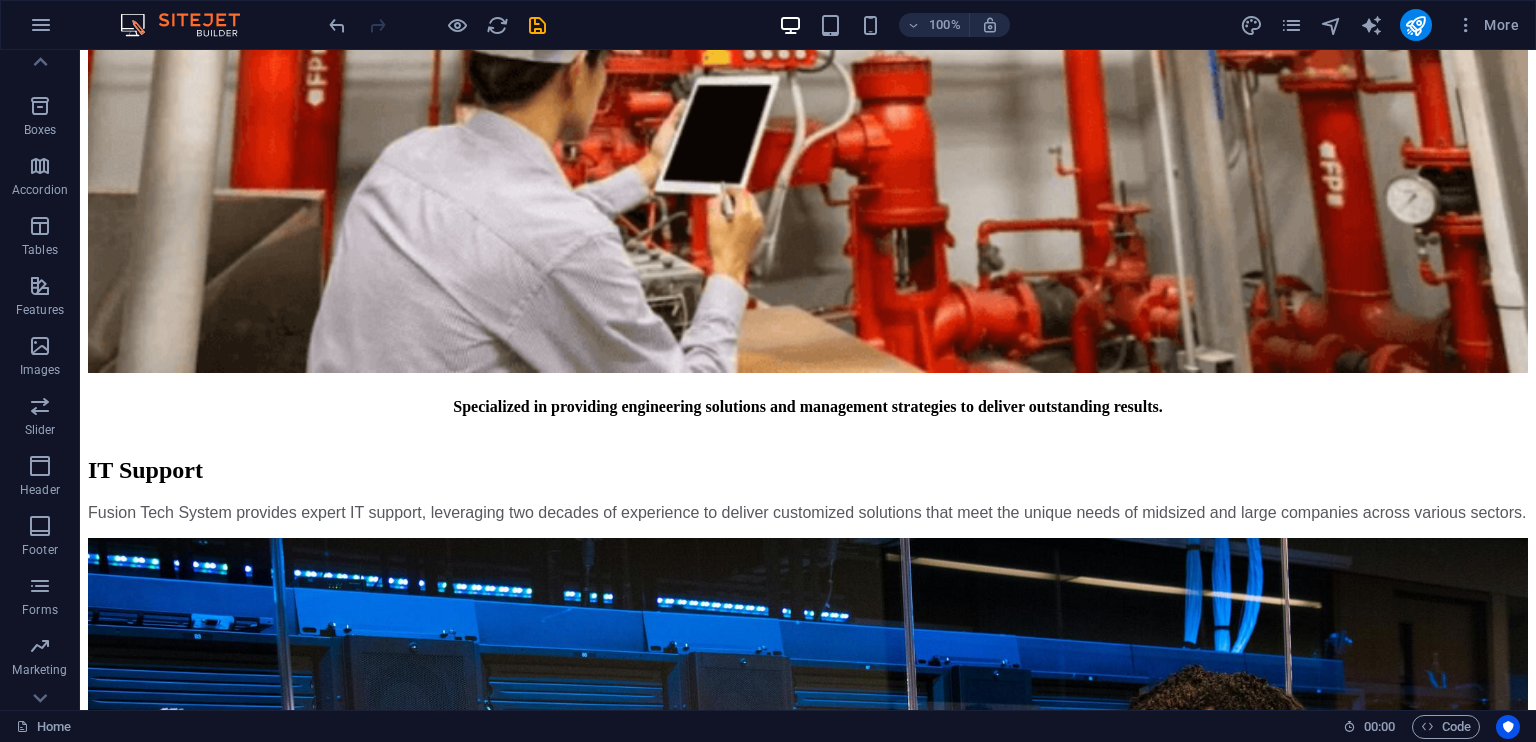 scroll, scrollTop: 6158, scrollLeft: 0, axis: vertical 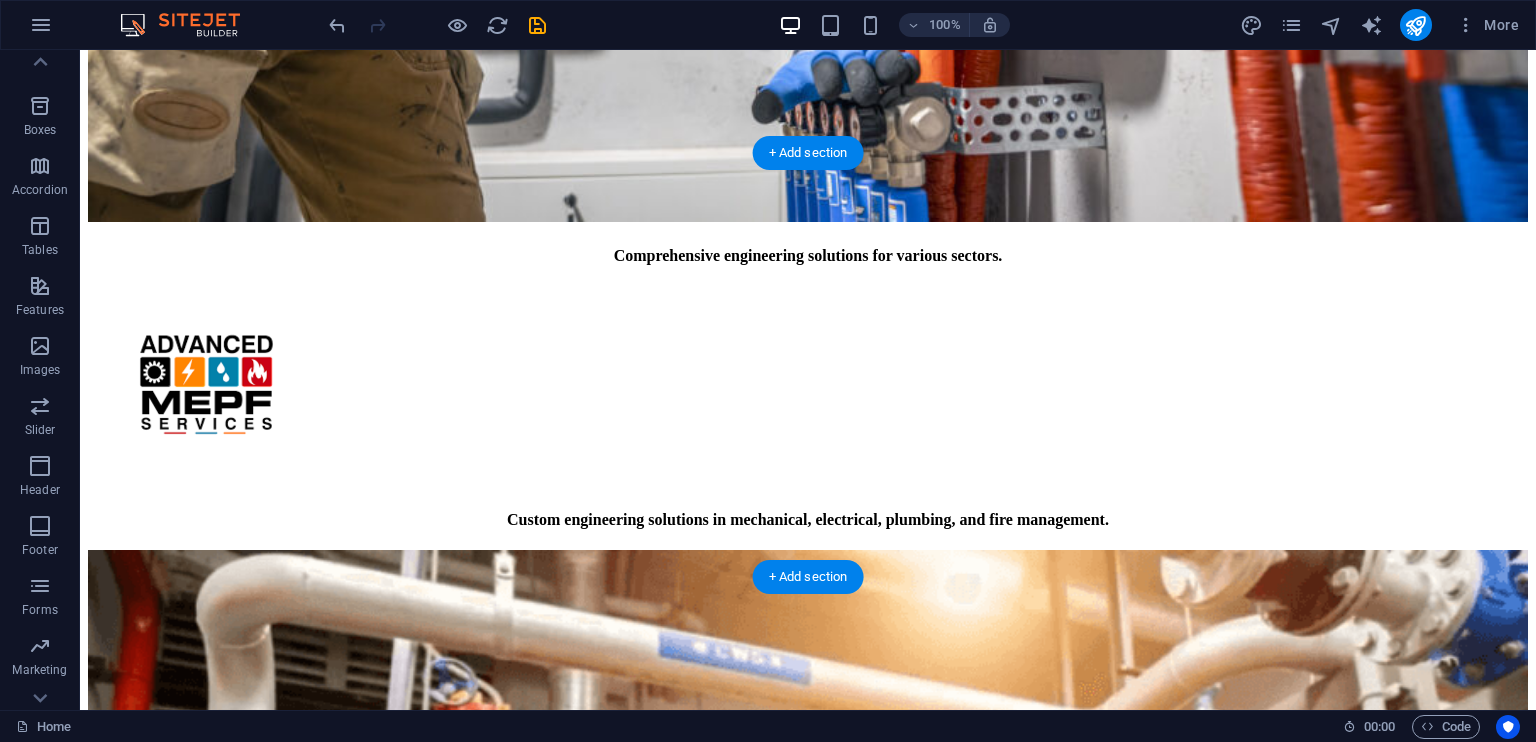 click at bounding box center [808, 7895] 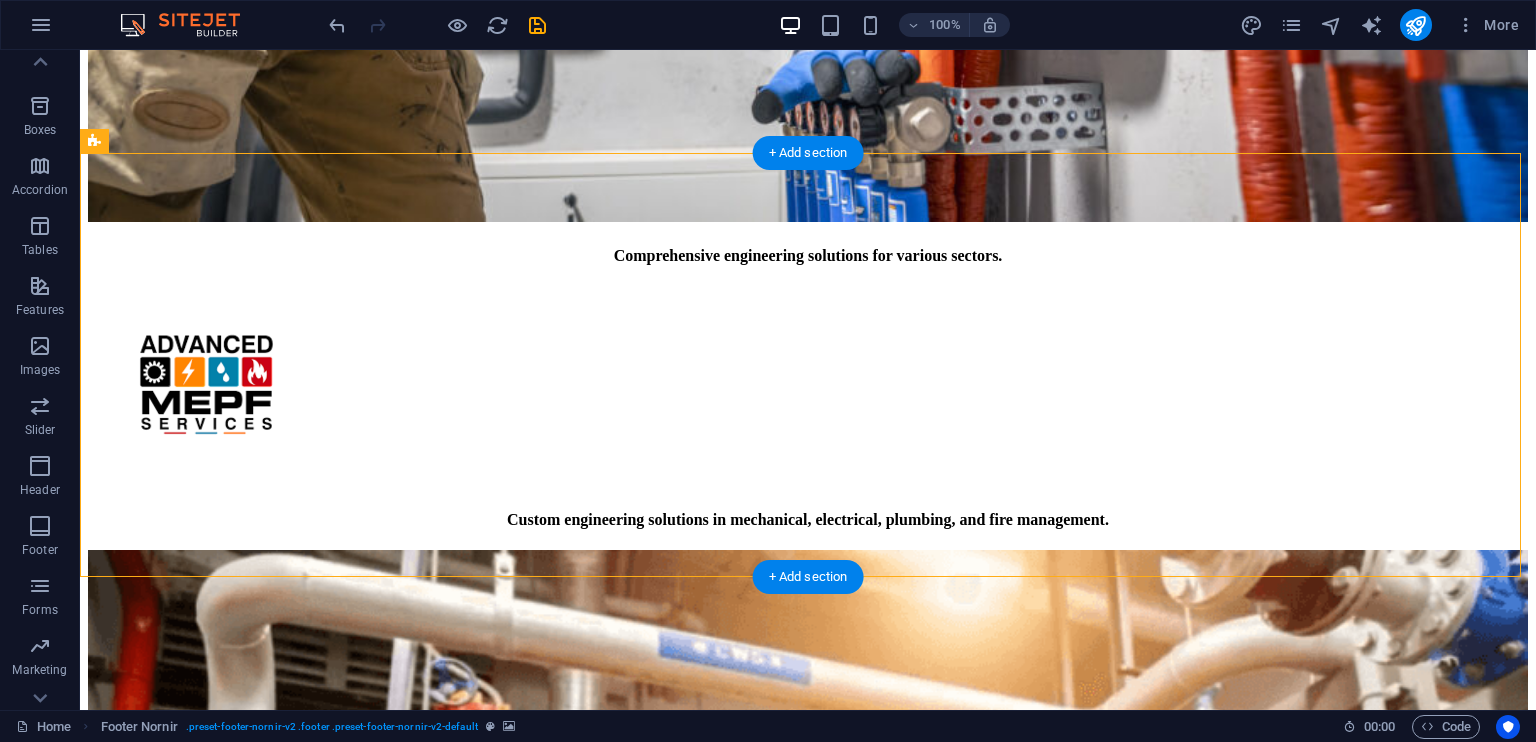 click at bounding box center [808, 7895] 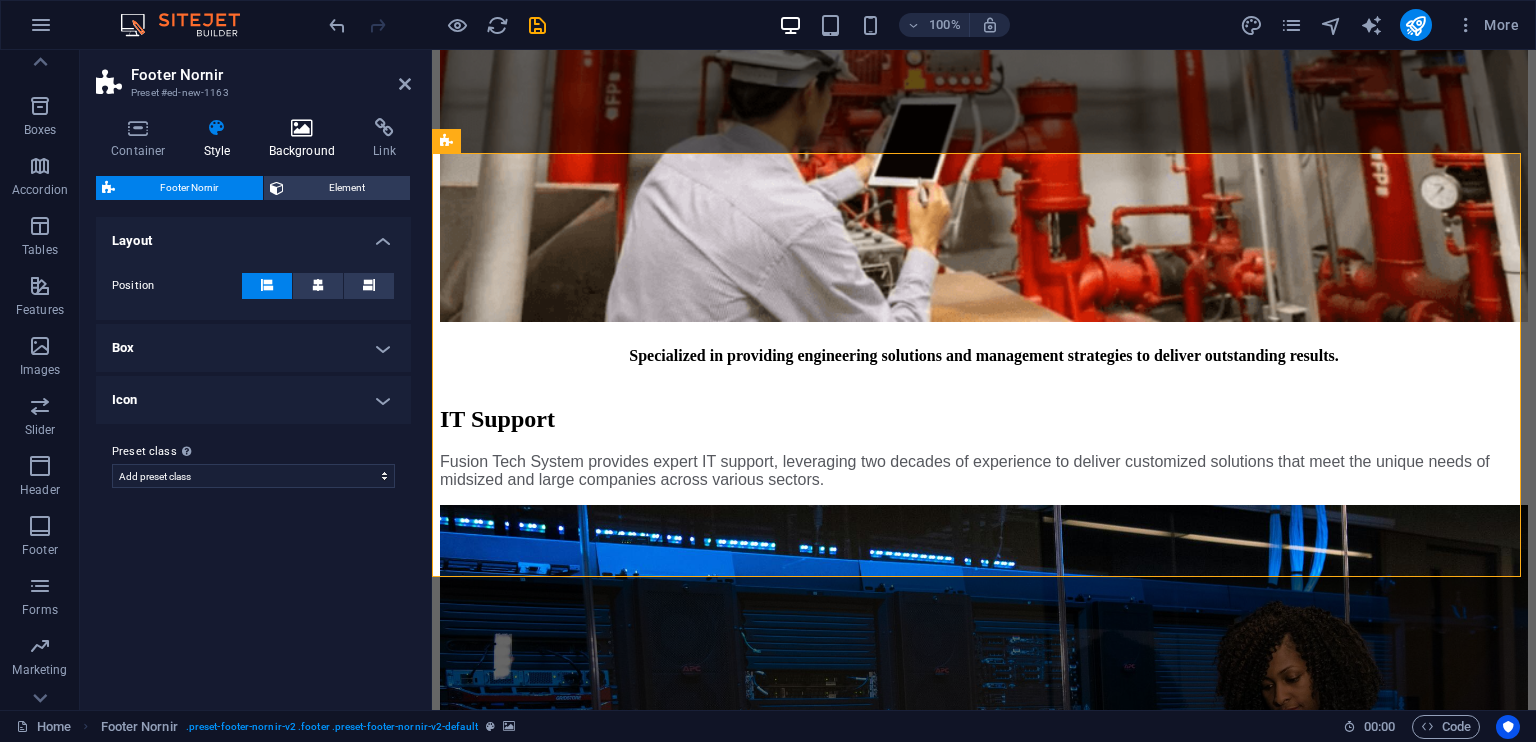 click on "Background" at bounding box center (306, 139) 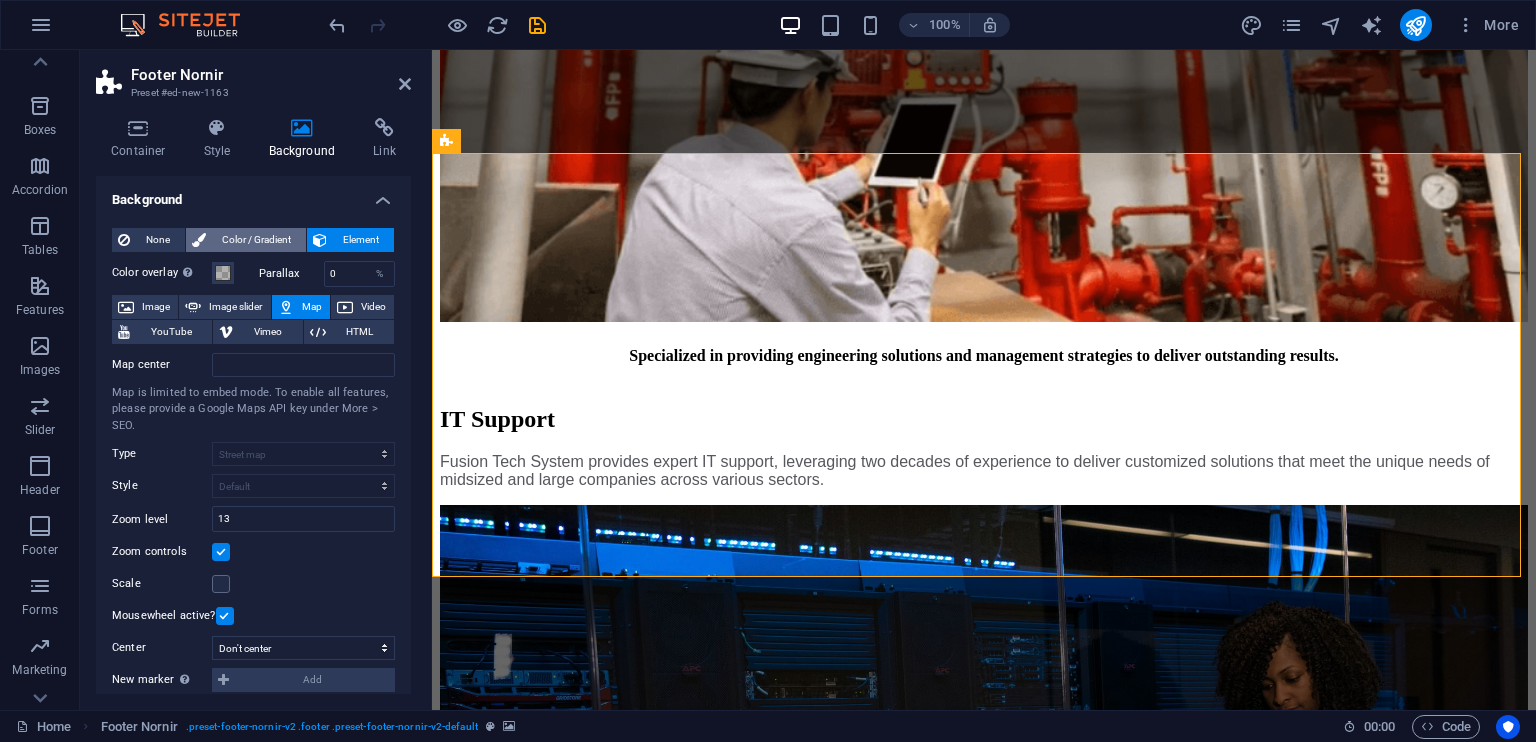 click on "Color / Gradient" at bounding box center [256, 240] 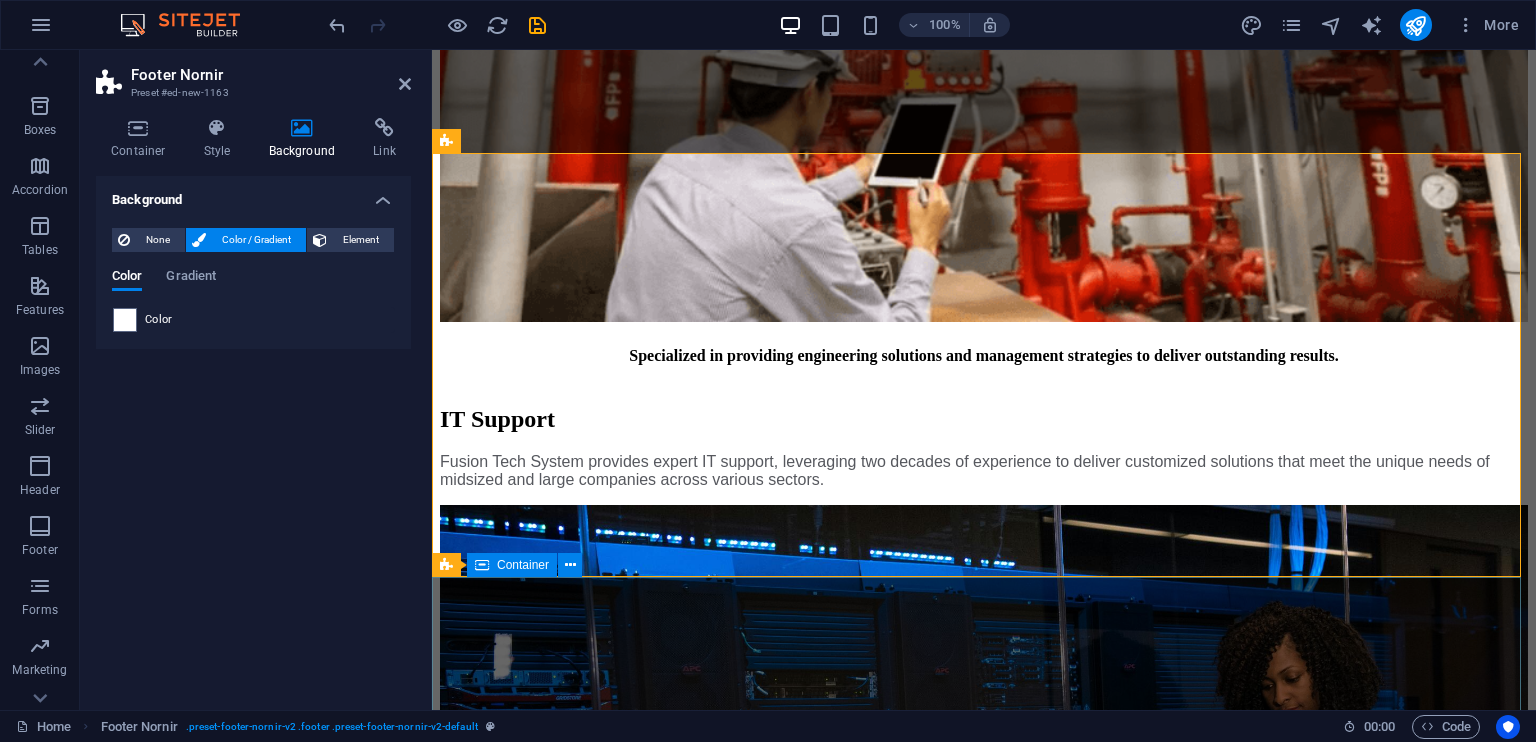 click on "Get in touch   {{ 'content.forms.privacy'|trans }} Unreadable? Load new Submit" at bounding box center (984, 12113) 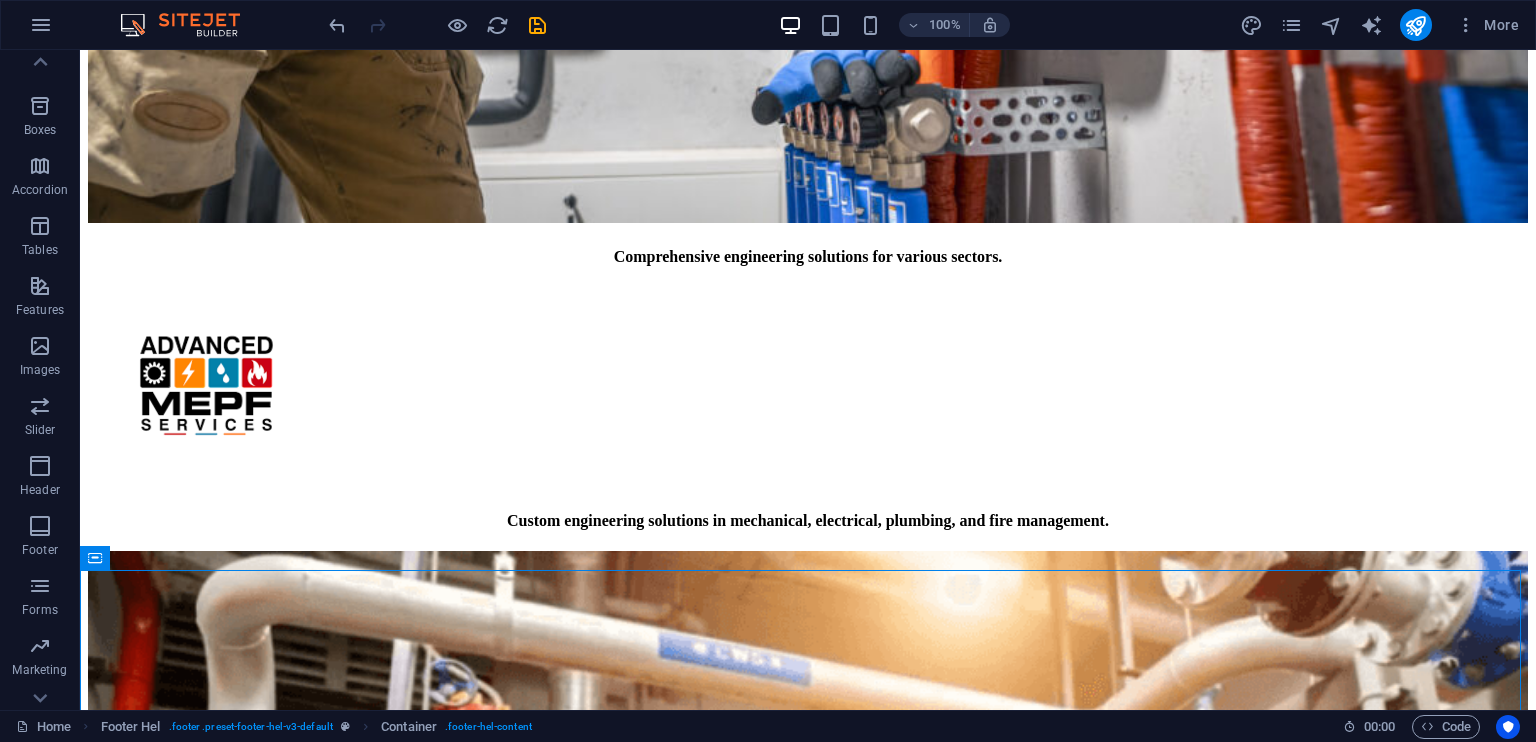 scroll, scrollTop: 5004, scrollLeft: 0, axis: vertical 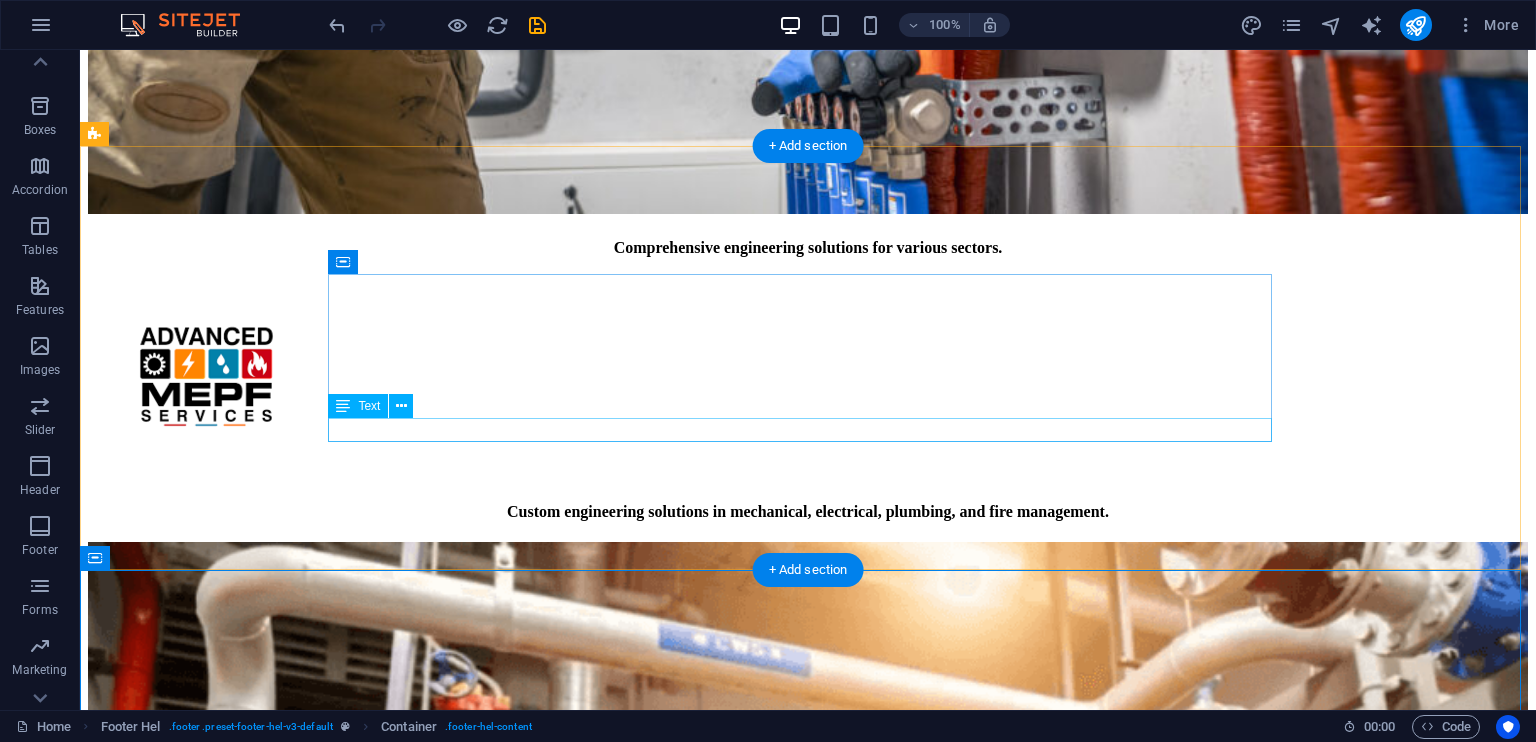 click on "Legal Notice  |  Privacy Policy" at bounding box center [808, 16165] 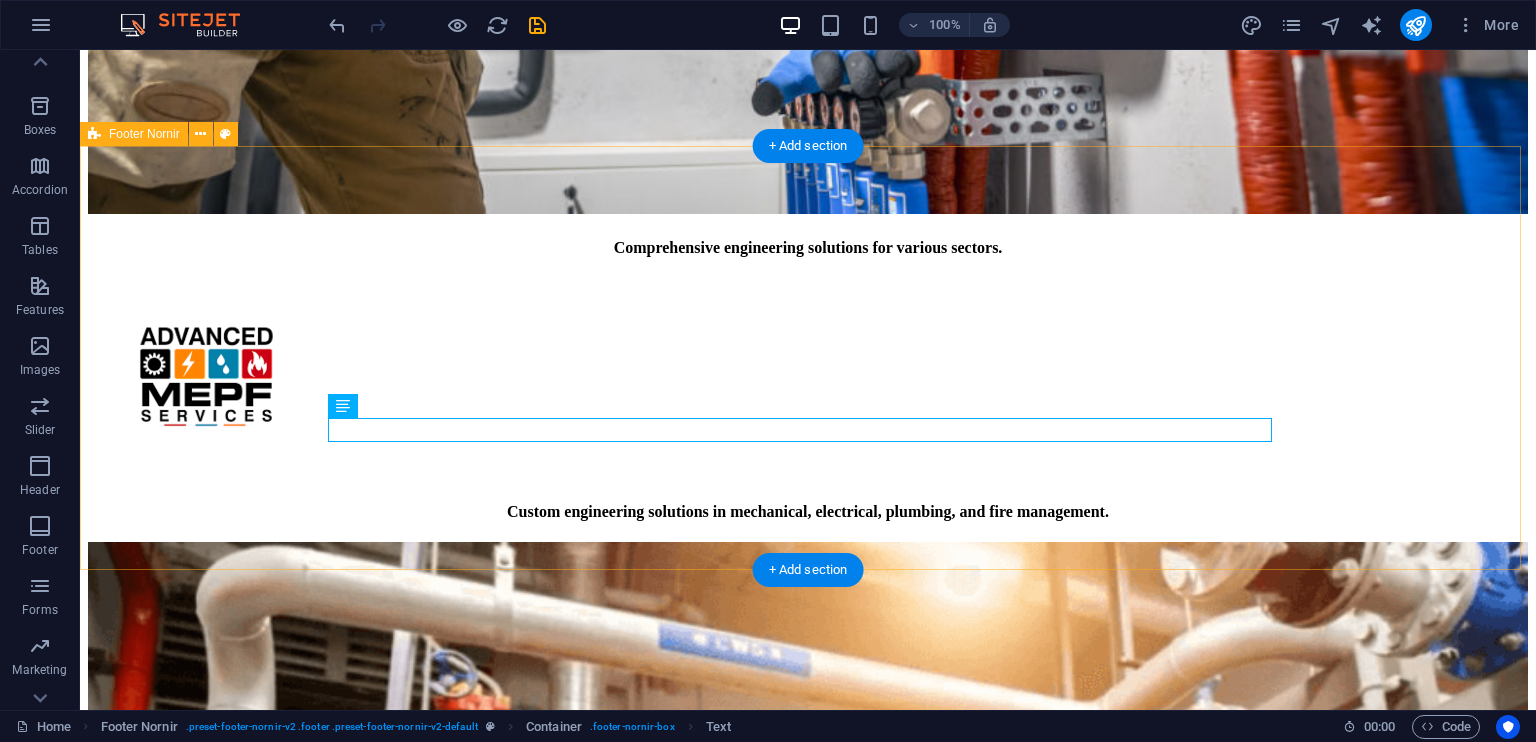 click on "Contact [NUMBER] [STREET] , [POSTALCODE] [CITY] +[COUNTRYCODE]-[PHONE] [EMAIL] Legal Notice  |  Privacy Policy" at bounding box center (808, 11950) 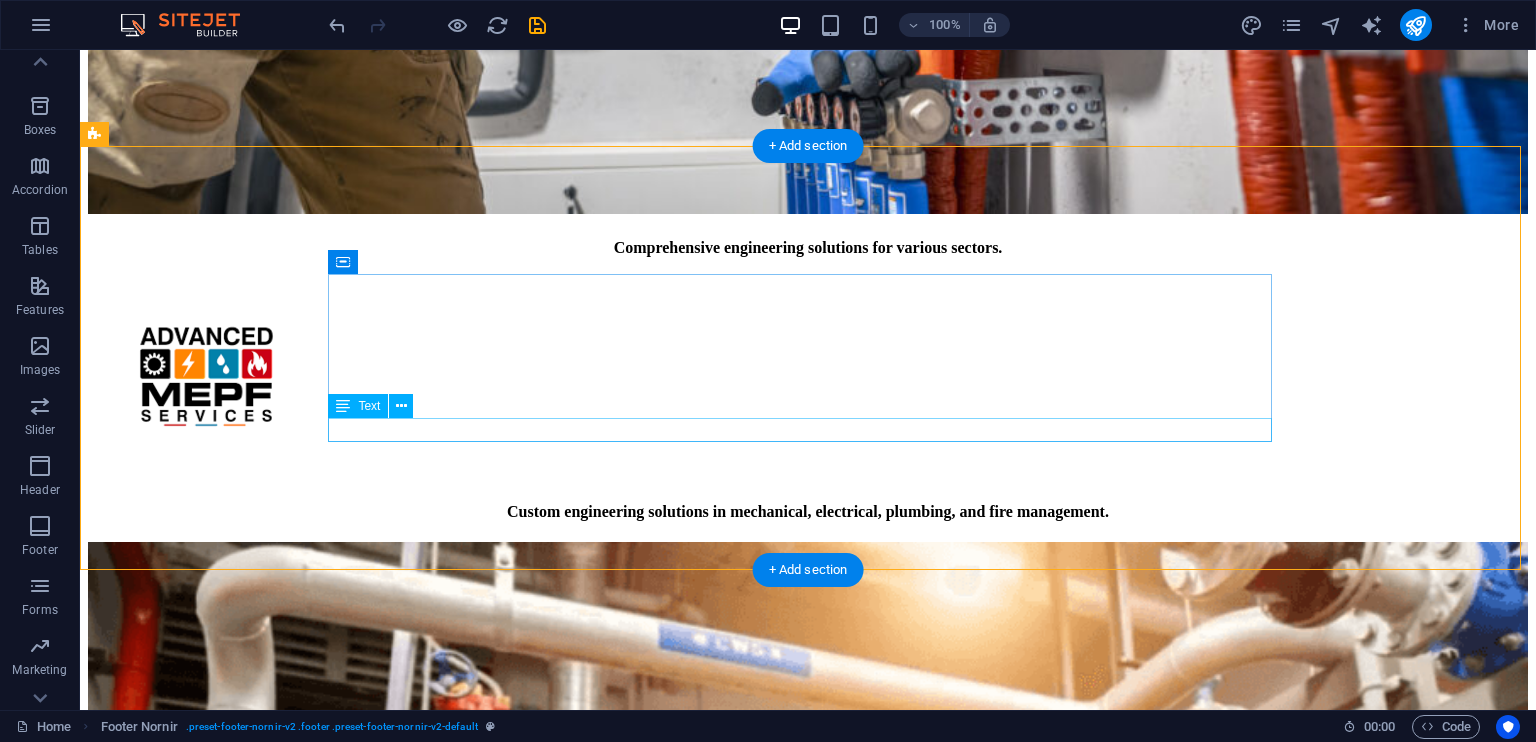 click on "Legal Notice  |  Privacy Policy" at bounding box center [808, 16165] 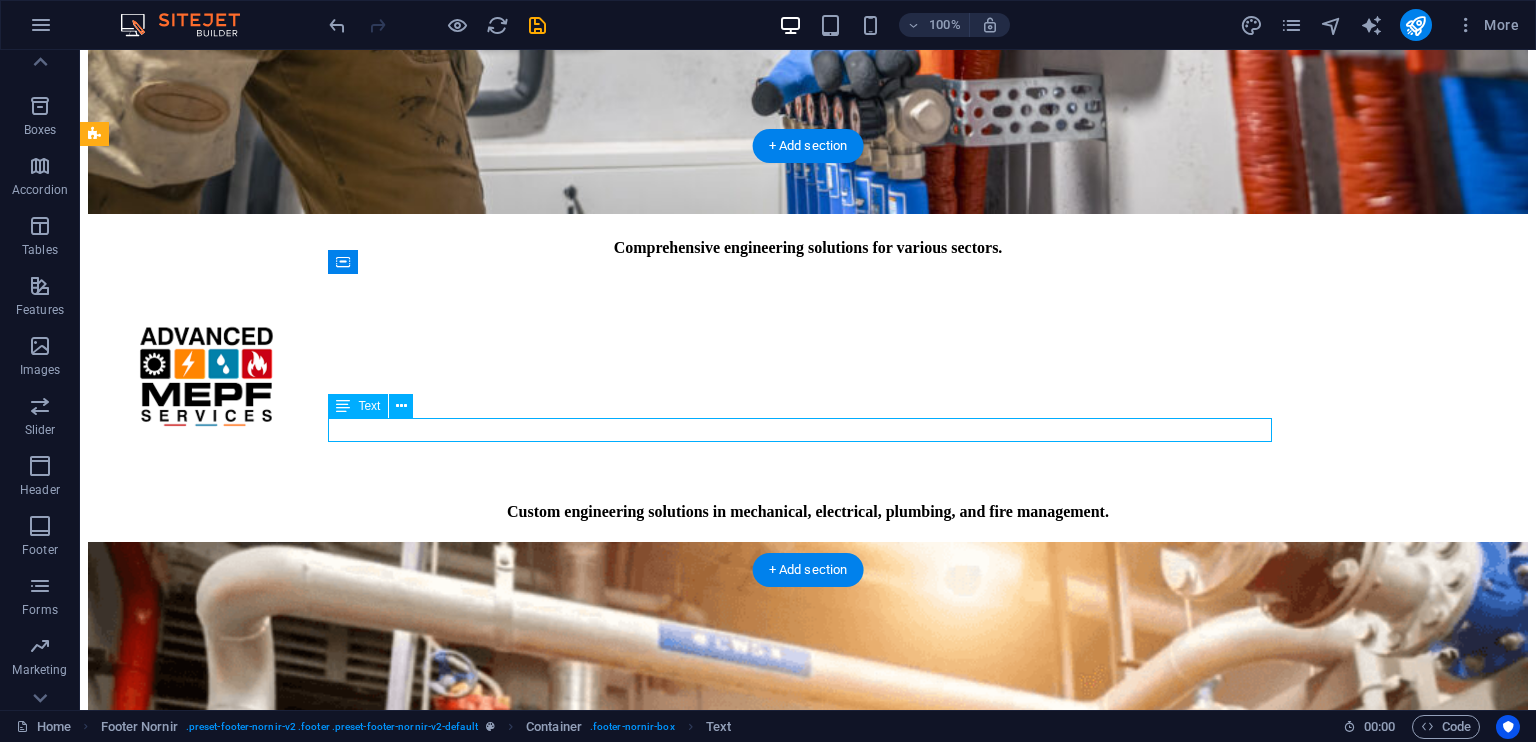 click on "Legal Notice  |  Privacy Policy" at bounding box center [808, 16165] 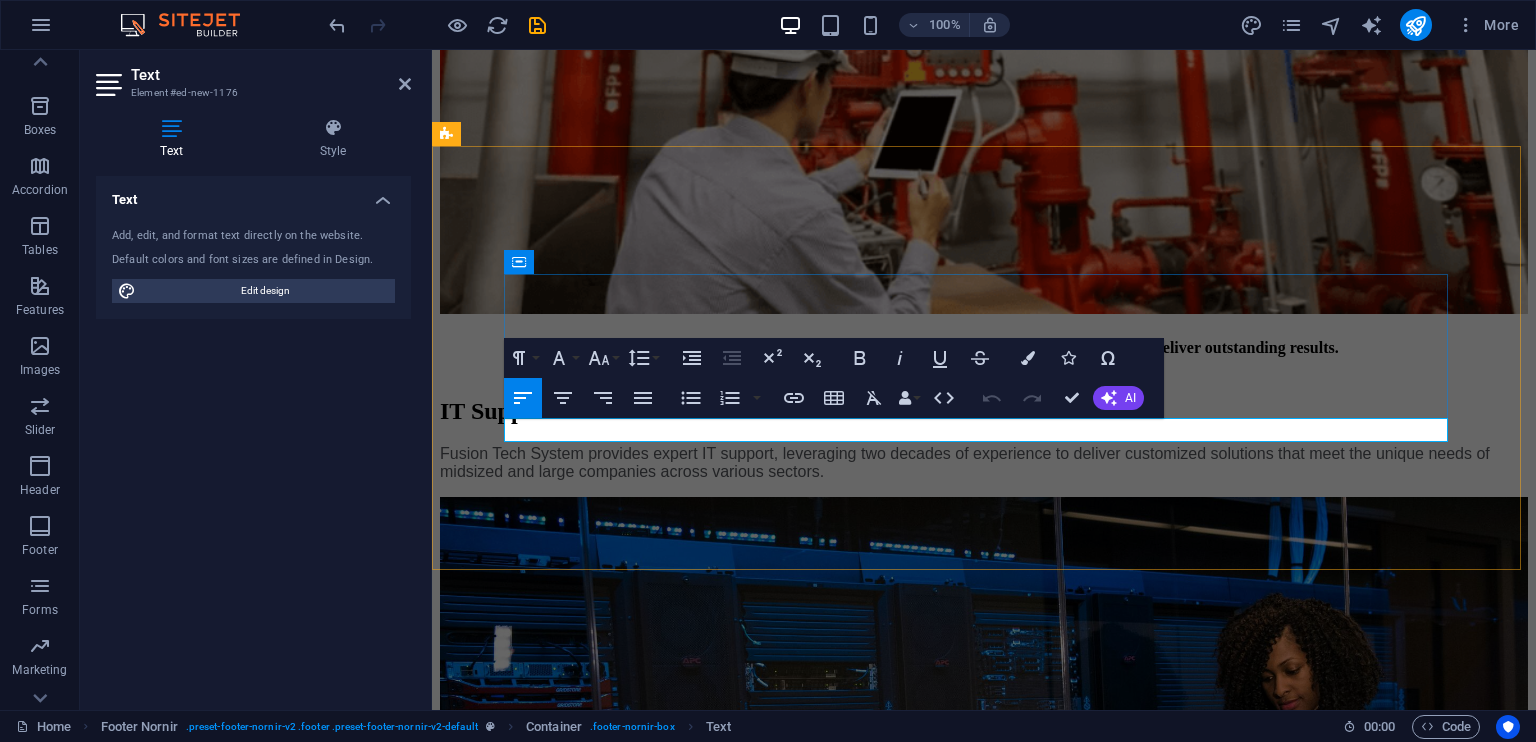 click on "Legal Notice  |  Privacy Policy" at bounding box center (984, 11867) 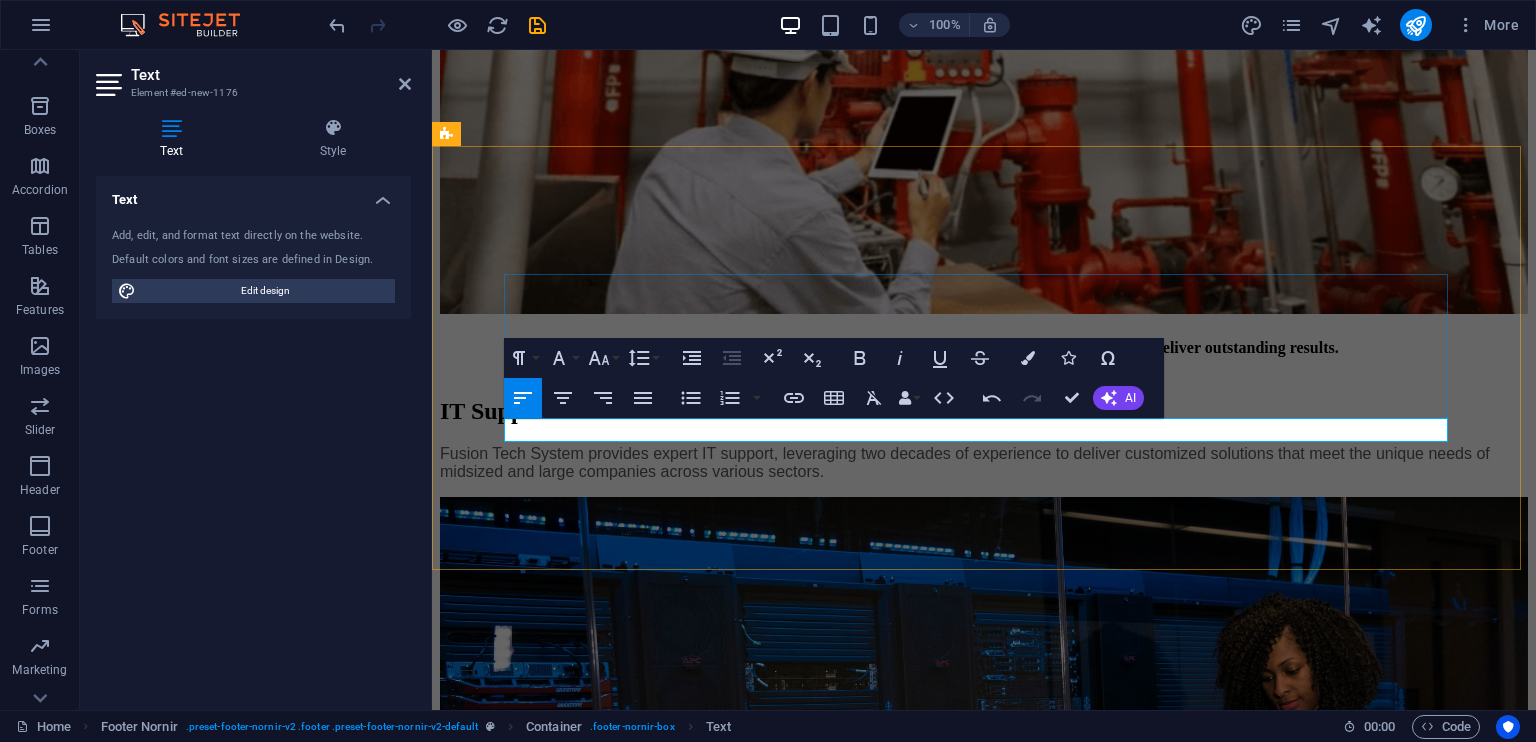 click on "Legal Notice  |  Privacy Policy" at bounding box center (984, 11867) 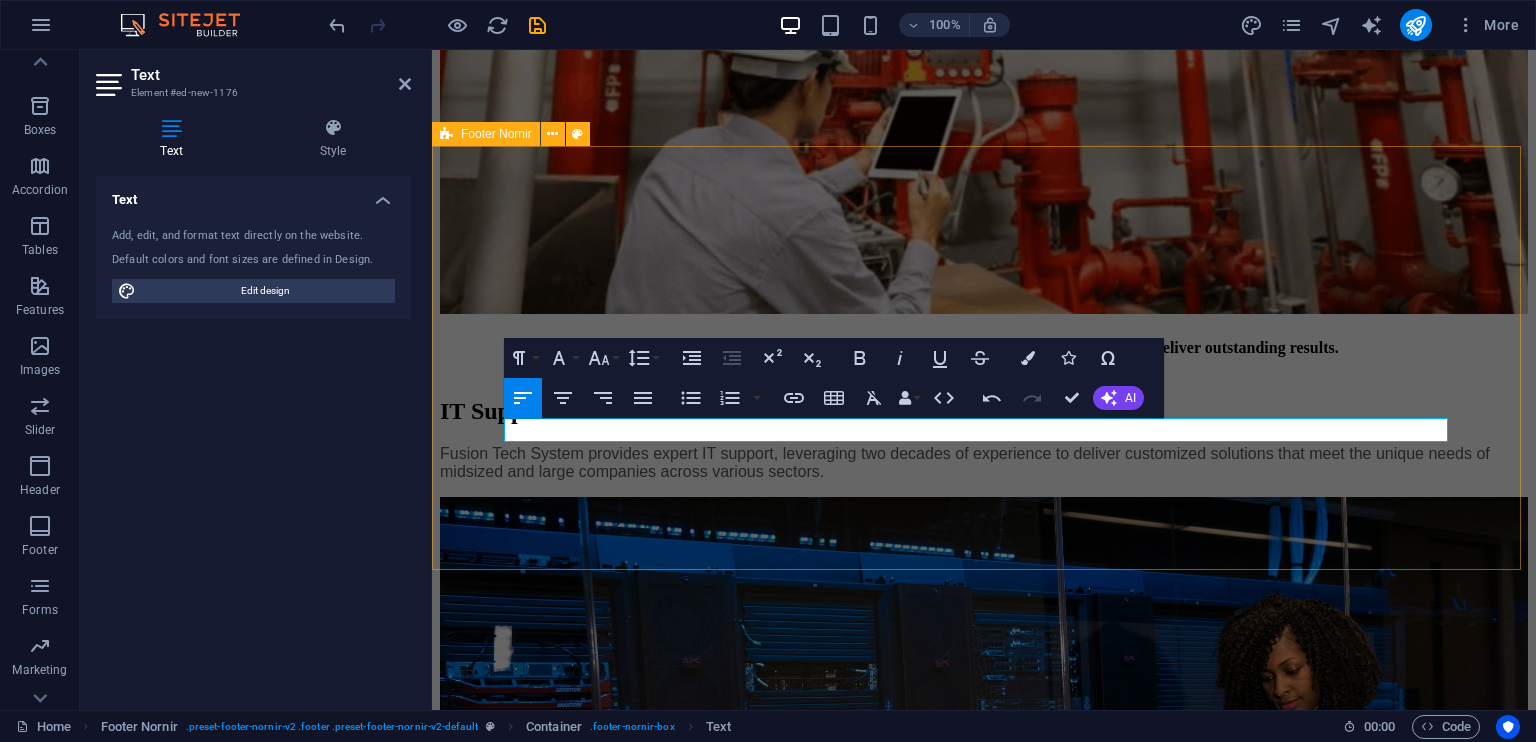 click on "Contact [NUMBER] [STREET] , [POSTALCODE] [CITY] +[COUNTRYCODE]-[PHONE] [EMAIL] Legal Notice  |  Privacy Policy                                                          © [YEAR] Fusiontech System. All rights reserved." at bounding box center [984, 8653] 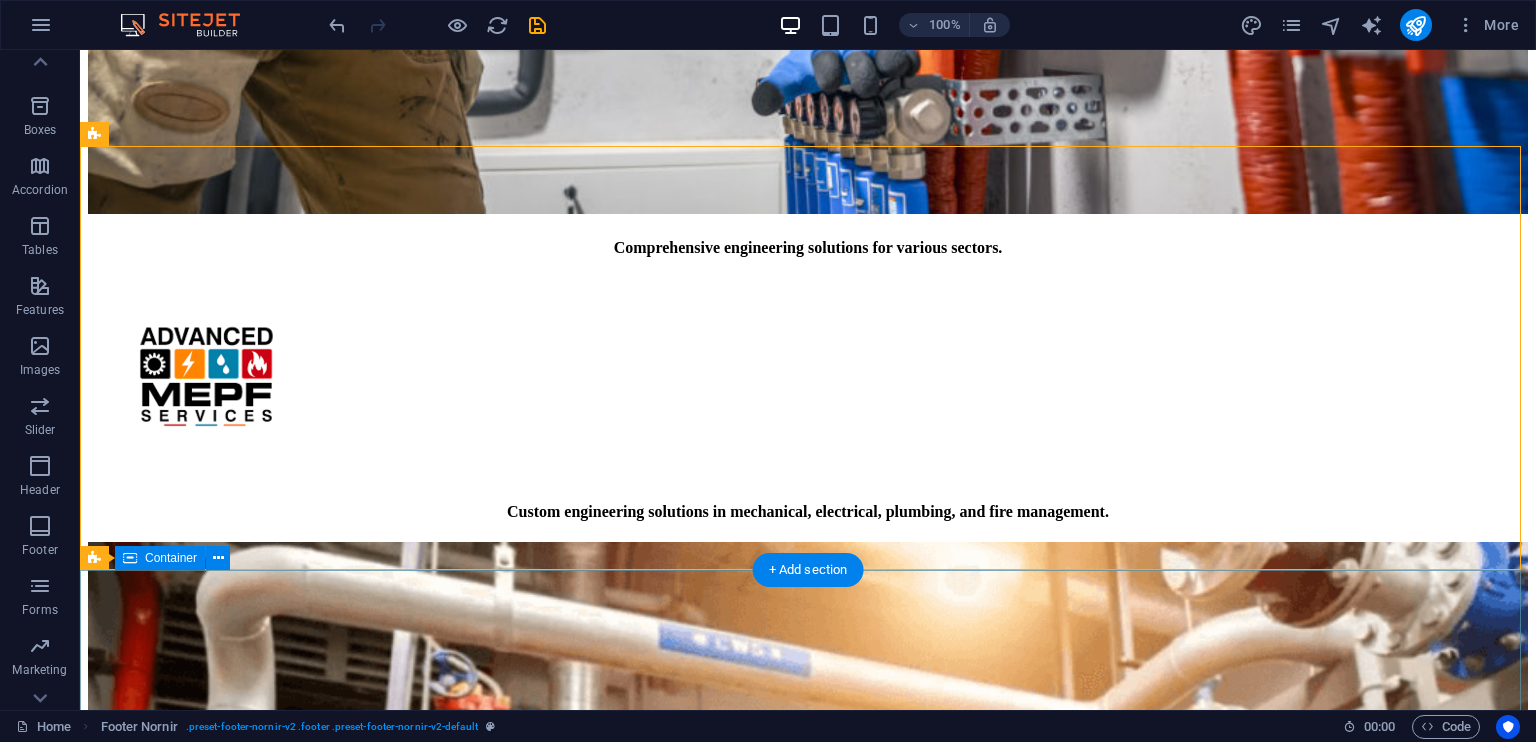 click on "Get in touch   {{ 'content.forms.privacy'|trans }} Unreadable? Load new Submit" at bounding box center [808, 16403] 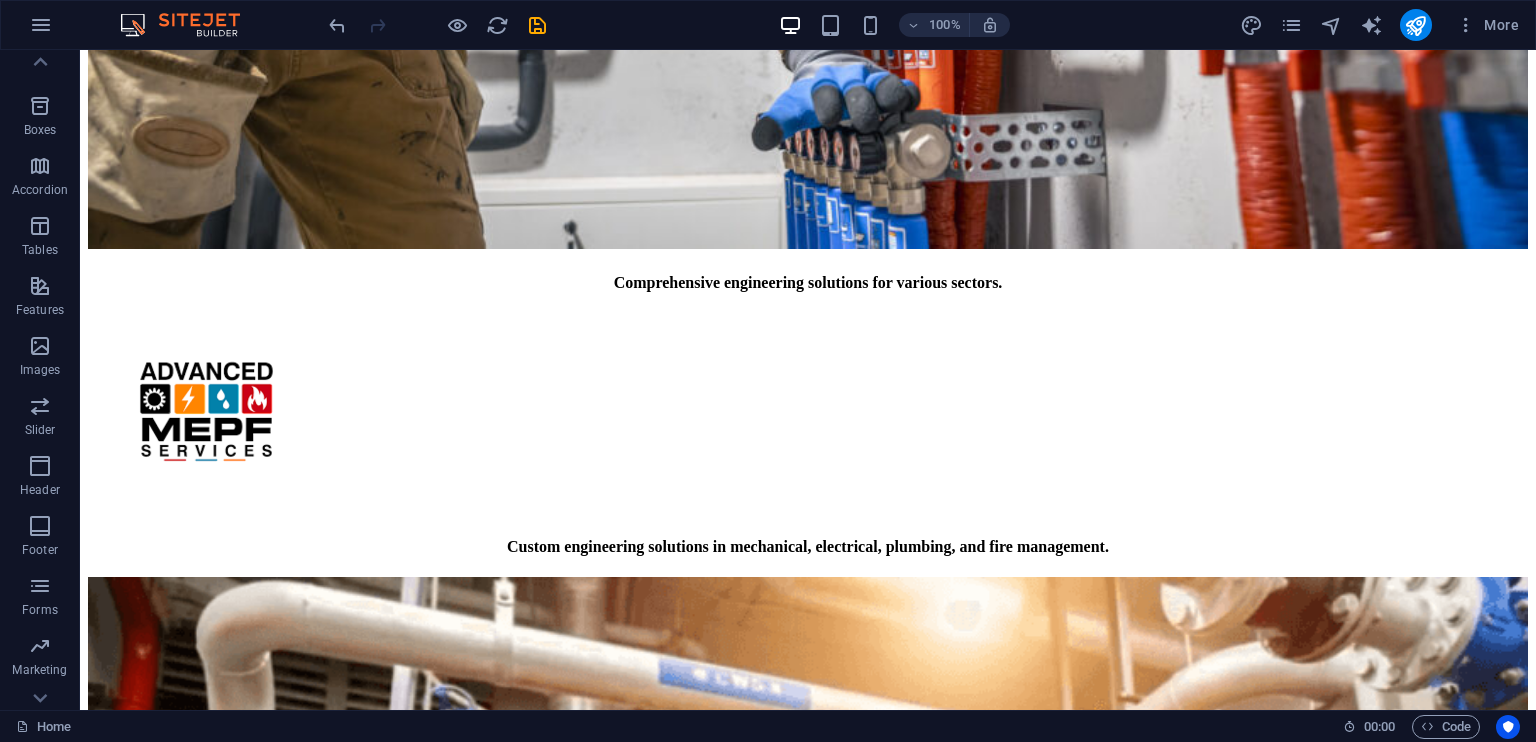 scroll, scrollTop: 4978, scrollLeft: 0, axis: vertical 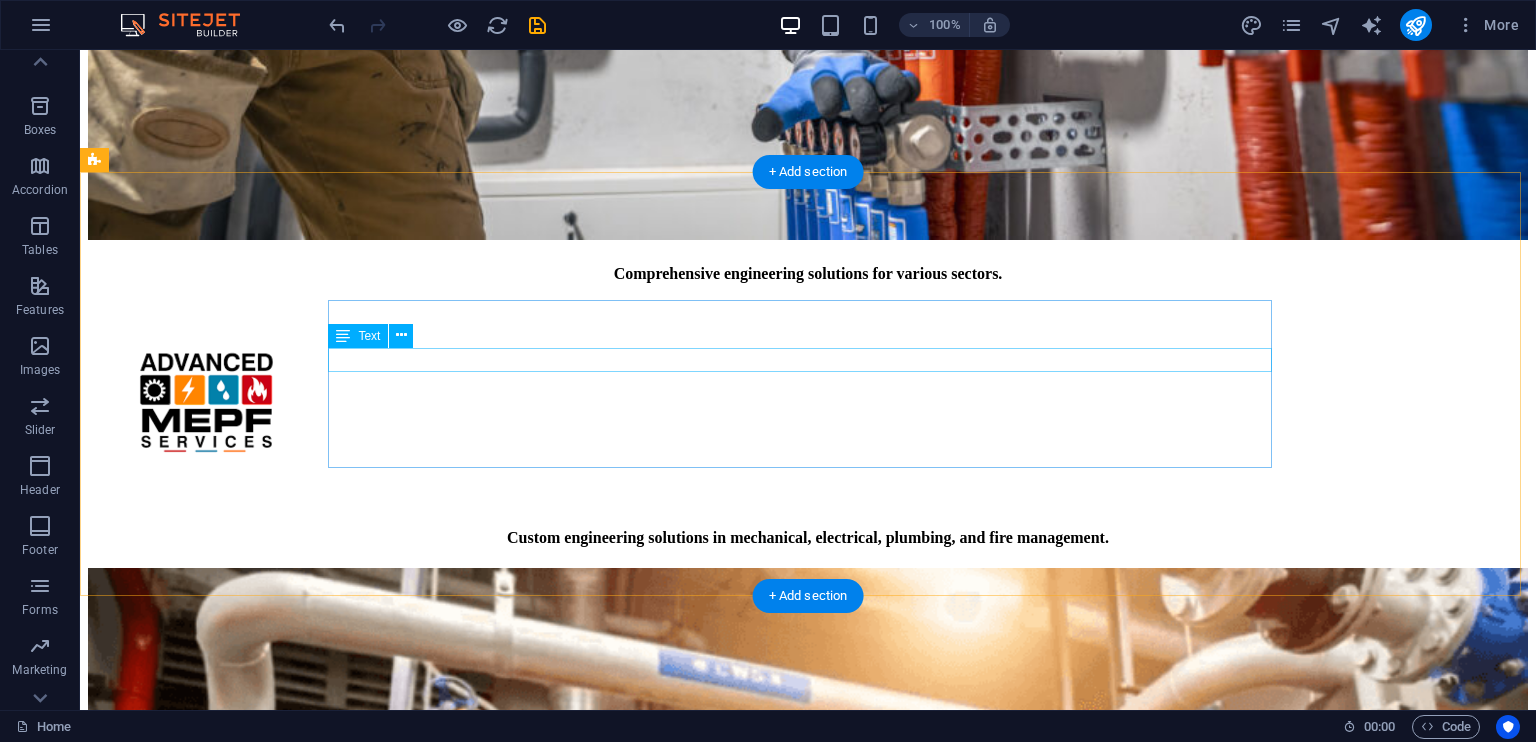 drag, startPoint x: 502, startPoint y: 361, endPoint x: 331, endPoint y: 351, distance: 171.29214 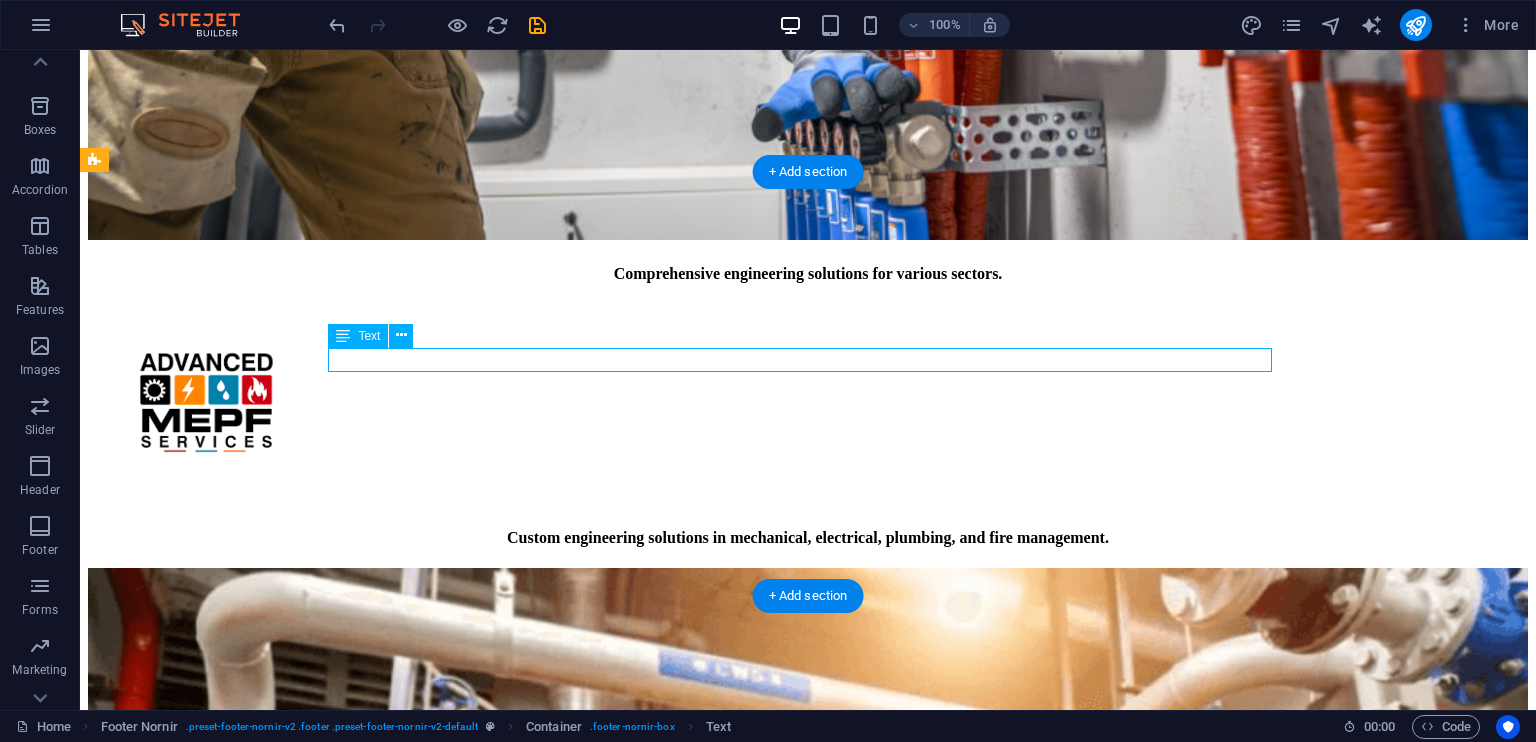 click on "2 Columbus Circle" at bounding box center (148, 9744) 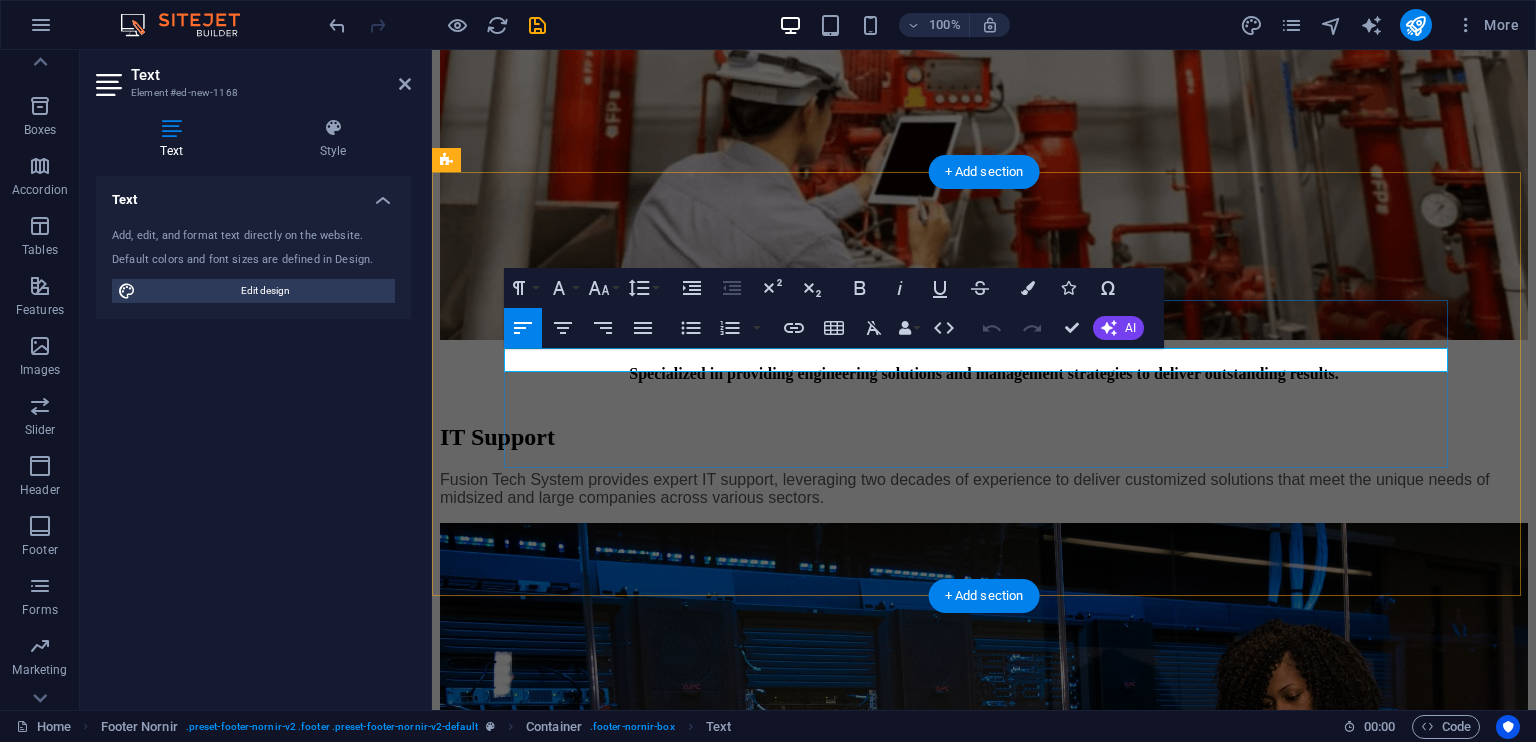 drag, startPoint x: 675, startPoint y: 359, endPoint x: 554, endPoint y: 363, distance: 121.0661 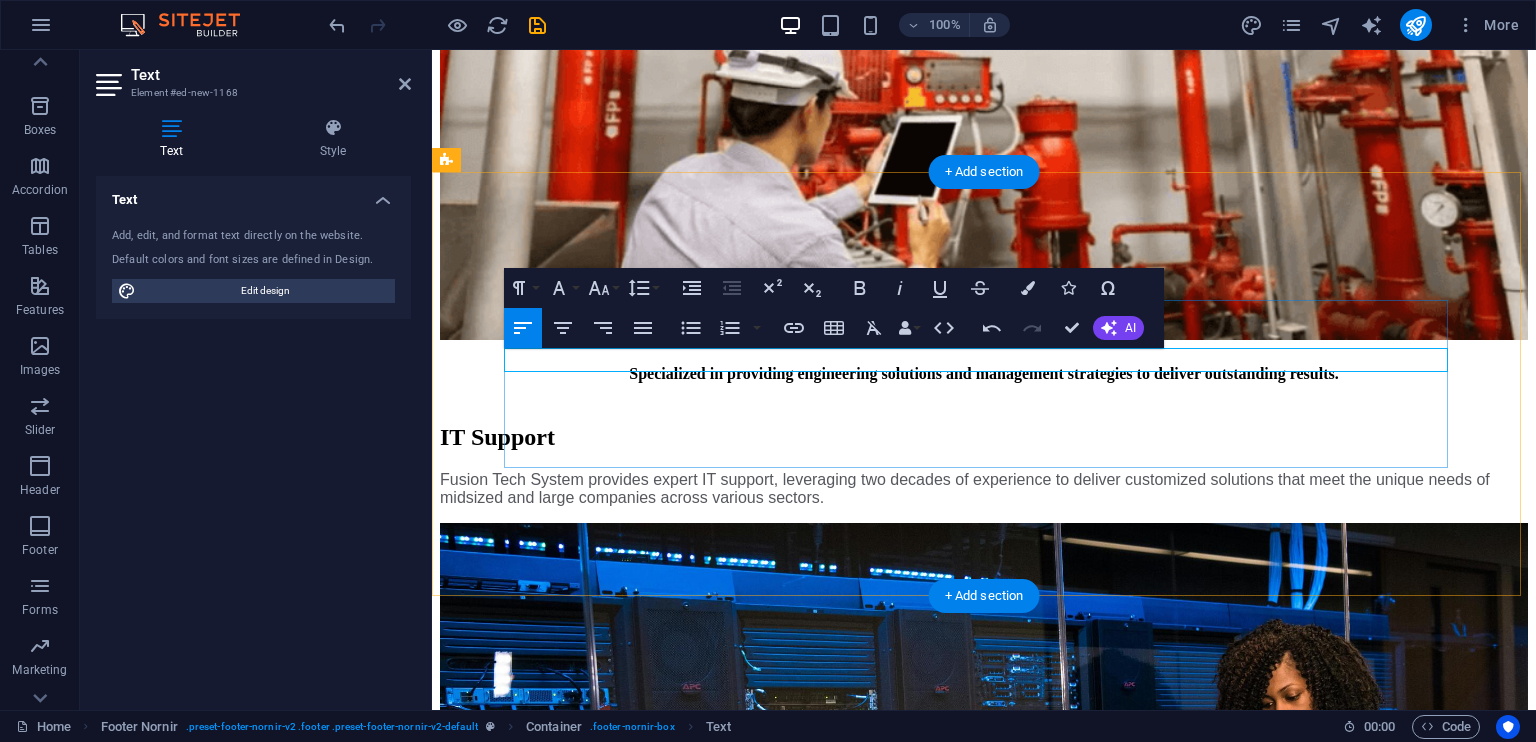 click on "2 Columbus Circle" at bounding box center [500, 6977] 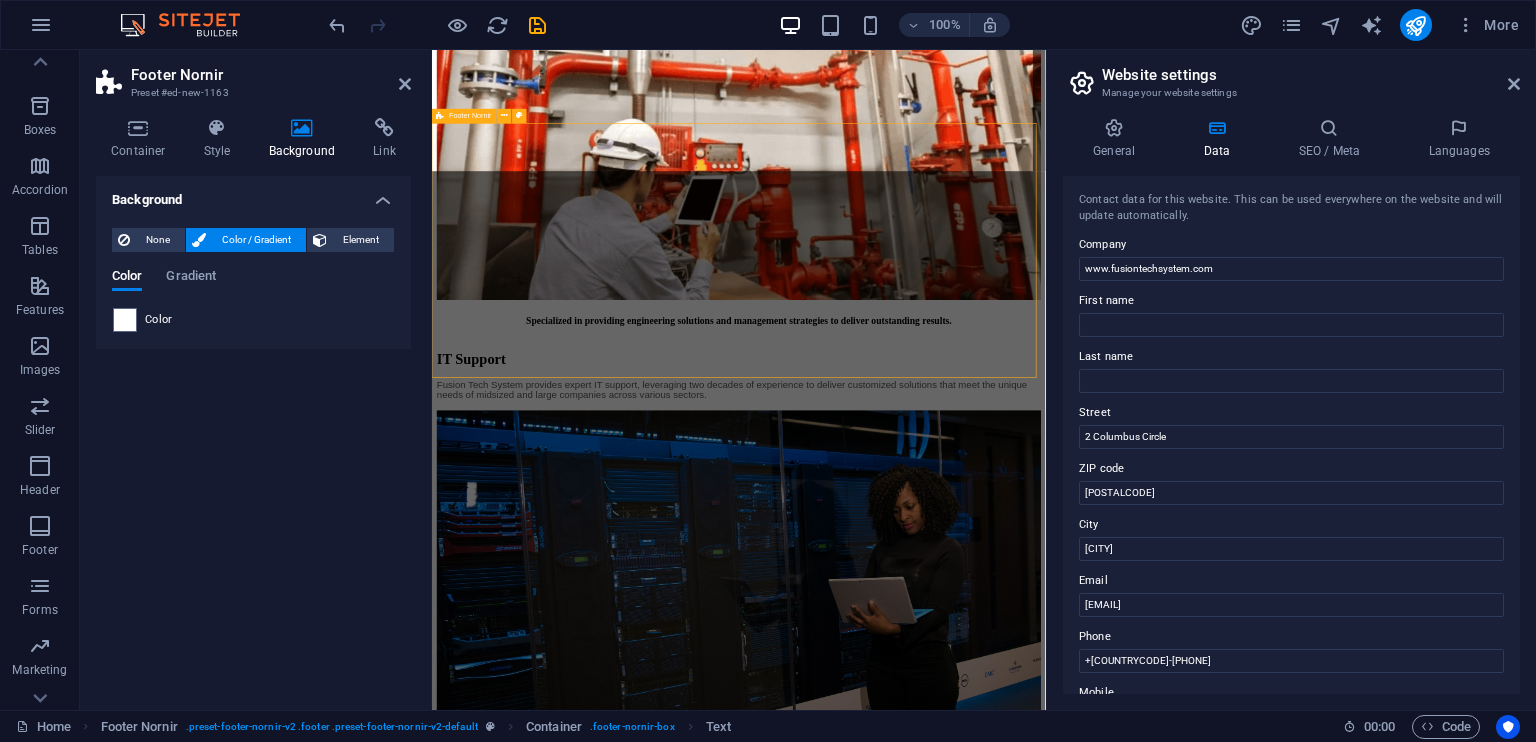 scroll, scrollTop: 5322, scrollLeft: 0, axis: vertical 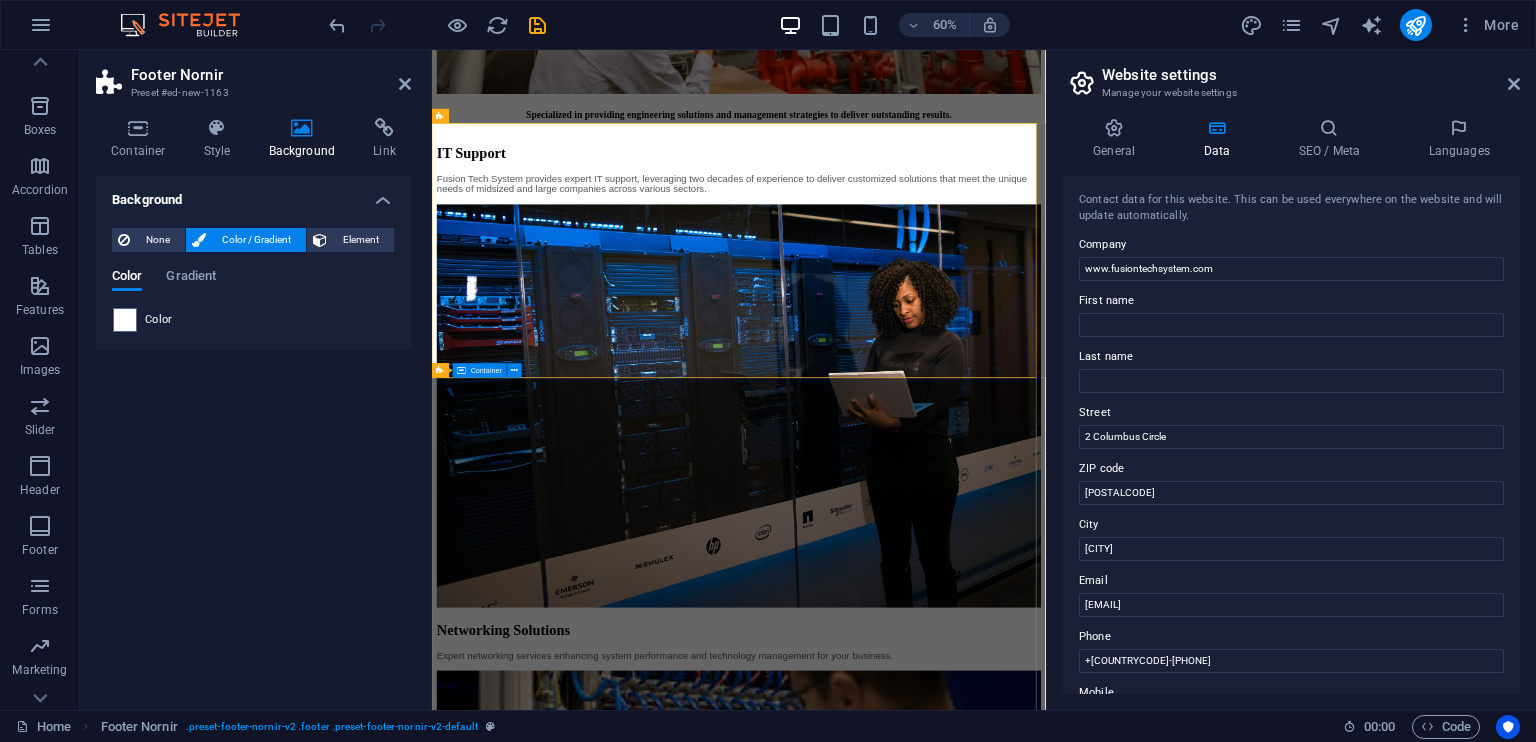 click on "Home Solution Services About Contact Pioneering in Diverse Business Solutions Expert IT support and Engineering solution for all industries Learn more Tailored IT support for midsized and large companies. Custom solutions for startups and established businesses. Customized IT support solutions equipped to ensure technology infrastructure operation. Comprehensive engineering solutions for various sectors. Custom engineering solutions in mechanical, electrical, plumbing, and fire management. Specialized in providing engineering solutions and management strategies to deliver outstanding results. IT Support Fusion Tech System provides expert IT support, leveraging two decades of experience to deliver customized solutions that meet the unique needs of midsized and large companies across various sectors. Networking Solutions Expert networking services enhancing system performance and technology management for your business. Diverse Engineering Solutions Engineering Excellence
About  FusionTech System or Contact" at bounding box center (943, 3377) 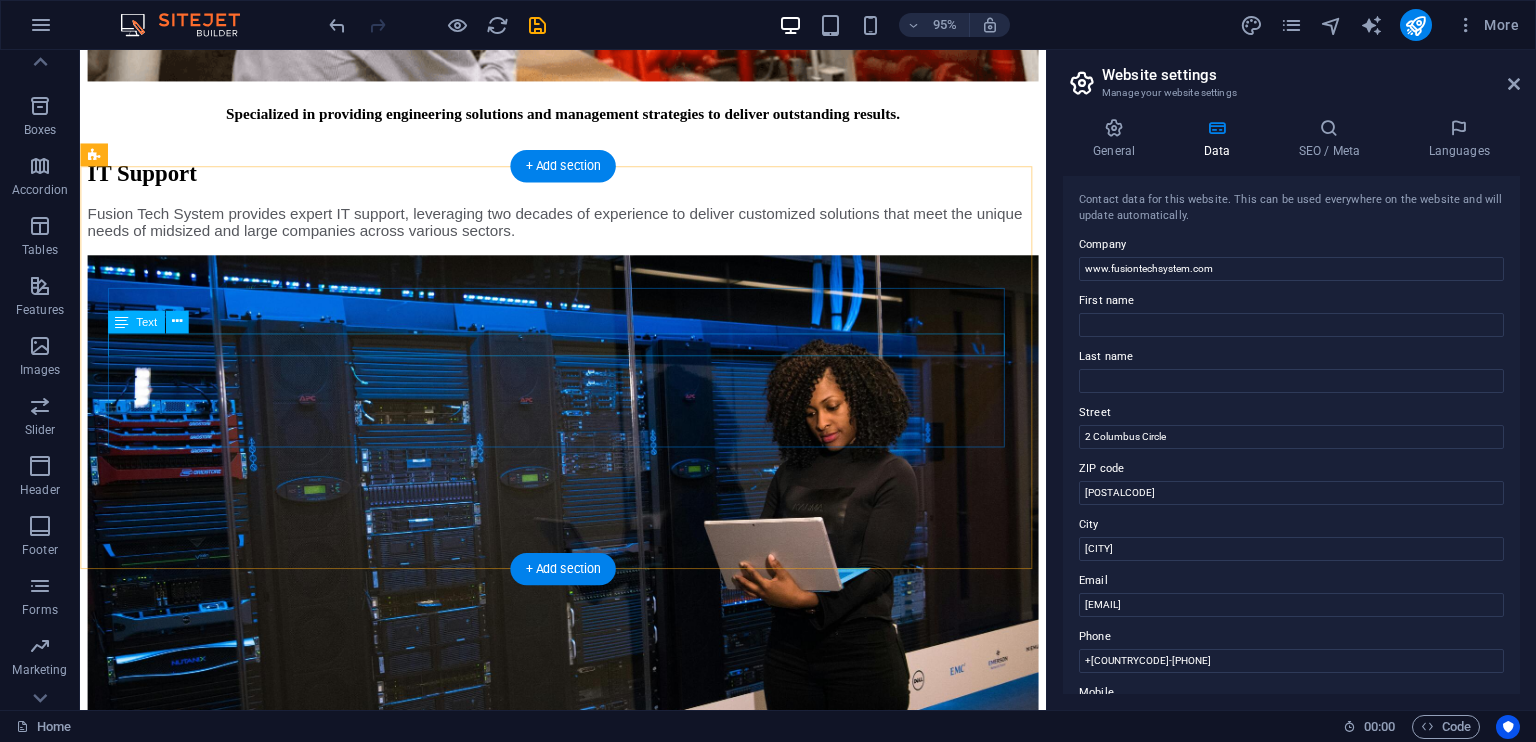 click on "2 Columbus Circle" at bounding box center (148, 6322) 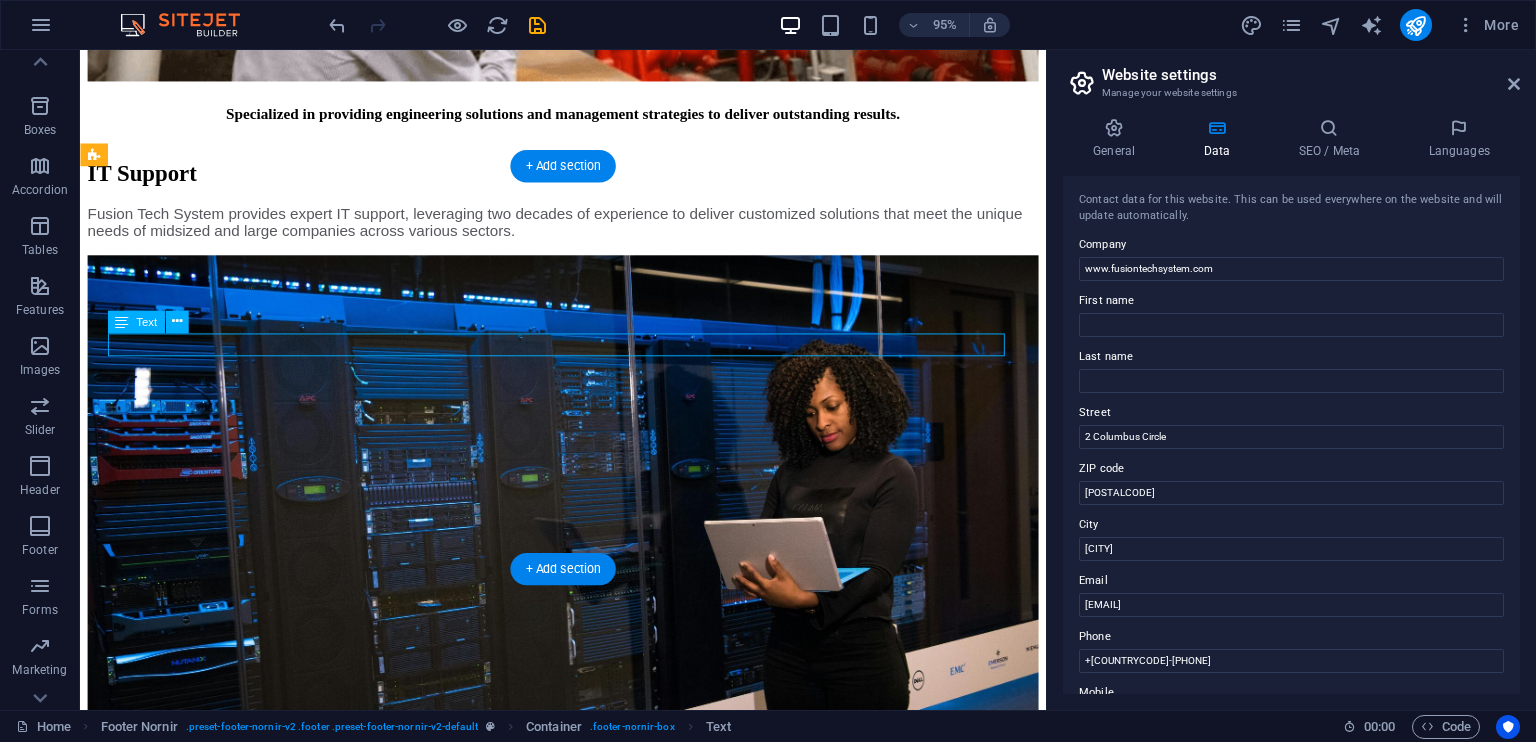 click on "2 Columbus Circle" at bounding box center (148, 6322) 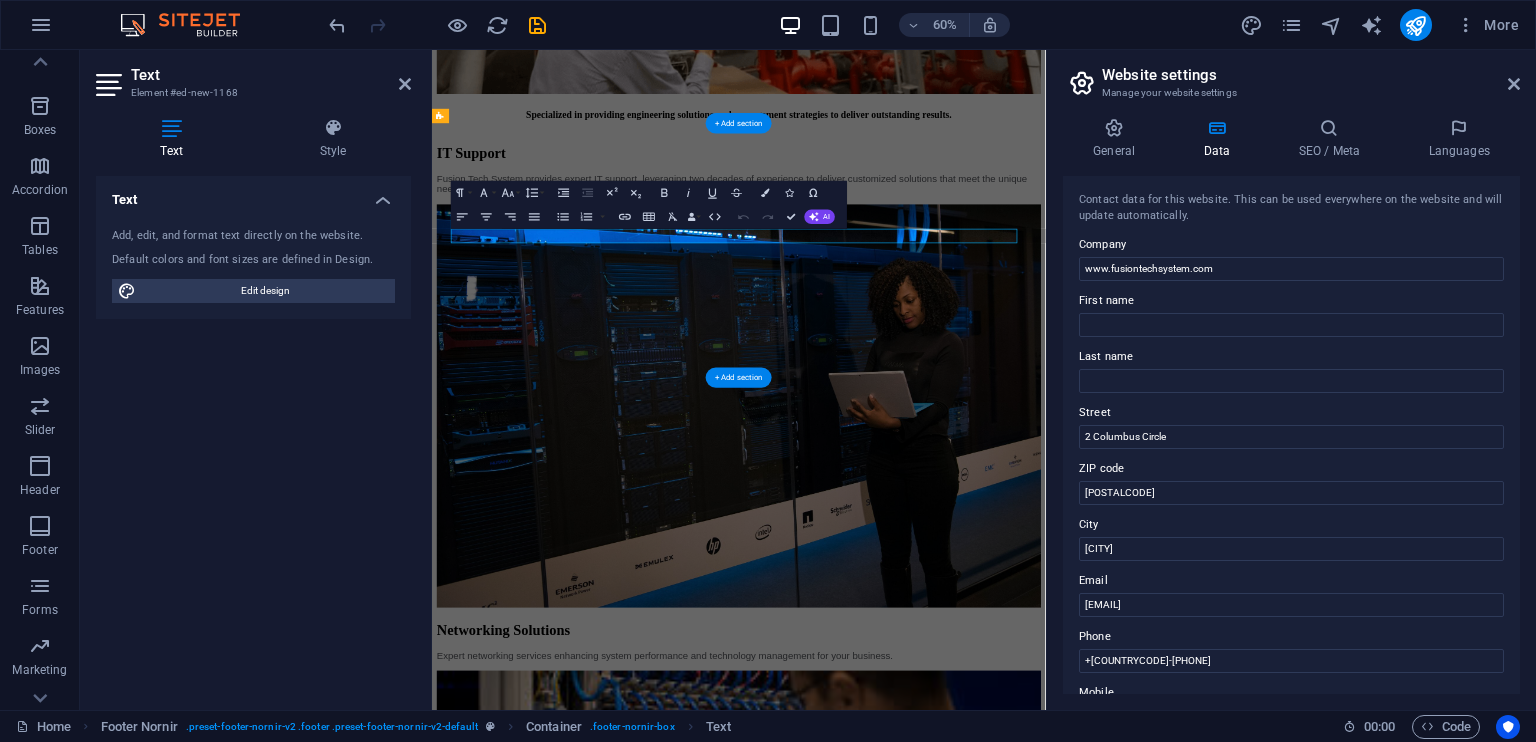 click on "Text Add, edit, and format text directly on the website. Default colors and font sizes are defined in Design. Edit design Alignment Left aligned Centered Right aligned" at bounding box center (253, 435) 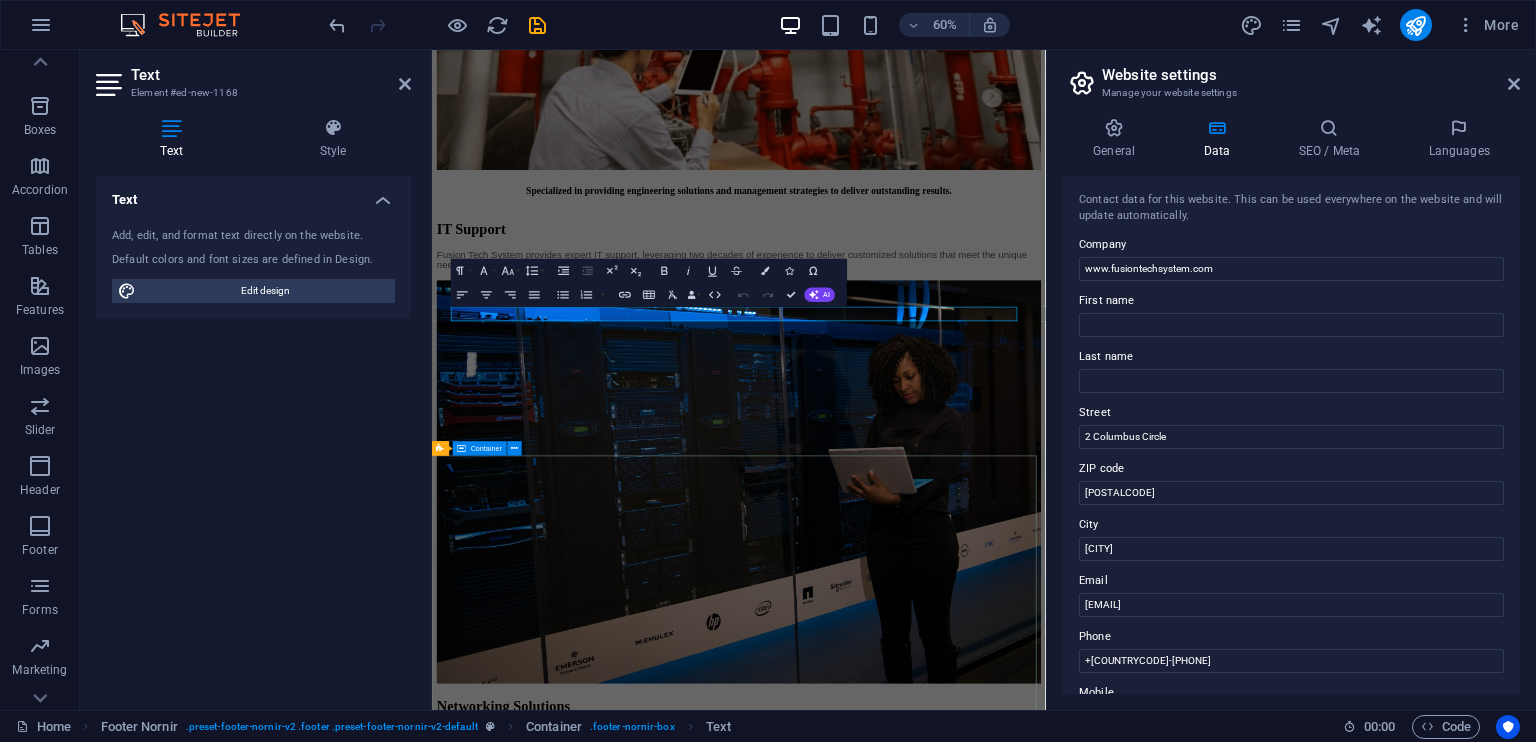 scroll, scrollTop: 5190, scrollLeft: 0, axis: vertical 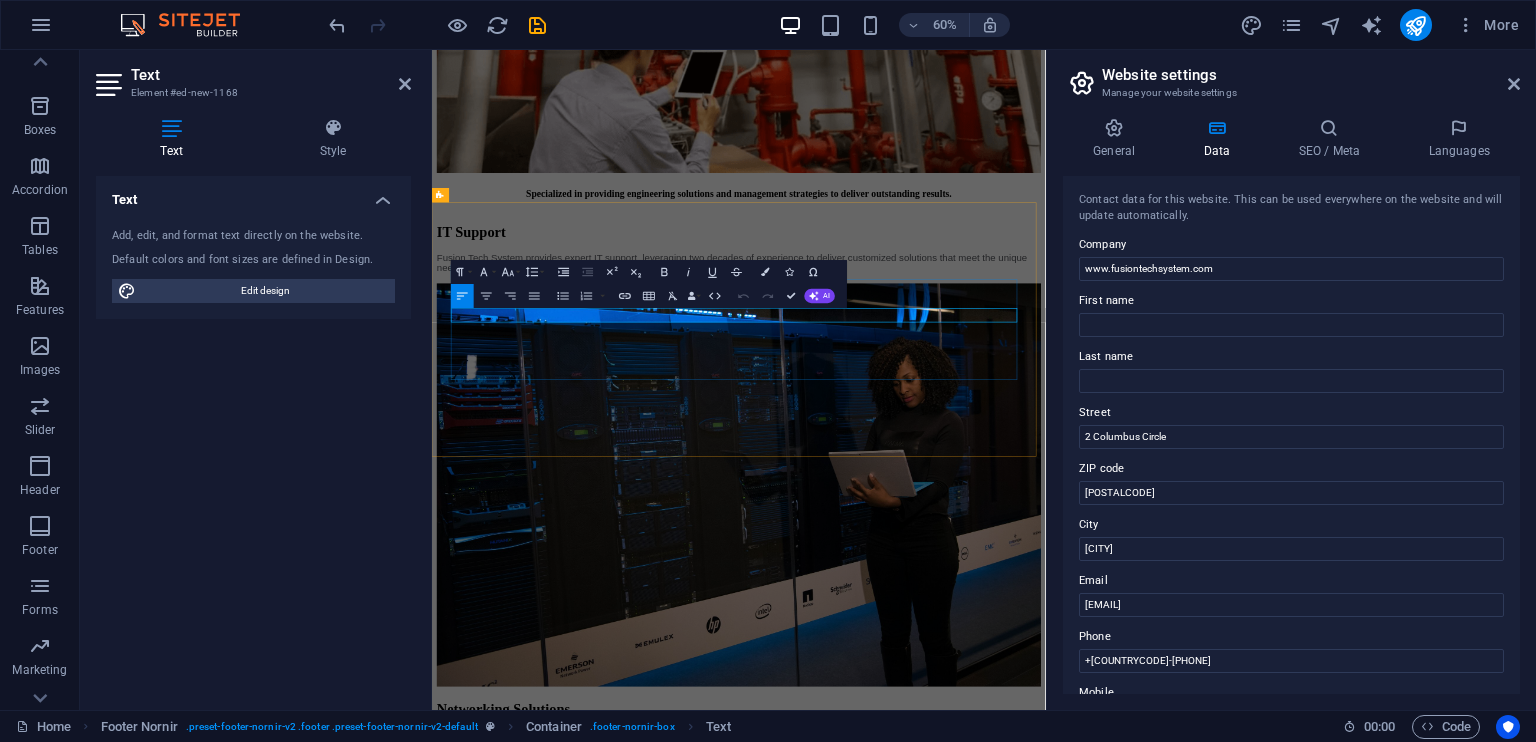 drag, startPoint x: 578, startPoint y: 490, endPoint x: 486, endPoint y: 487, distance: 92.0489 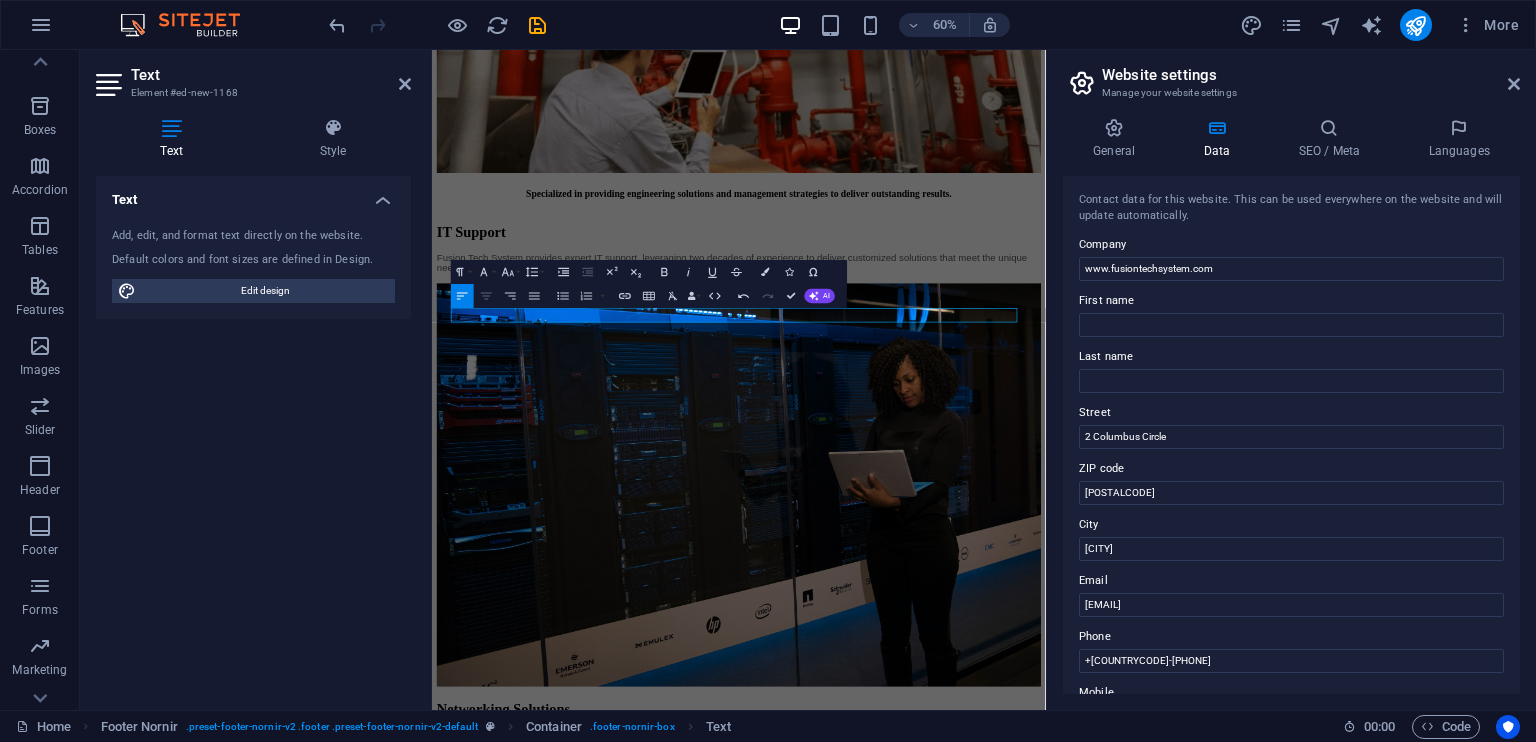 click on "Align Center" at bounding box center (486, 296) 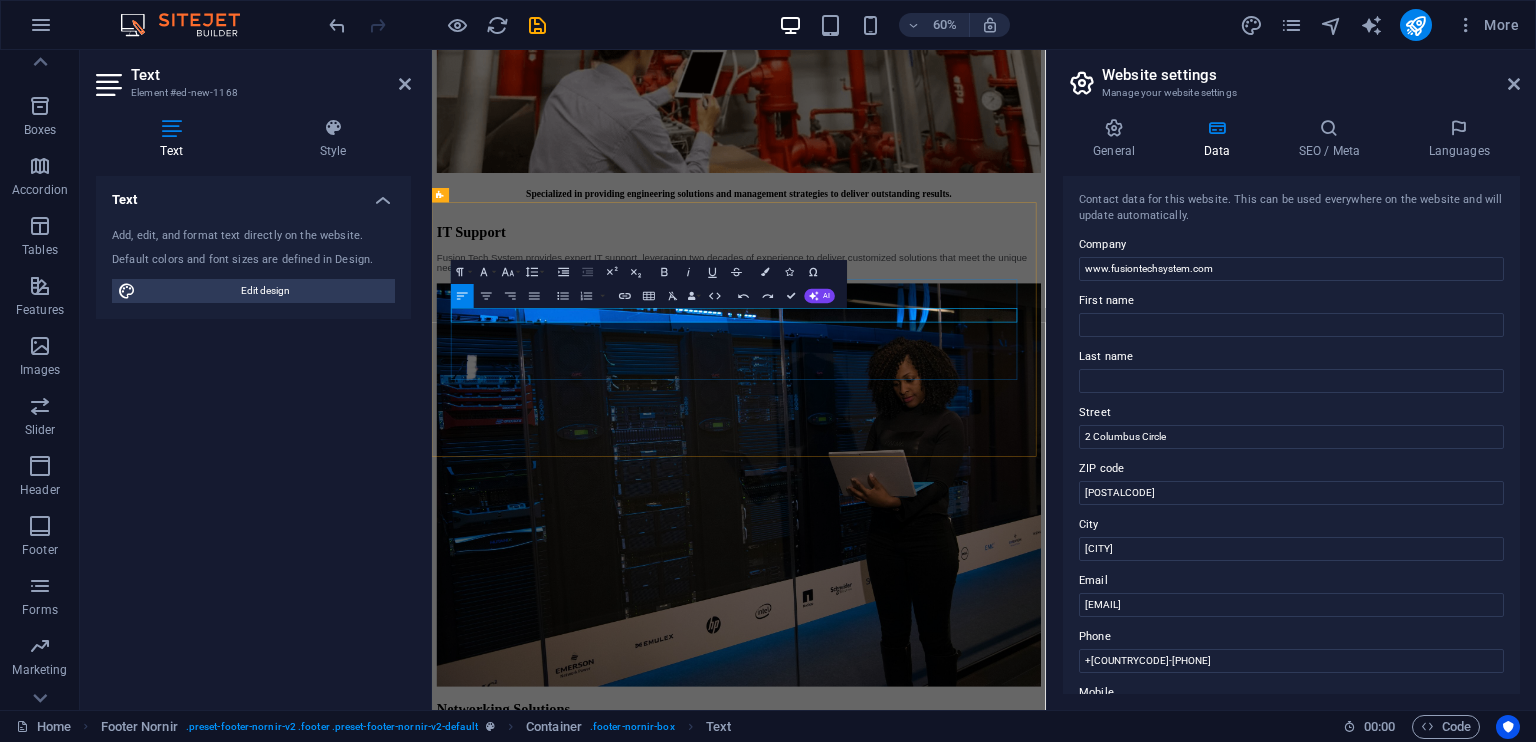 click on "2 Columbus Circle" at bounding box center (500, 6603) 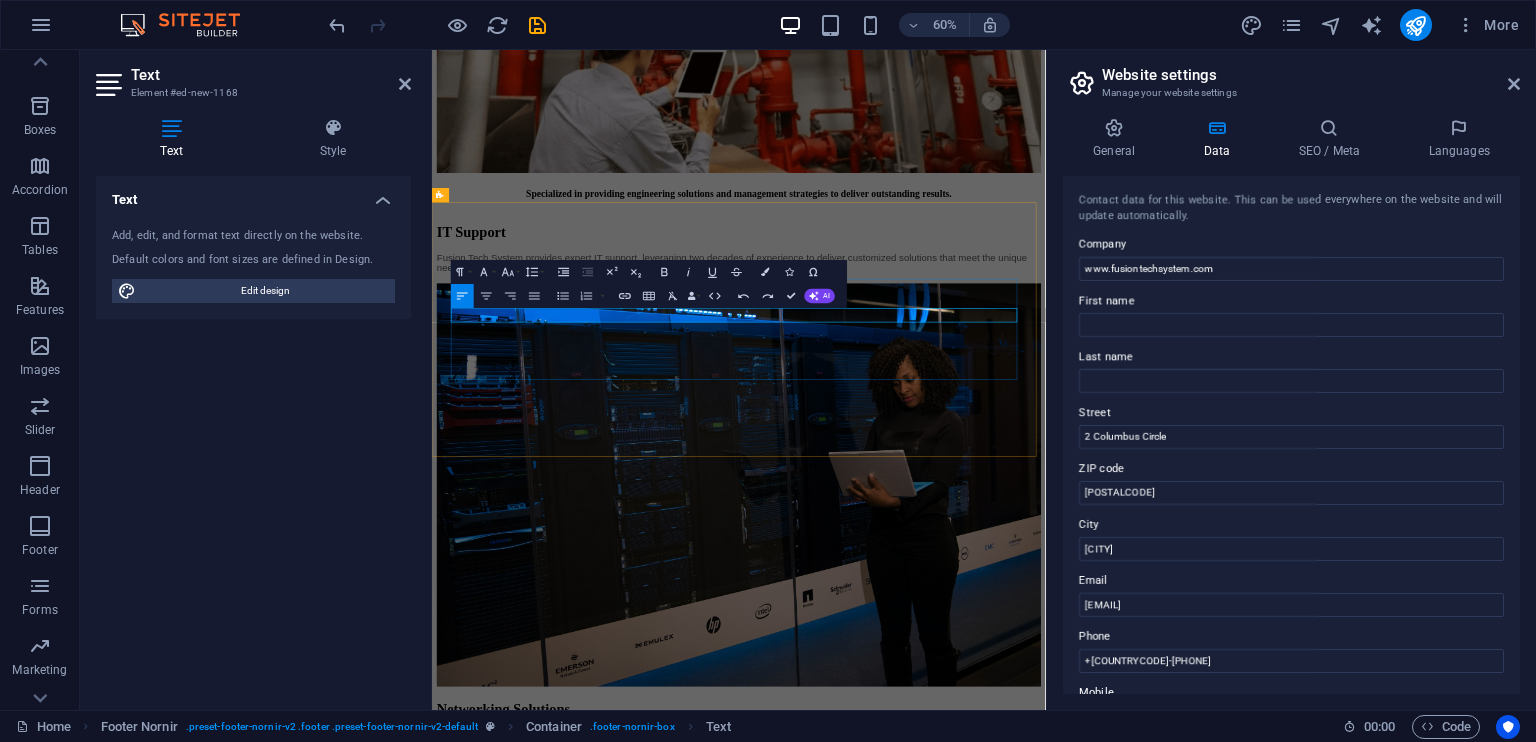 click on "2 Columbus Circle" at bounding box center (500, 6603) 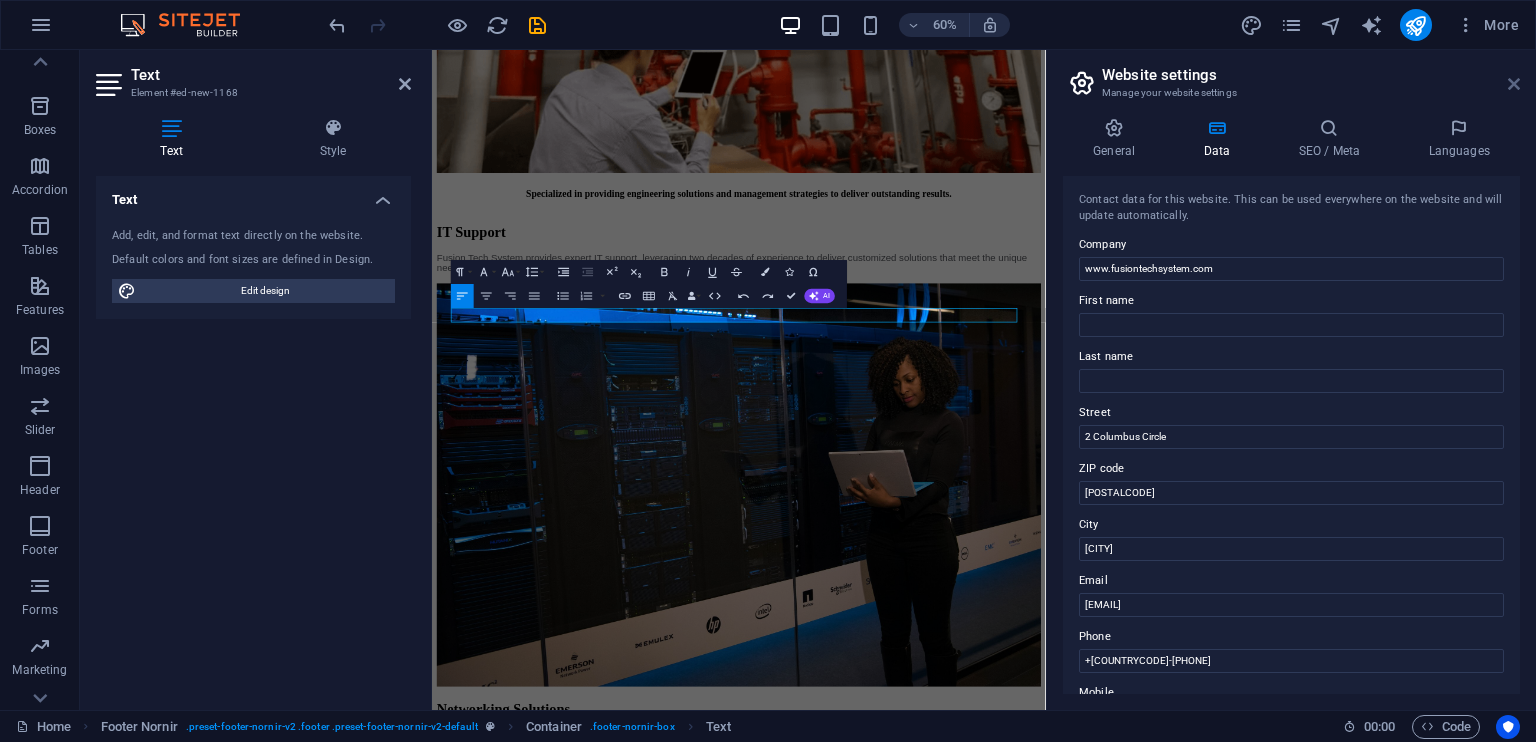 click at bounding box center (1514, 84) 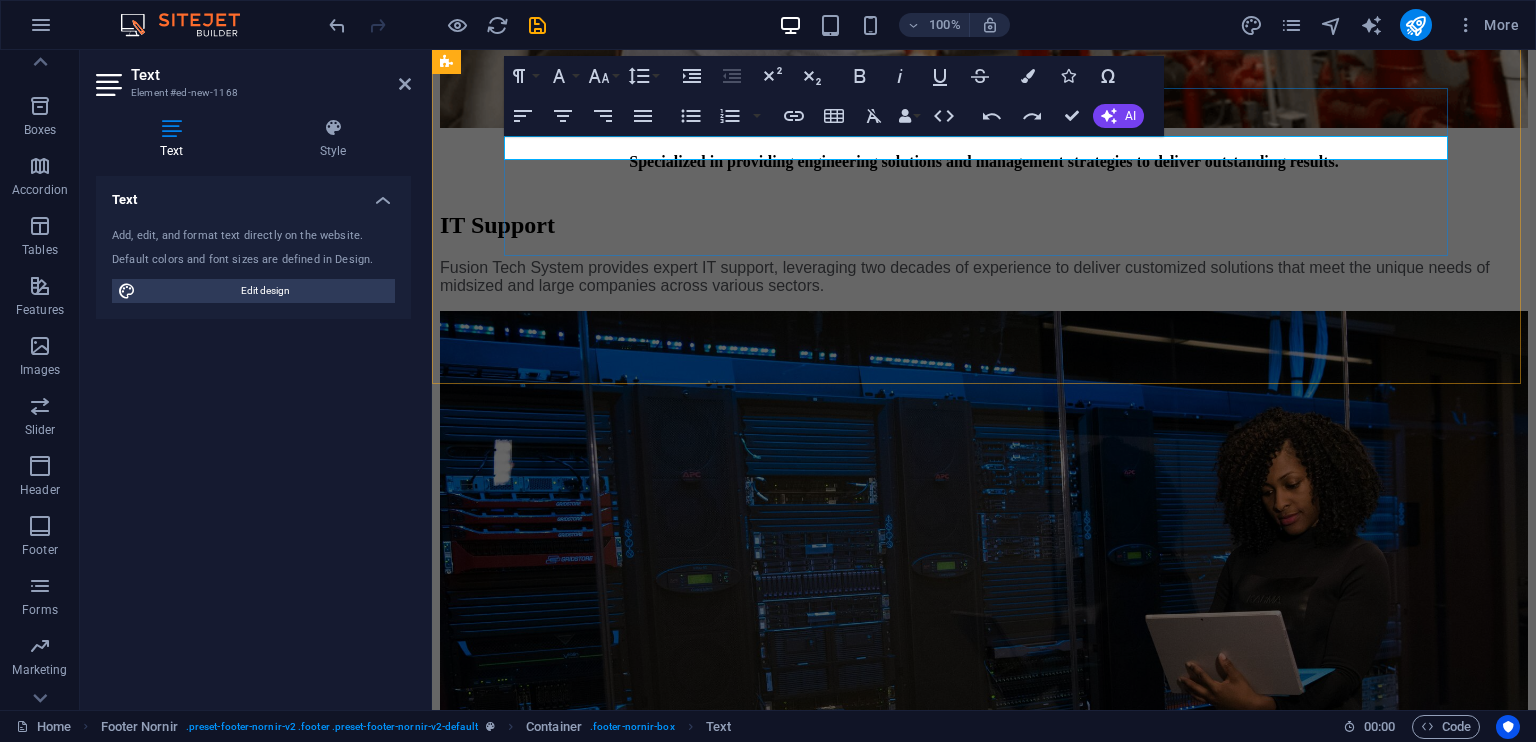 click on "2 Columbus Circle" at bounding box center [500, 6853] 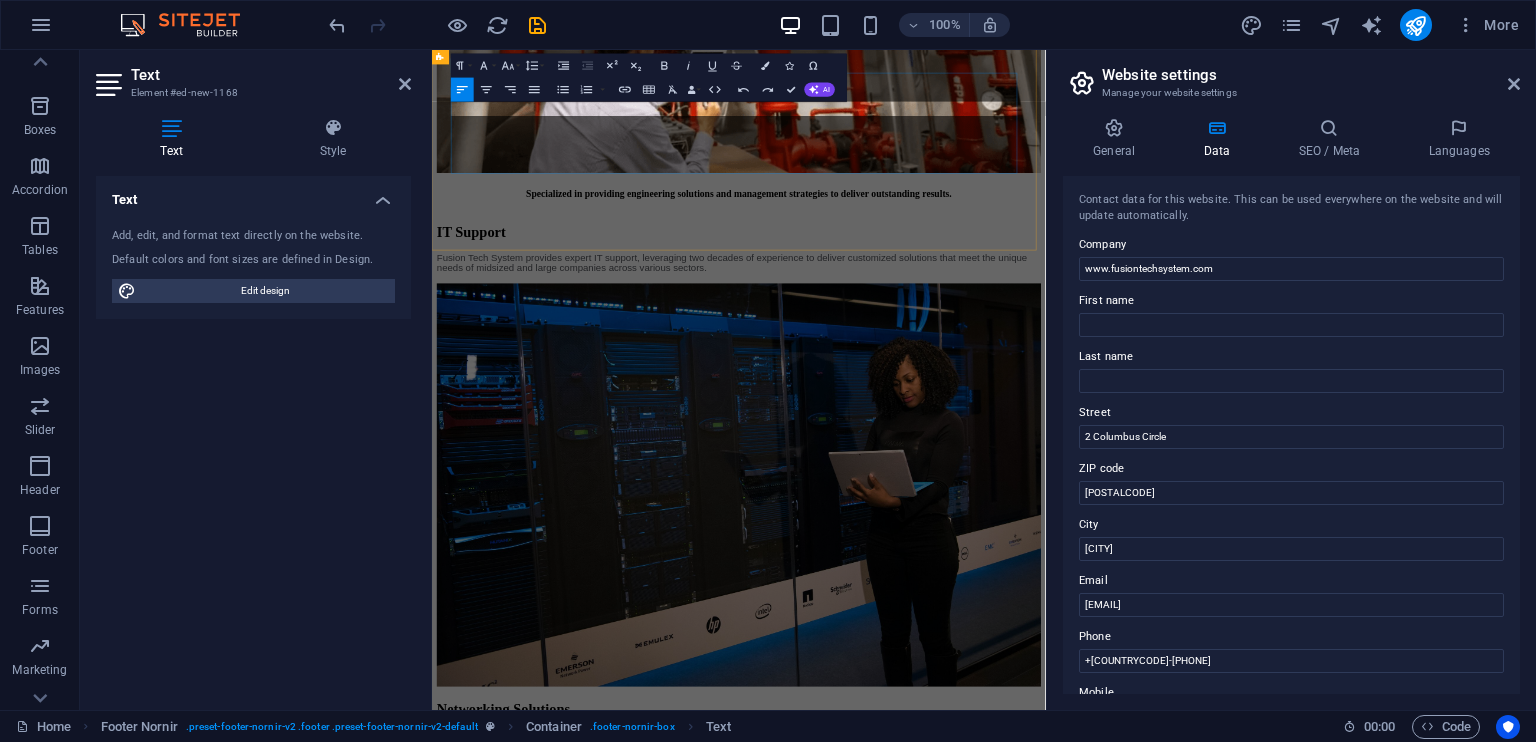 click on "Contact [NUMBER] [STREET] [CITY] +[COUNTRYCODE]-[PHONE] [EMAIL] Legal Notice  |  Privacy Policy                                                          © [YEAR] Fusiontech System. All rights reserved." at bounding box center (943, 8182) 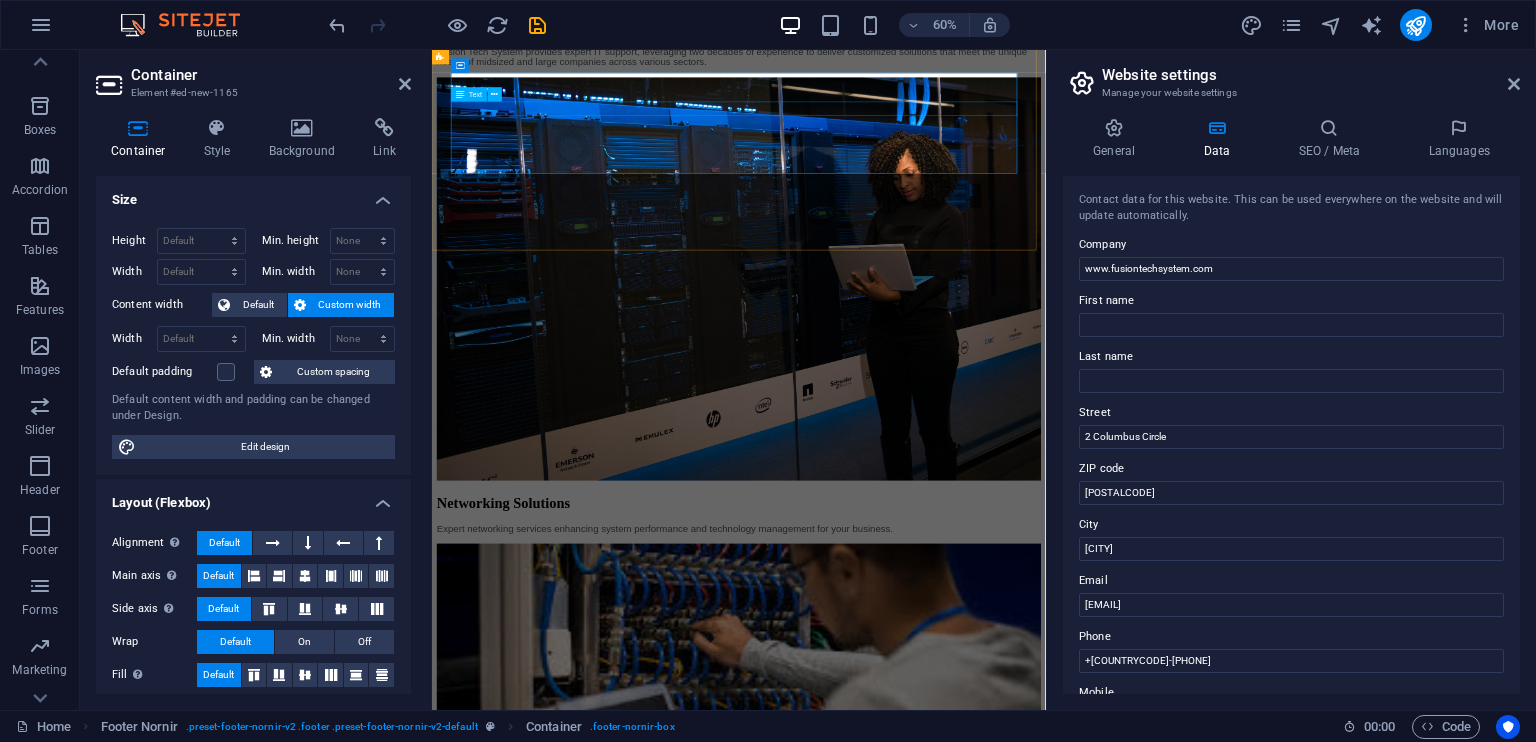 click on "[NUMBER] [STREET] [CITY]" at bounding box center [943, 6179] 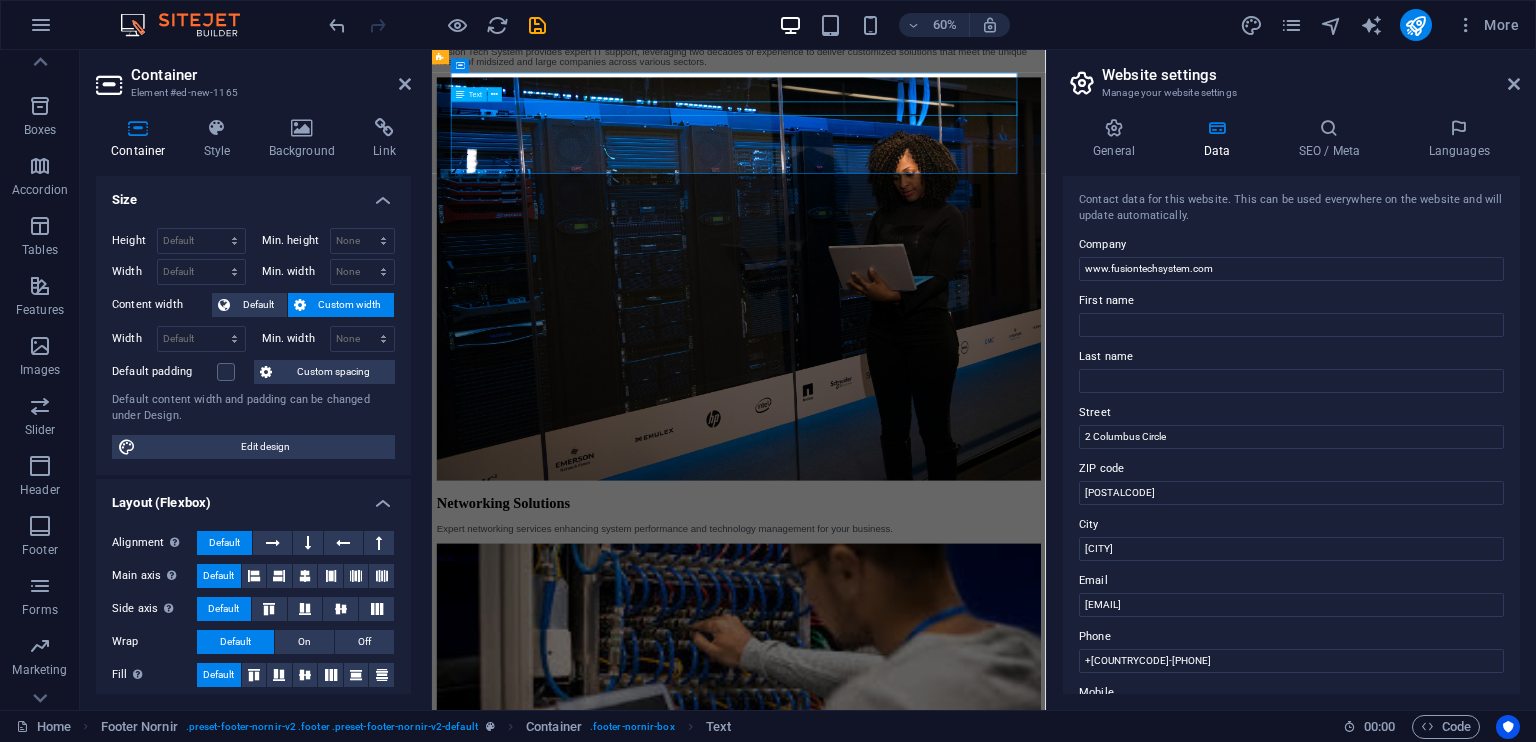 click on "[NUMBER] [STREET] [CITY]" at bounding box center (943, 6179) 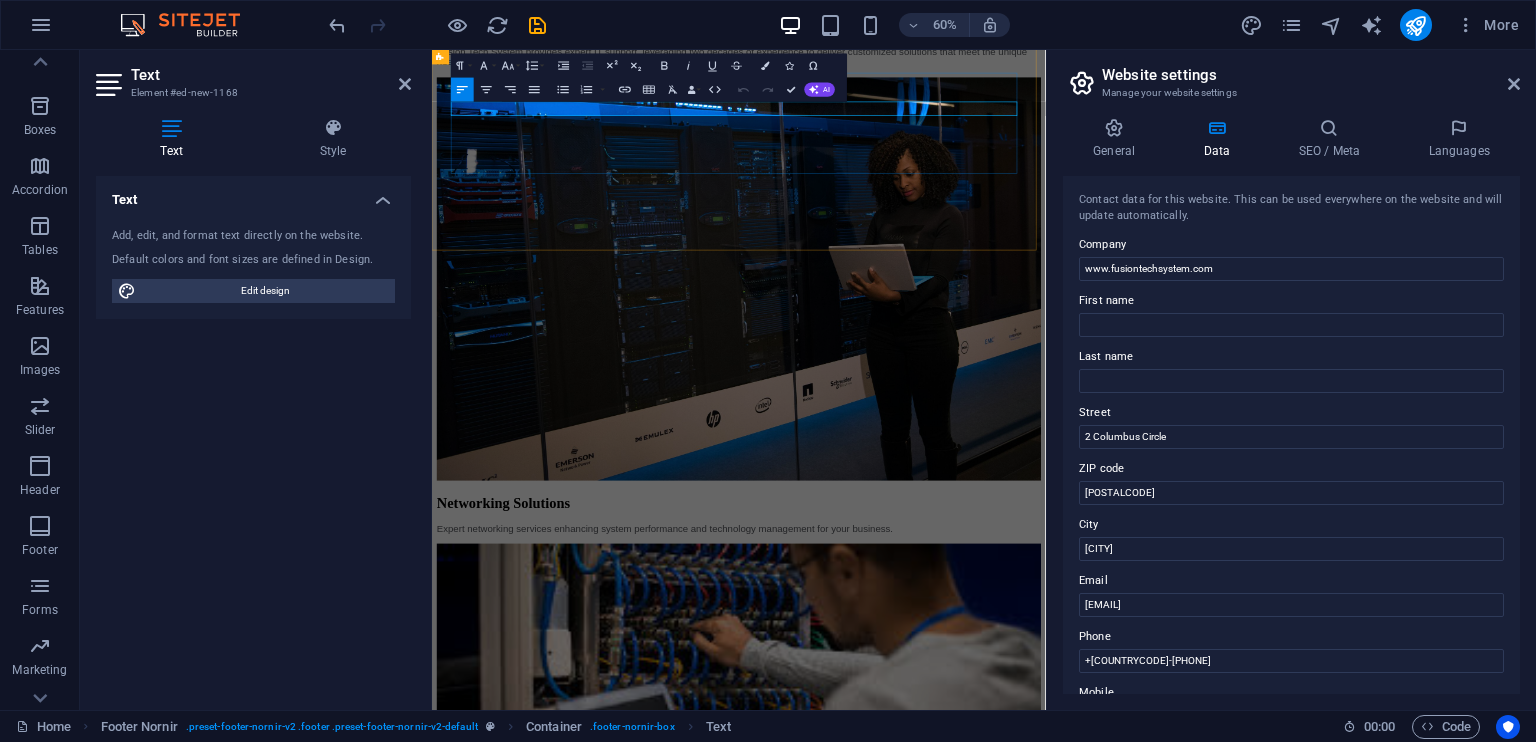 drag, startPoint x: 570, startPoint y: 150, endPoint x: 463, endPoint y: 150, distance: 107 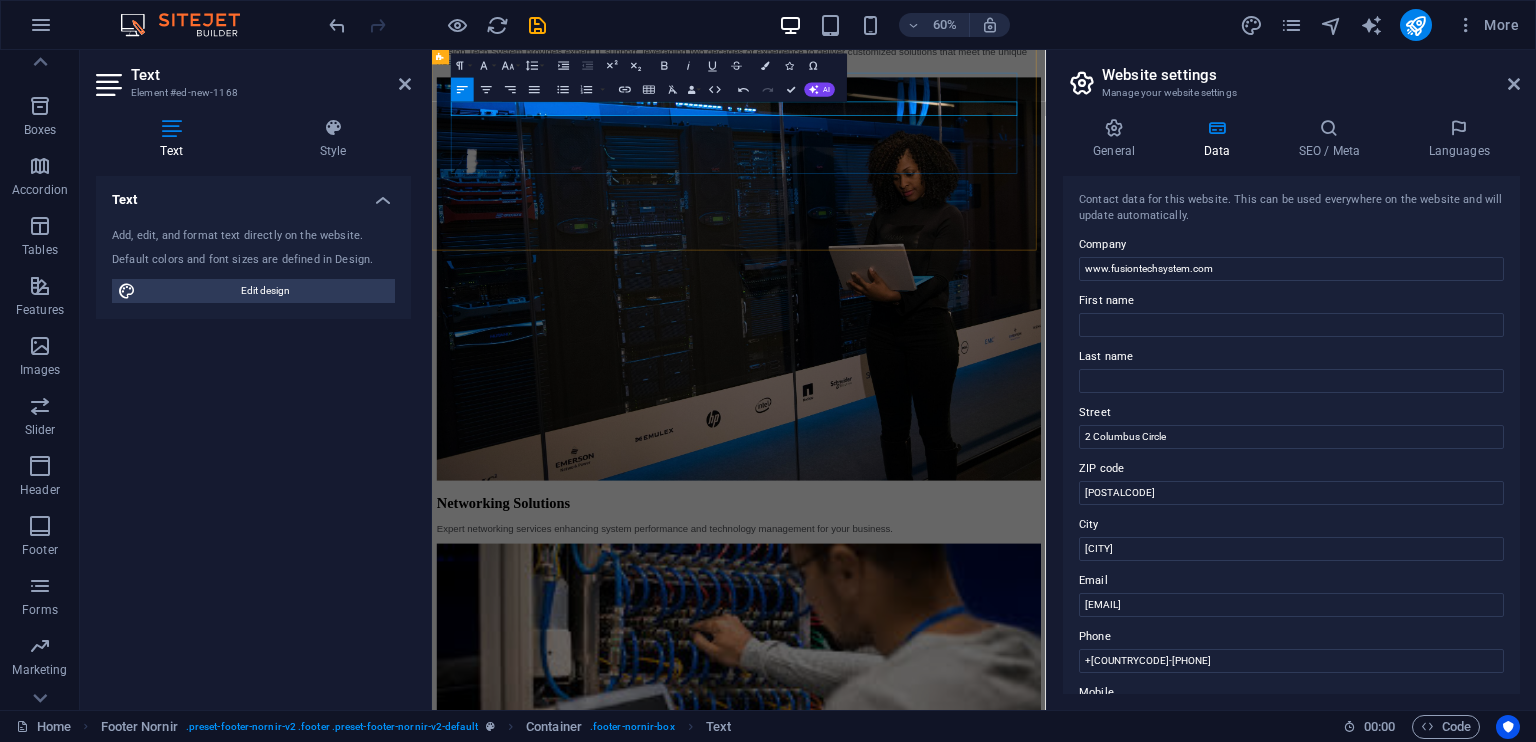 click on "[CITY]" at bounding box center (471, 6259) 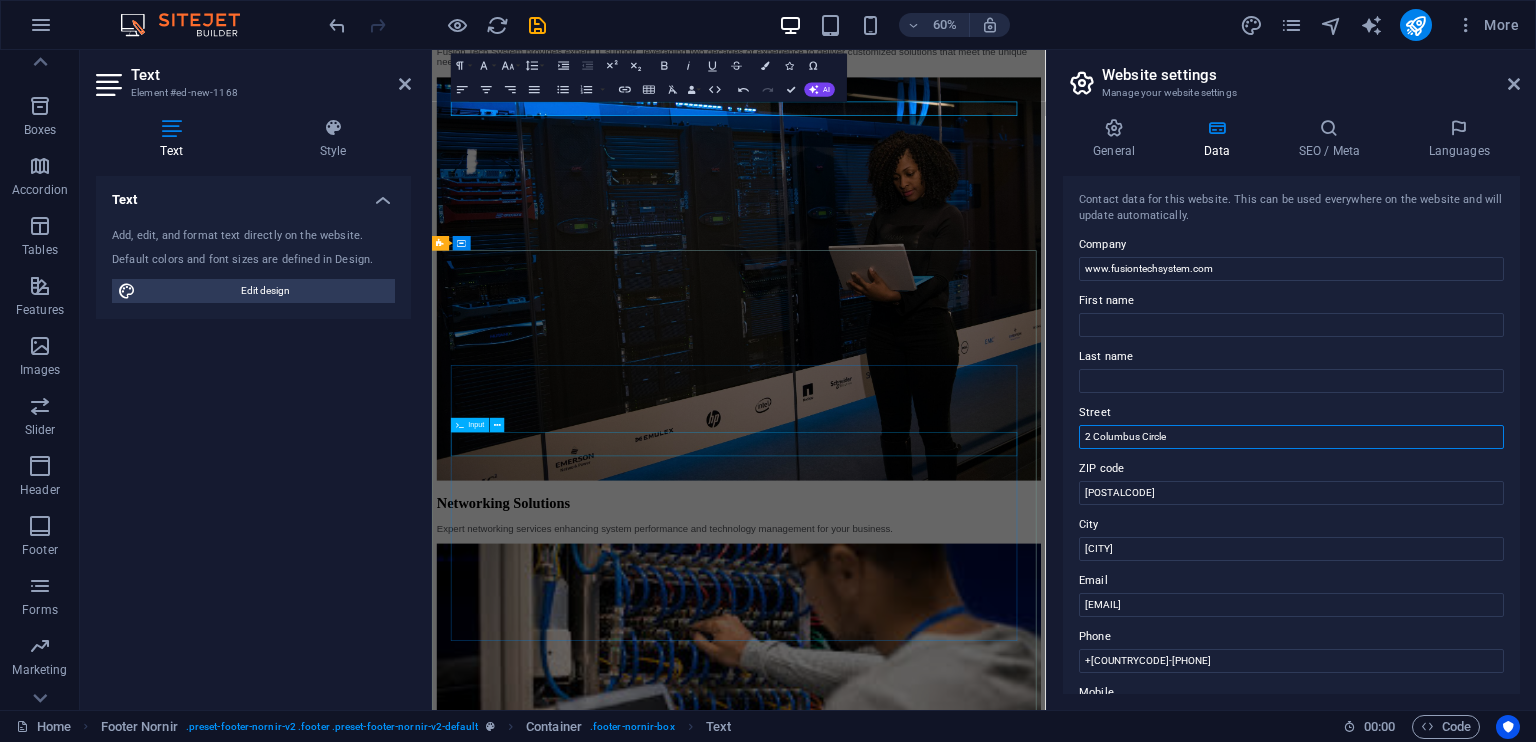 drag, startPoint x: 1628, startPoint y: 489, endPoint x: 1399, endPoint y: 714, distance: 321.03894 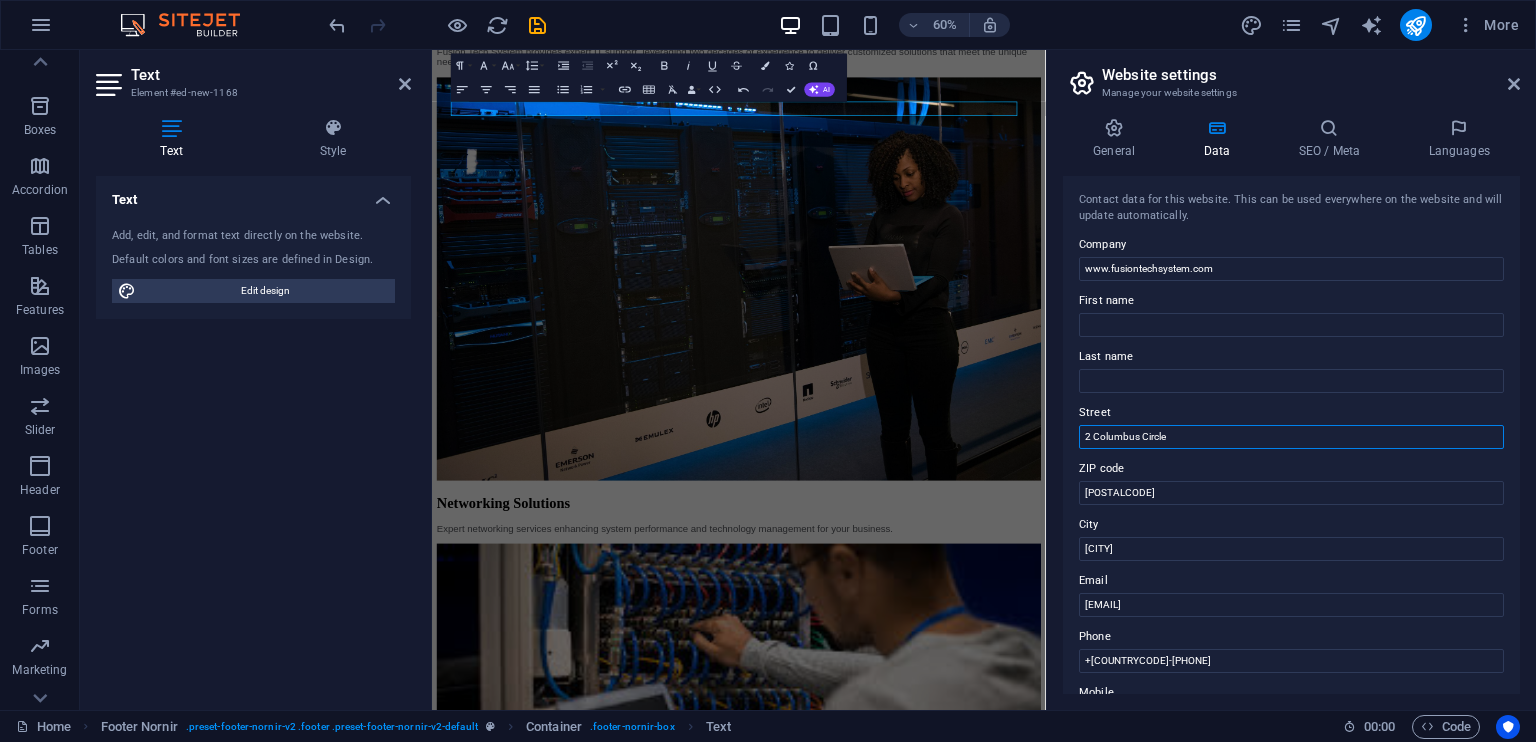 drag, startPoint x: 1255, startPoint y: 442, endPoint x: 1086, endPoint y: 431, distance: 169.3576 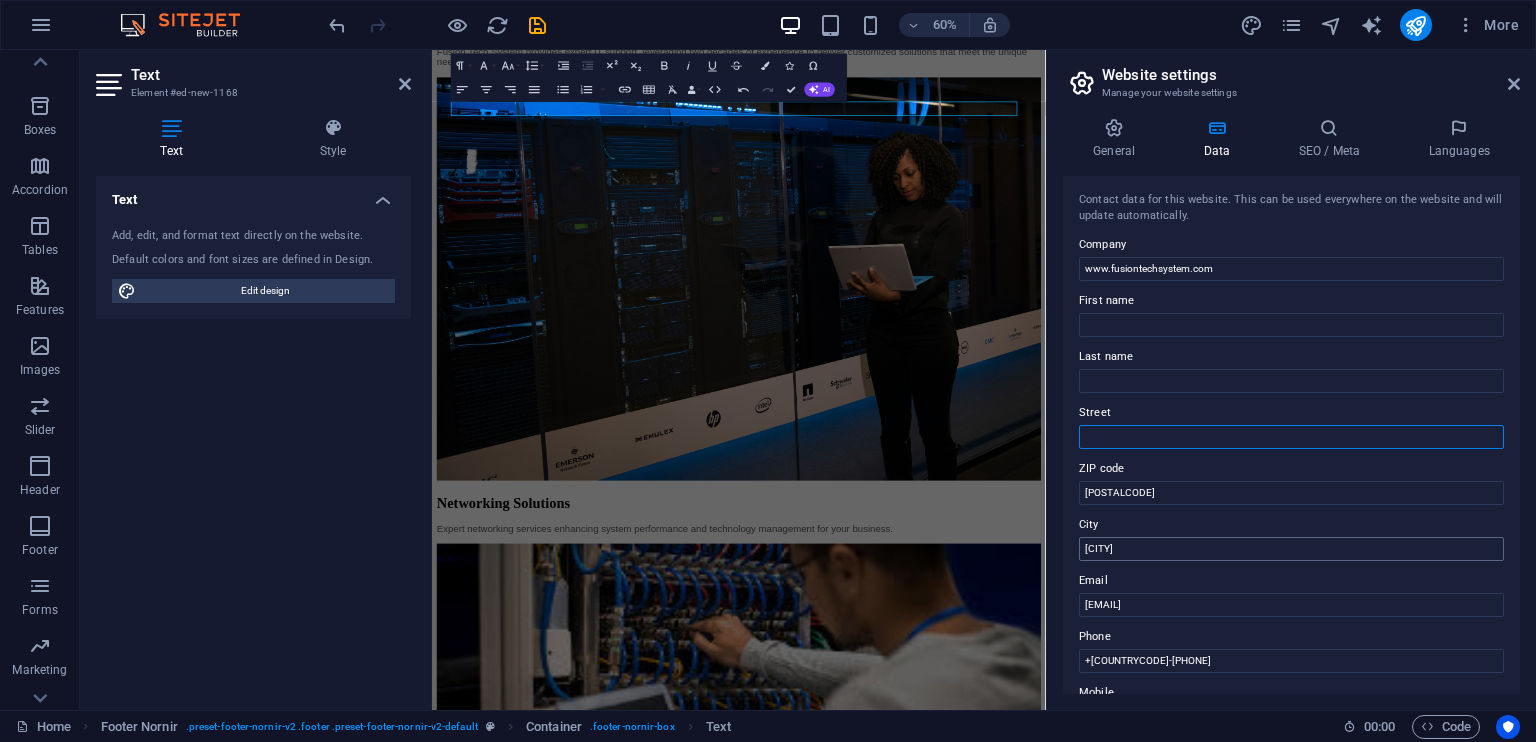 type 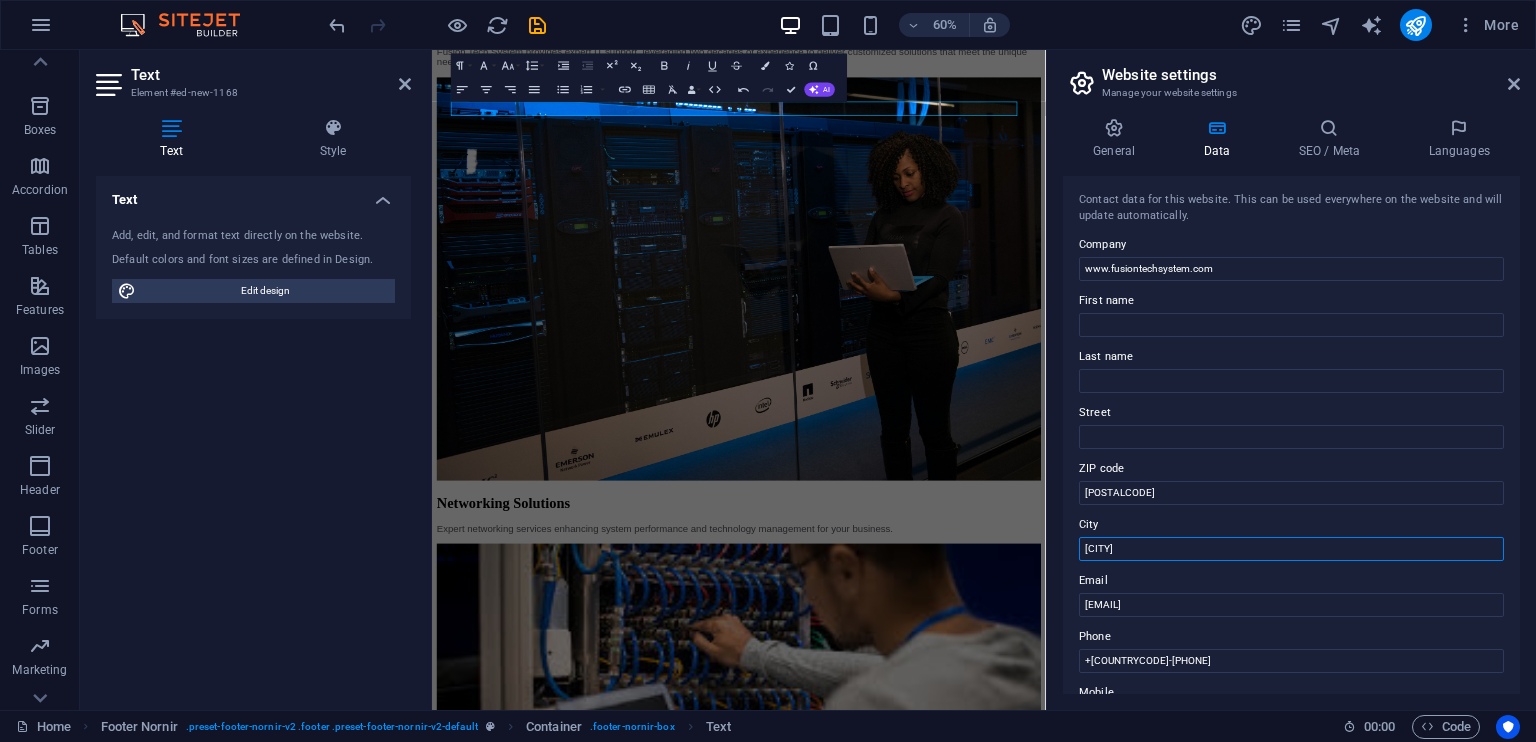 click on "[CITY]" at bounding box center (1291, 549) 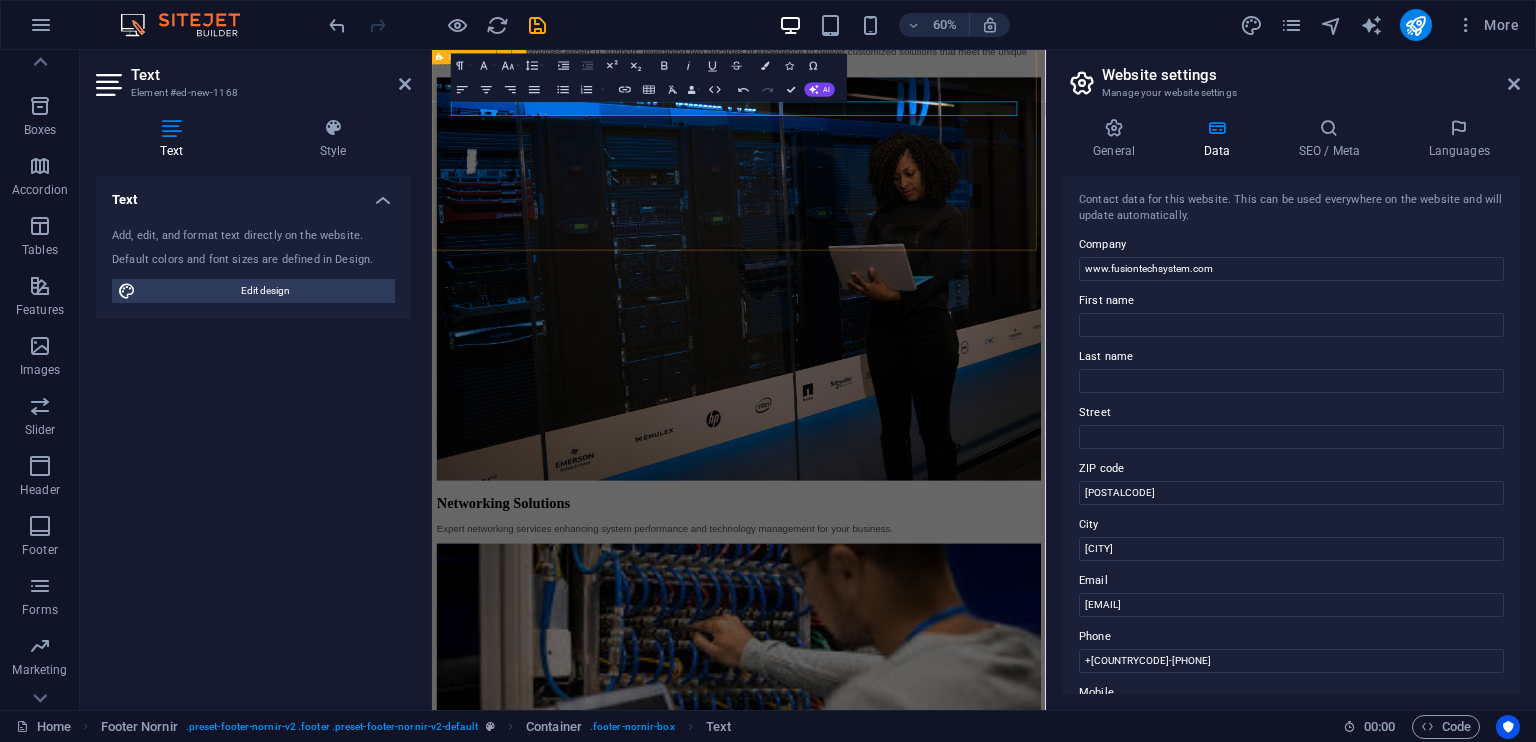 click on "Contact [CITY] +[COUNTRYCODE]-[PHONE] [EMAIL] Legal Notice  |  Privacy Policy                                                          © [YEAR] Fusiontech System. All rights reserved." at bounding box center [943, 7838] 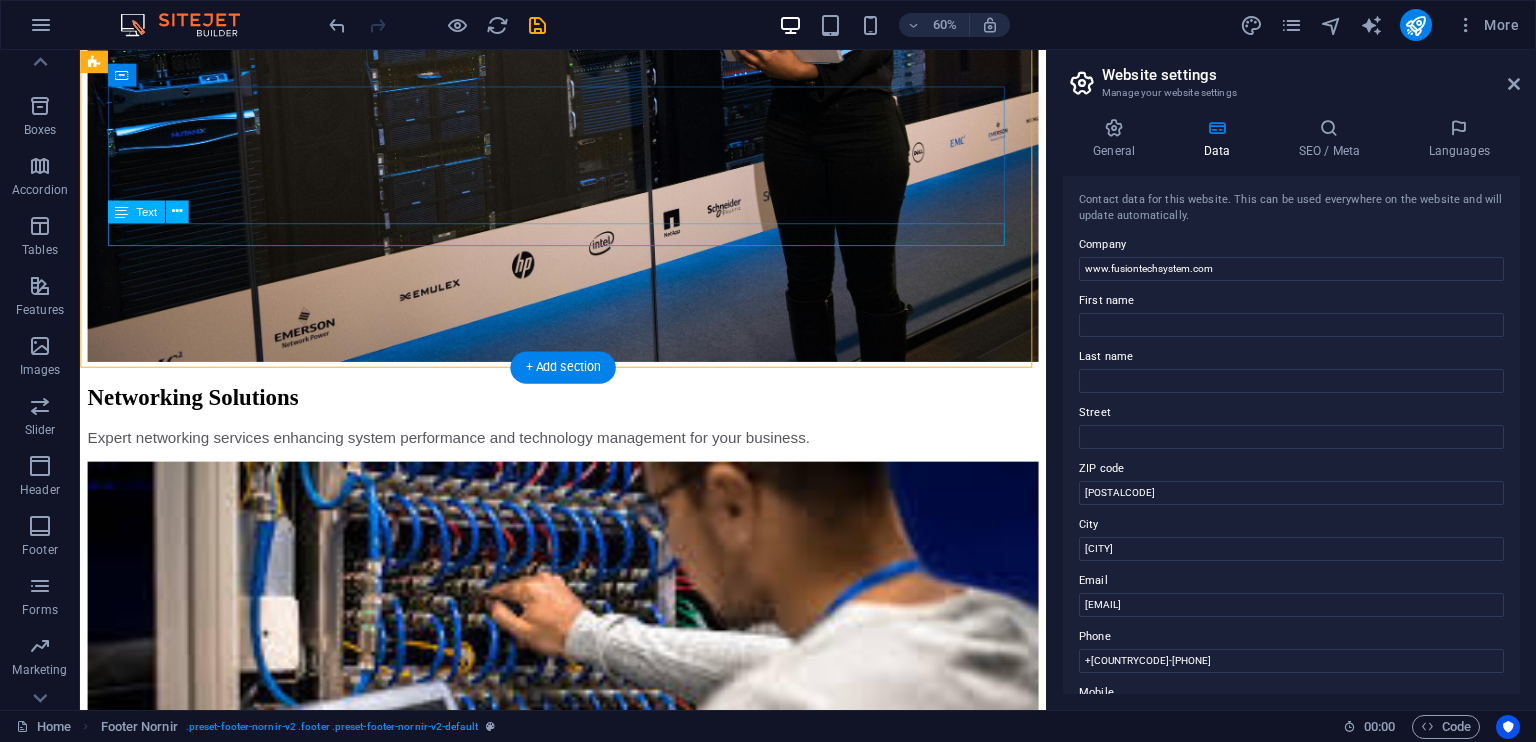 scroll, scrollTop: 5190, scrollLeft: 0, axis: vertical 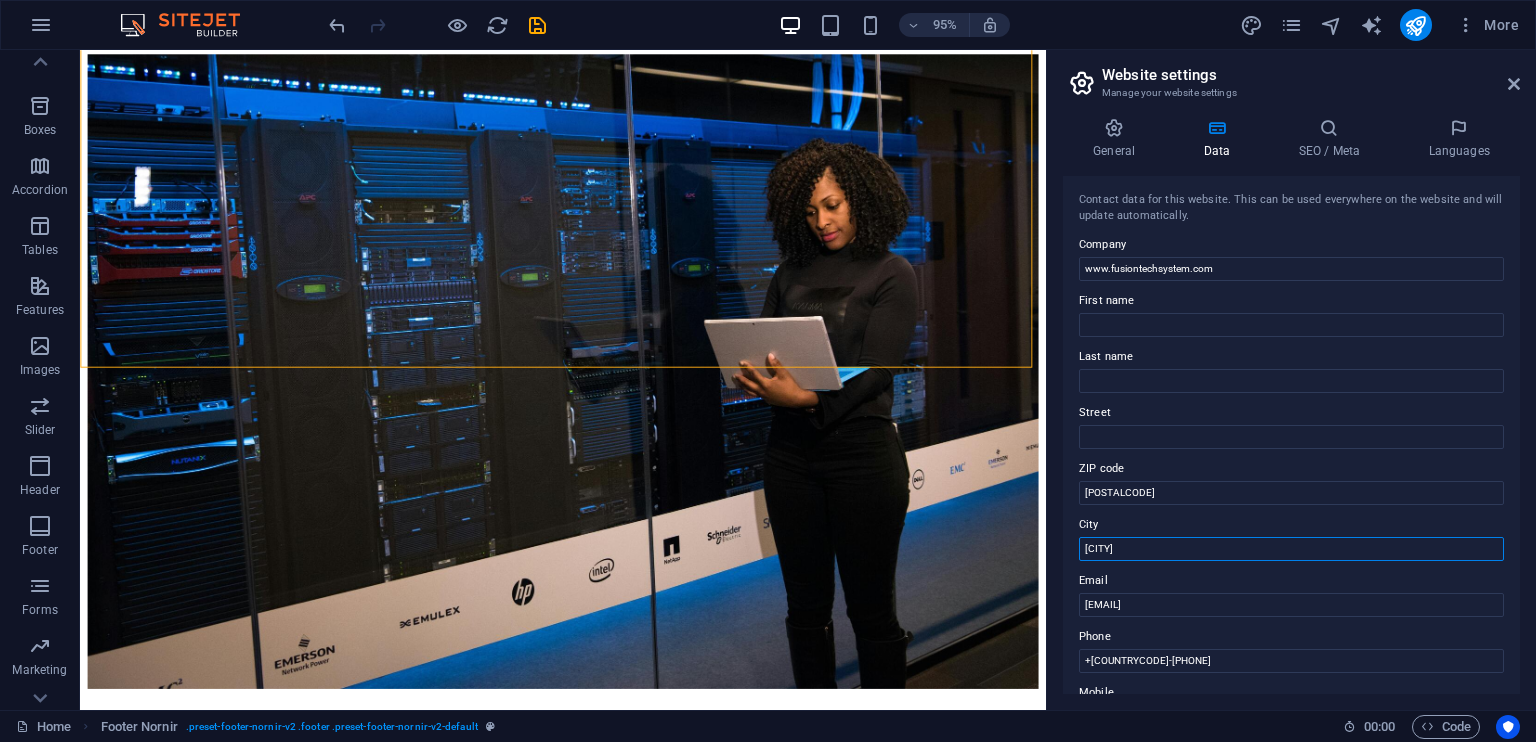 click on "[CITY]" at bounding box center (1291, 549) 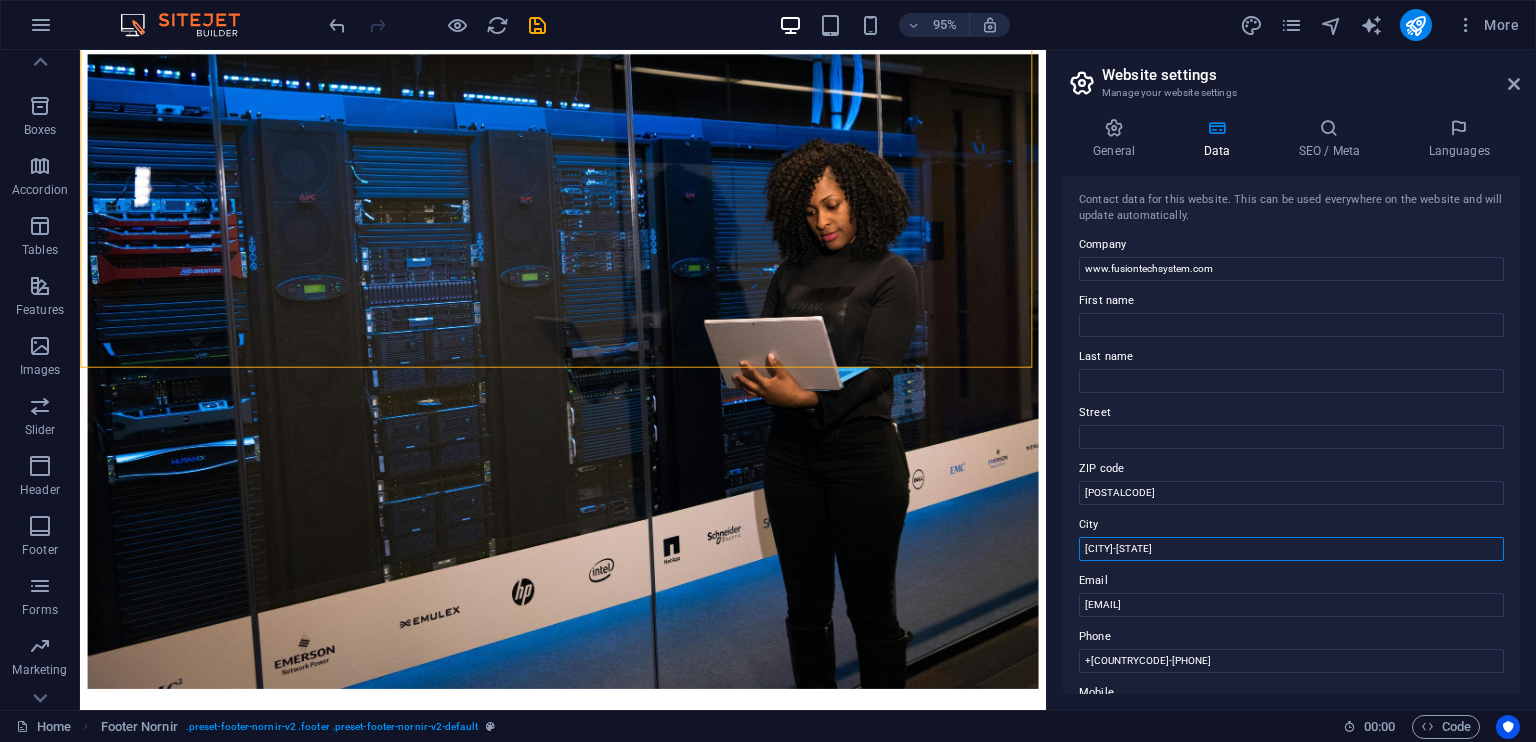 click on "[CITY]-[STATE]" at bounding box center (1291, 549) 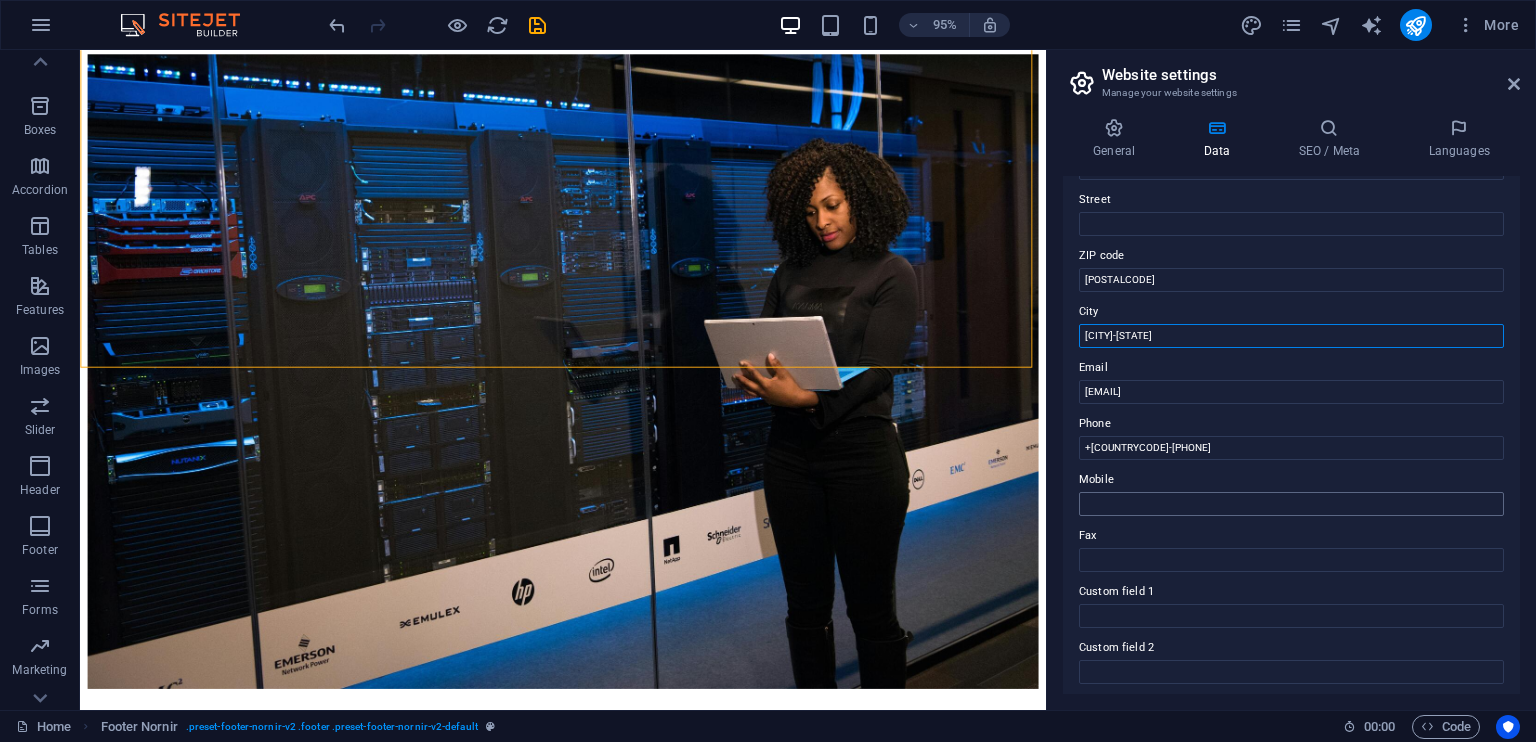 scroll, scrollTop: 199, scrollLeft: 0, axis: vertical 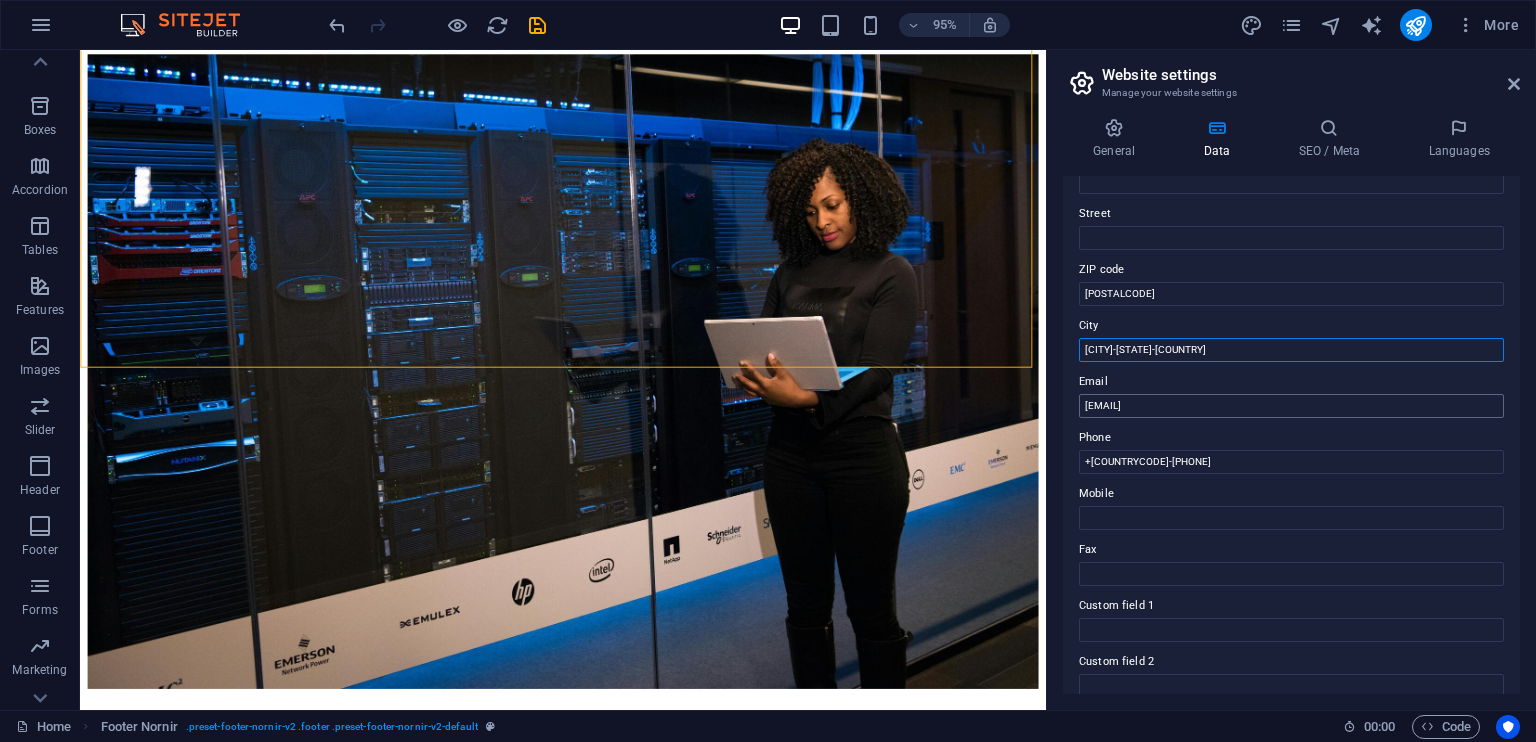 type on "[CITY]-[STATE]-[COUNTRY]" 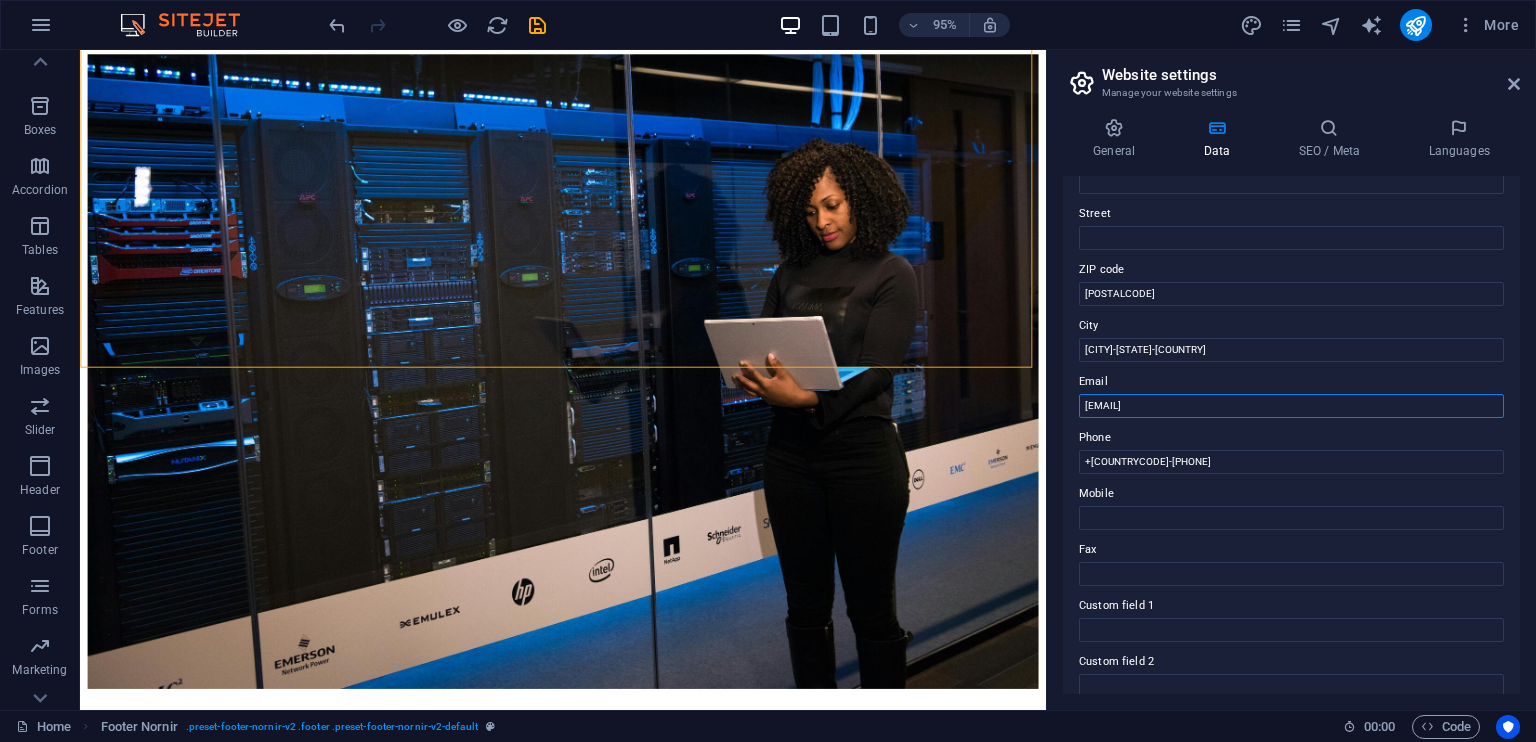 click on "[EMAIL]" at bounding box center [1291, 406] 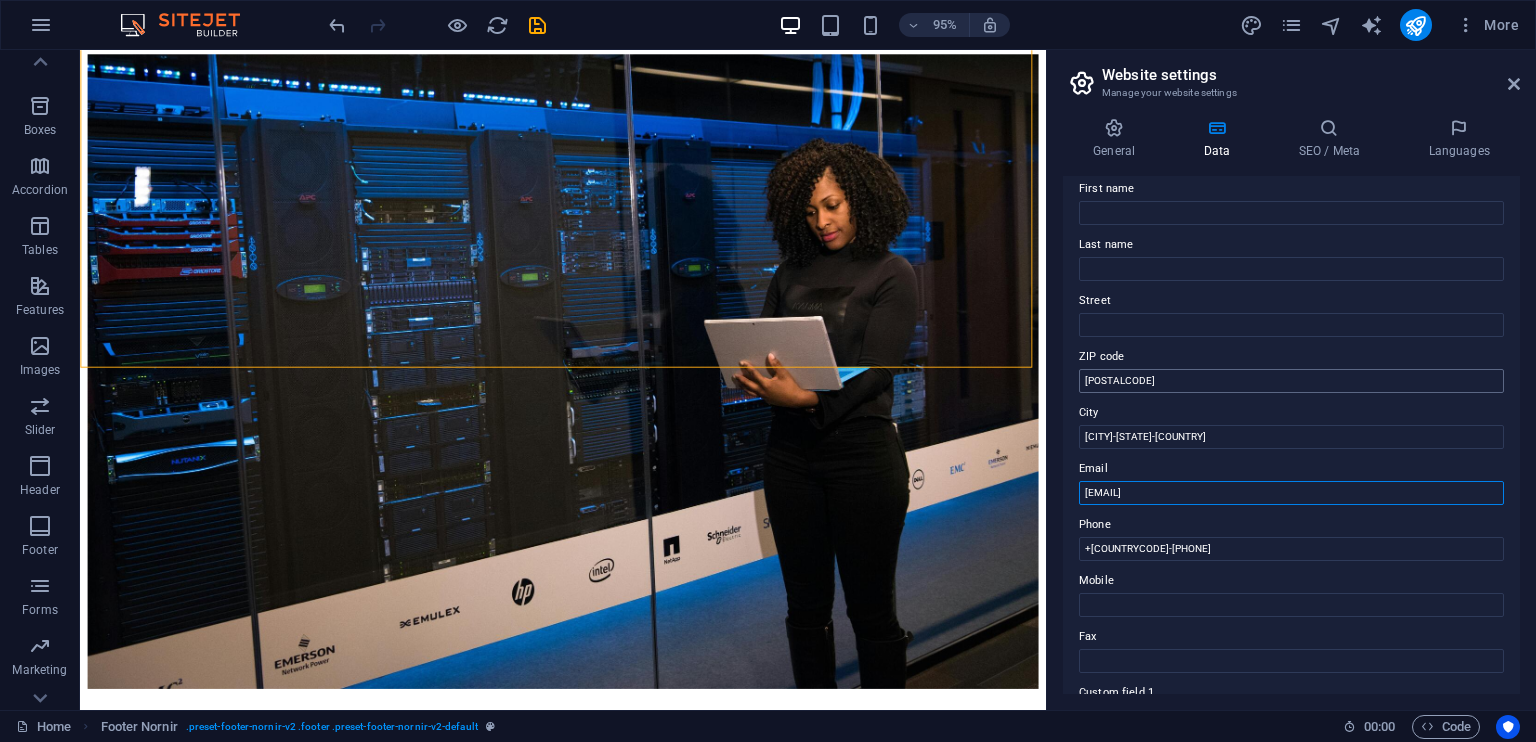 scroll, scrollTop: 104, scrollLeft: 0, axis: vertical 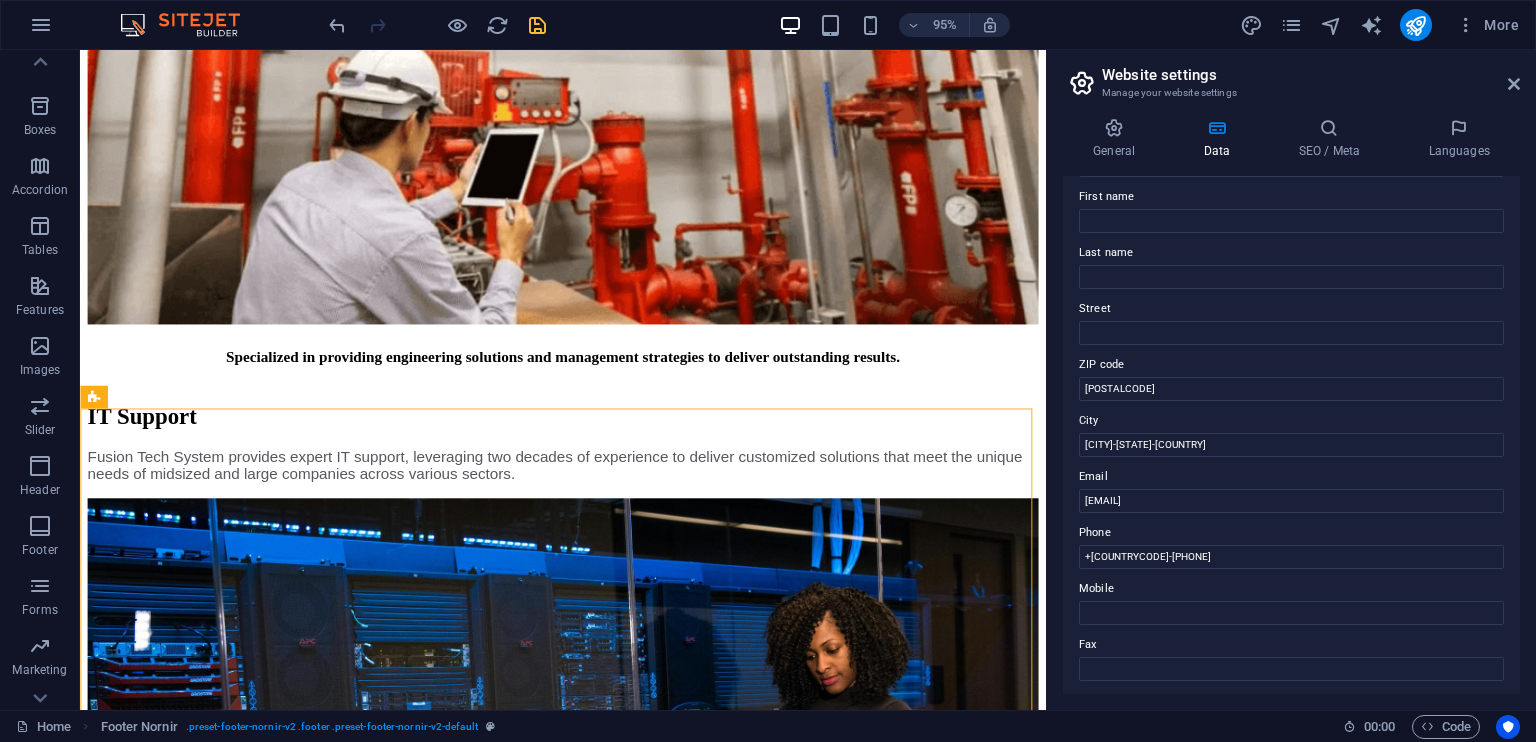click at bounding box center (537, 25) 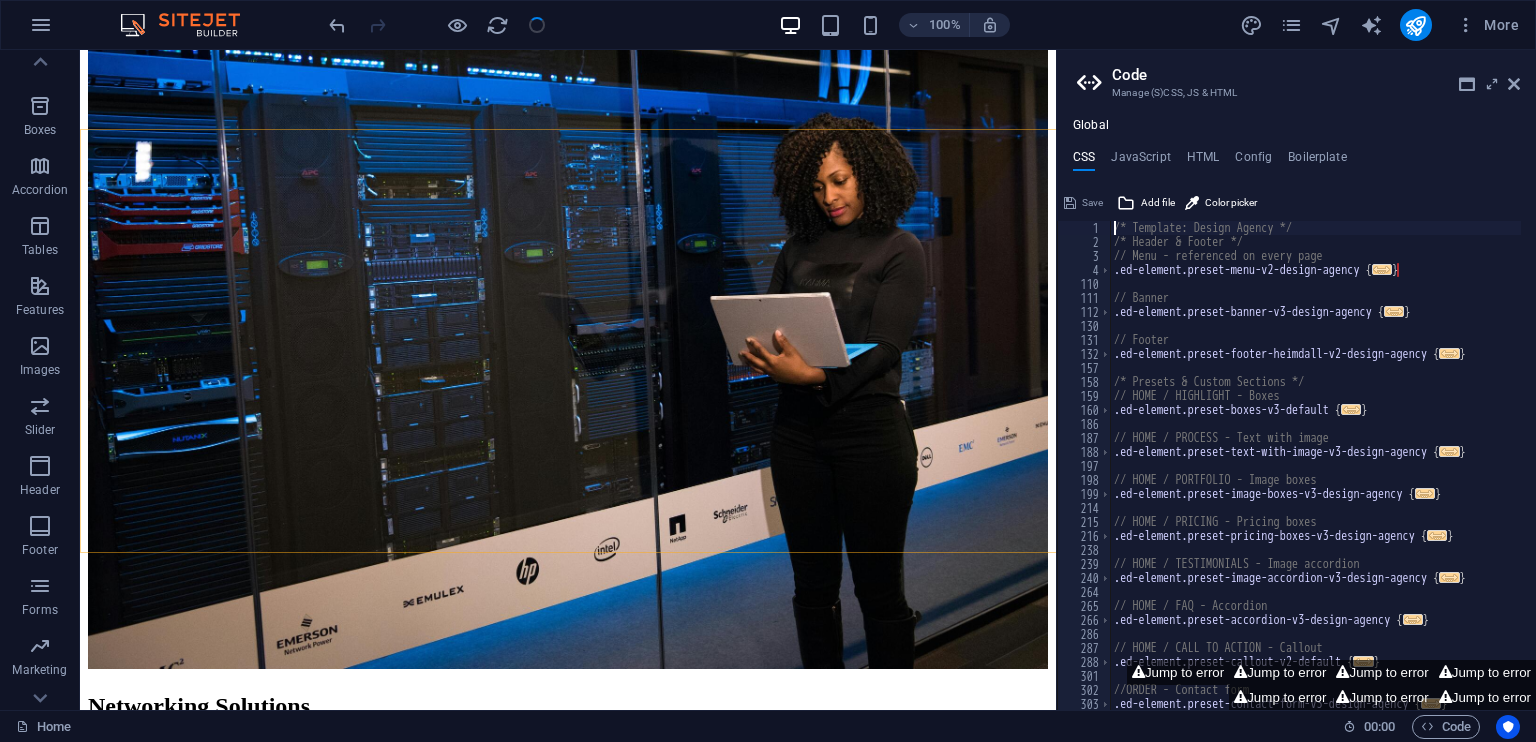 scroll, scrollTop: 5020, scrollLeft: 0, axis: vertical 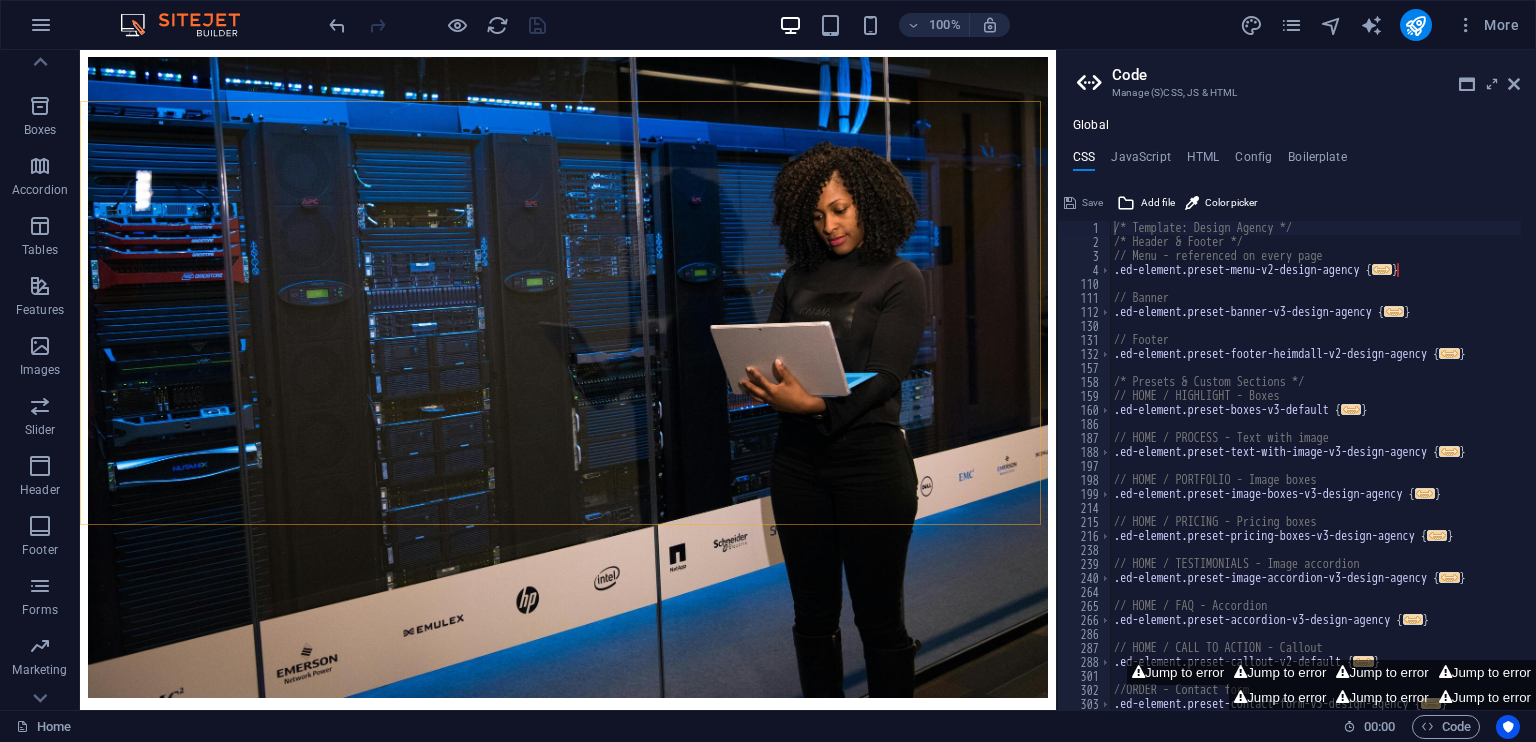 click on "Code Manage (S)CSS, JS & HTML Global CSS JavaScript HTML Config Boilerplate /* Template: Design Agency */ 1 2 3 4 110 111 112 130 131 132 157 158 159 160 186 187 188 197 198 199 214 215 216 238 239 240 264 265 266 286 287 288 301 302 303 /* Template: Design Agency */ /* Header & Footer */ // Menu - referenced on every page .ed-element.preset-menu-v2-design-agency   { ... } // Banner .ed-element.preset-banner-v3-design-agency   { ... } // Footer .ed-element.preset-footer-heimdall-v2-design-agency   { ... } /* Presets & Custom Sections */ // HOME / HIGHLIGHT - Boxes .ed-element.preset-boxes-v3-default   { ... } // HOME / PROCESS - Text with image .ed-element.preset-text-with-image-v3-design-agency   { ... } // HOME / PORTFOLIO - Image boxes .ed-element.preset-image-boxes-v3-design-agency   { ... } // HOME / PRICING - Pricing boxes  .ed-element.preset-pricing-boxes-v3-design-agency   { ... } // HOME / TESTIMONIALS - Image accordion .ed-element.preset-image-accordion-v3-design-agency   { ... }   { ... }   { ... }" at bounding box center [1296, 380] 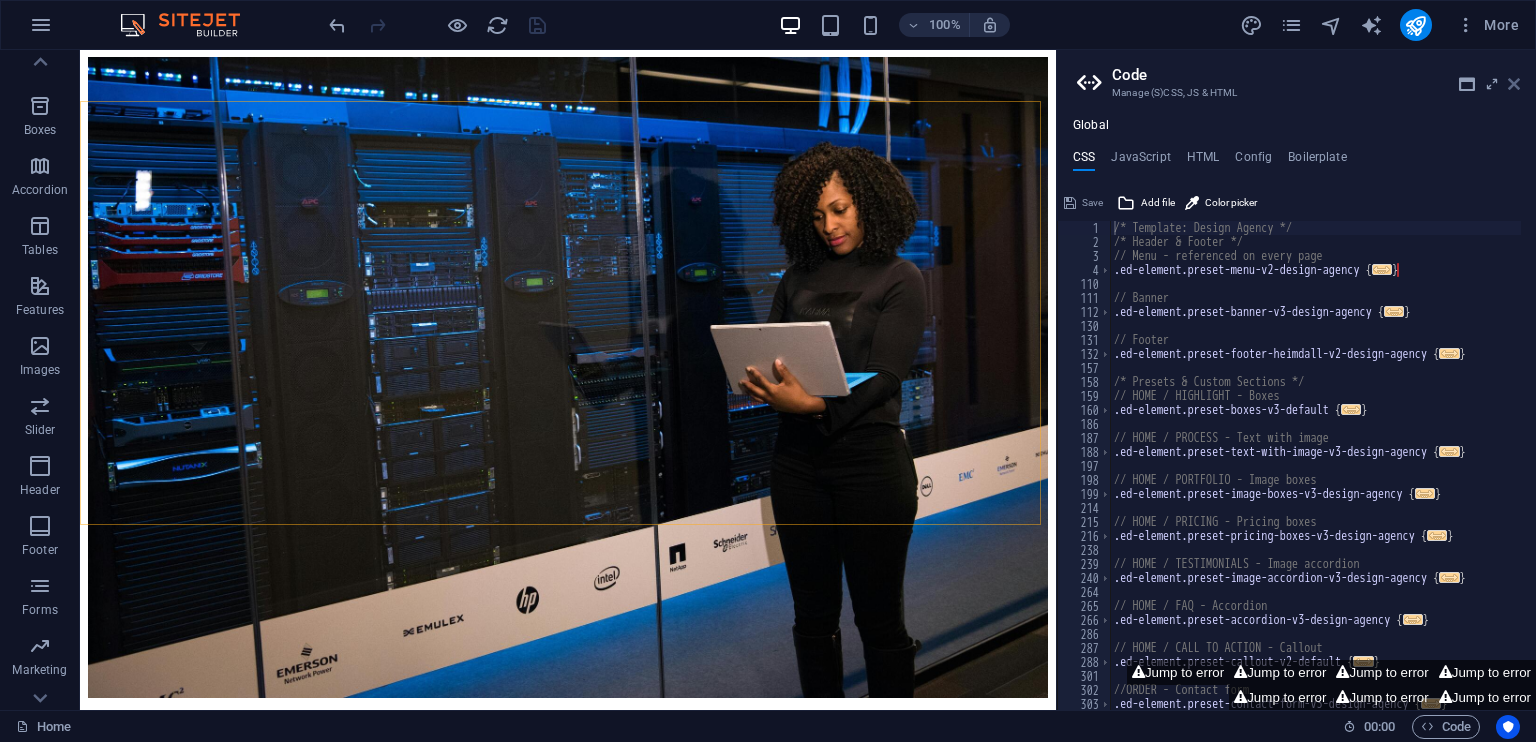 click at bounding box center (1514, 84) 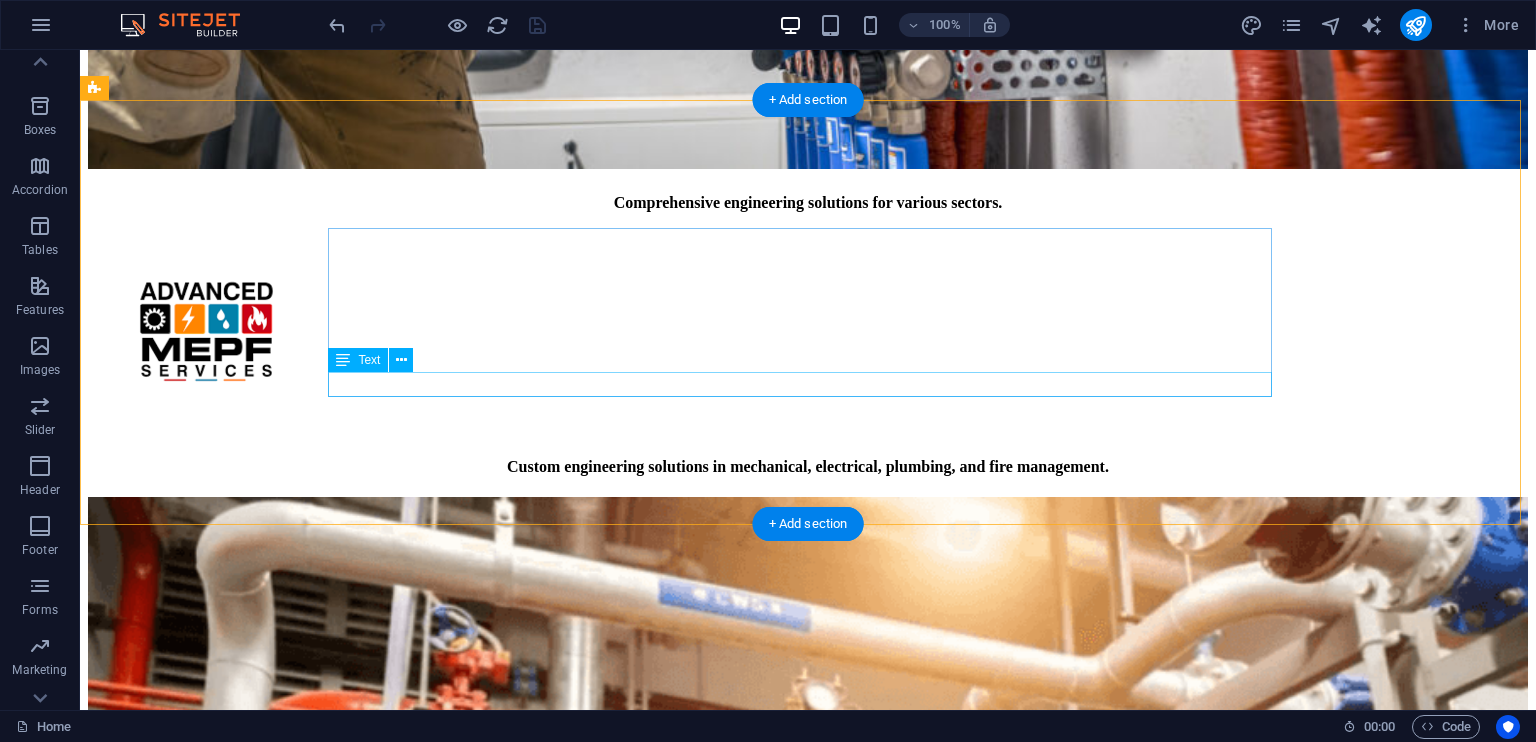click on "Legal Notice  |  Privacy Policy                                                          © [YEAR] Fusiontech System. All rights reserved." at bounding box center [808, 16120] 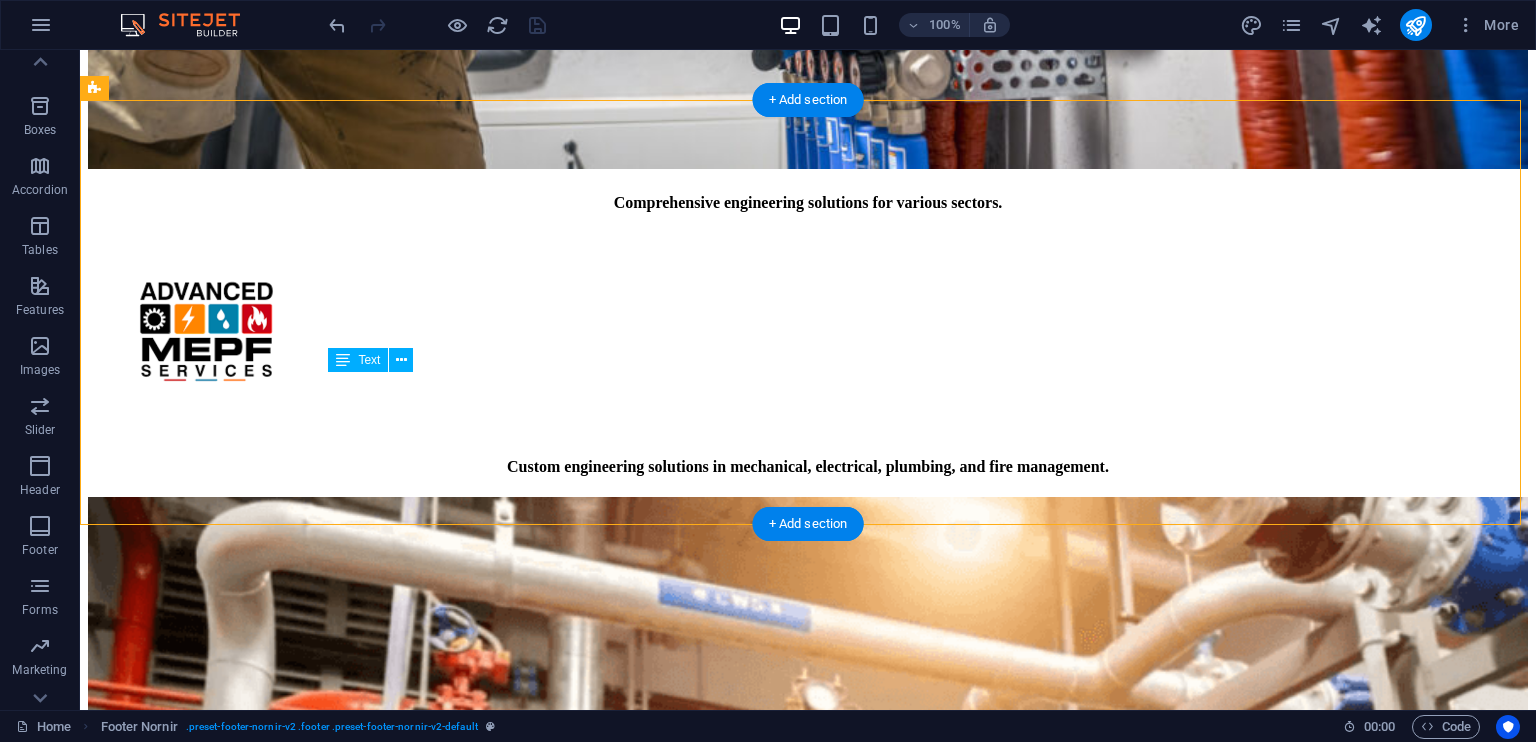 click on "Legal Notice  |  Privacy Policy                                                          © [YEAR] Fusiontech System. All rights reserved." at bounding box center (808, 16120) 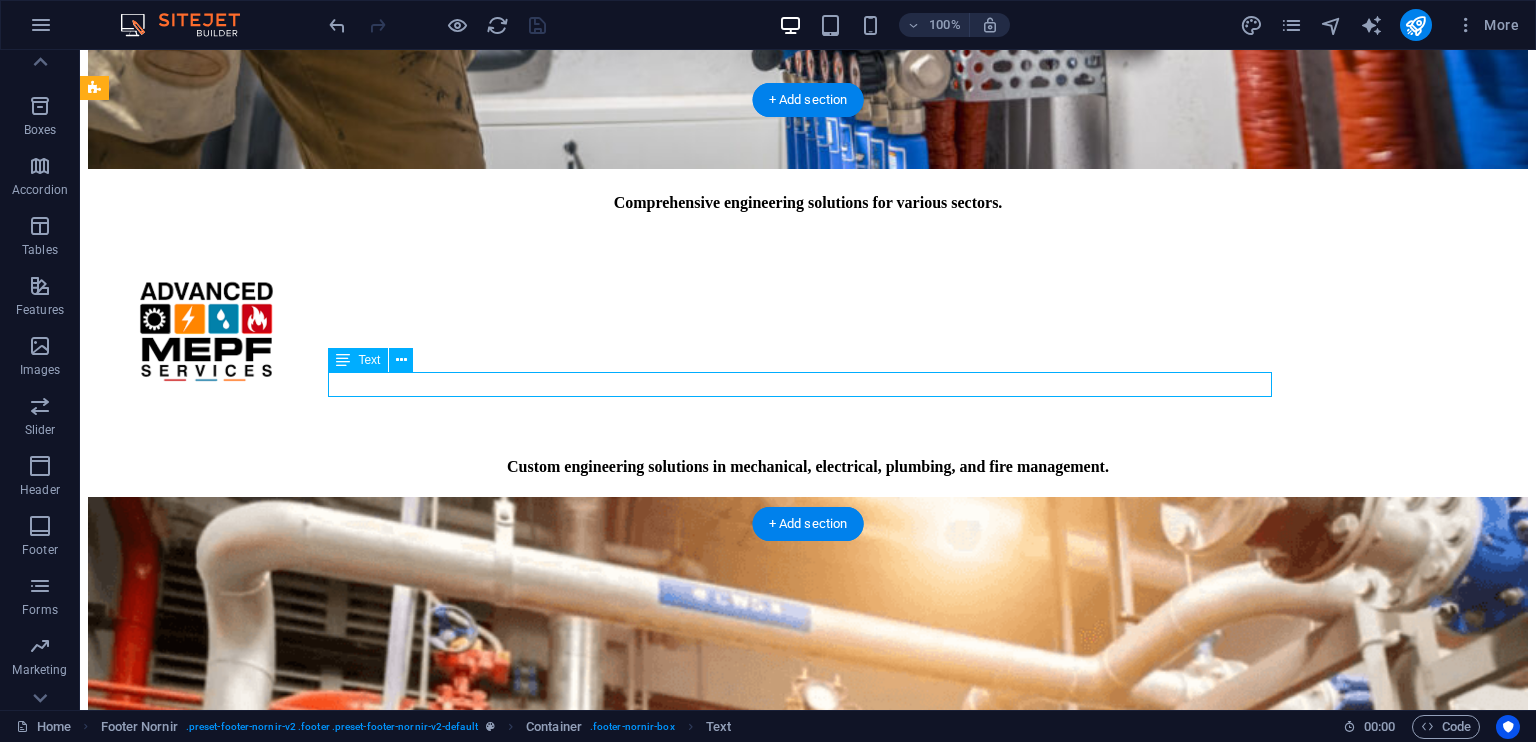 click on "Legal Notice  |  Privacy Policy                                                          © [YEAR] Fusiontech System. All rights reserved." at bounding box center [808, 16120] 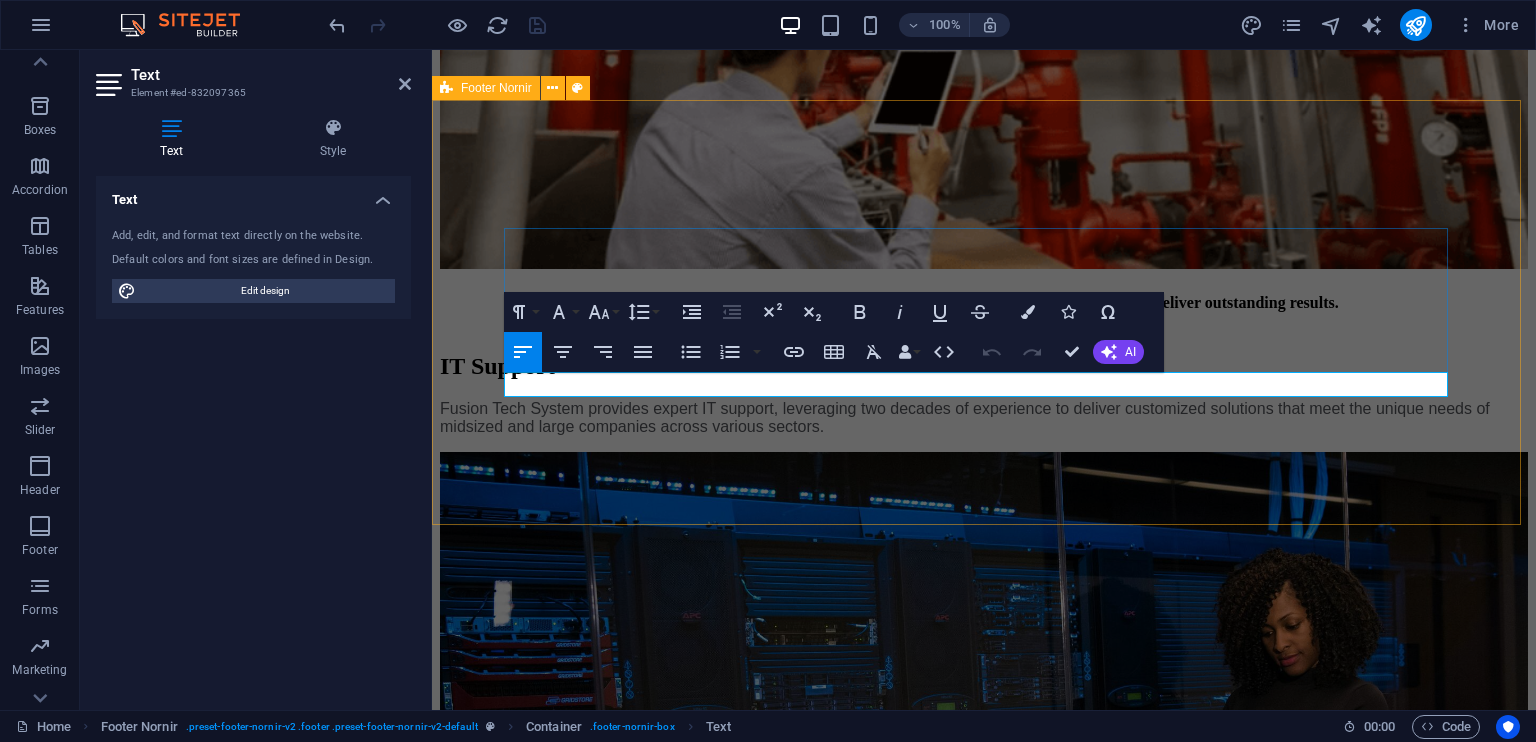 click on "Legal Notice  |  Privacy Policy                                                          © [YEAR] Fusiontech System. All rights reserved." at bounding box center [984, 11822] 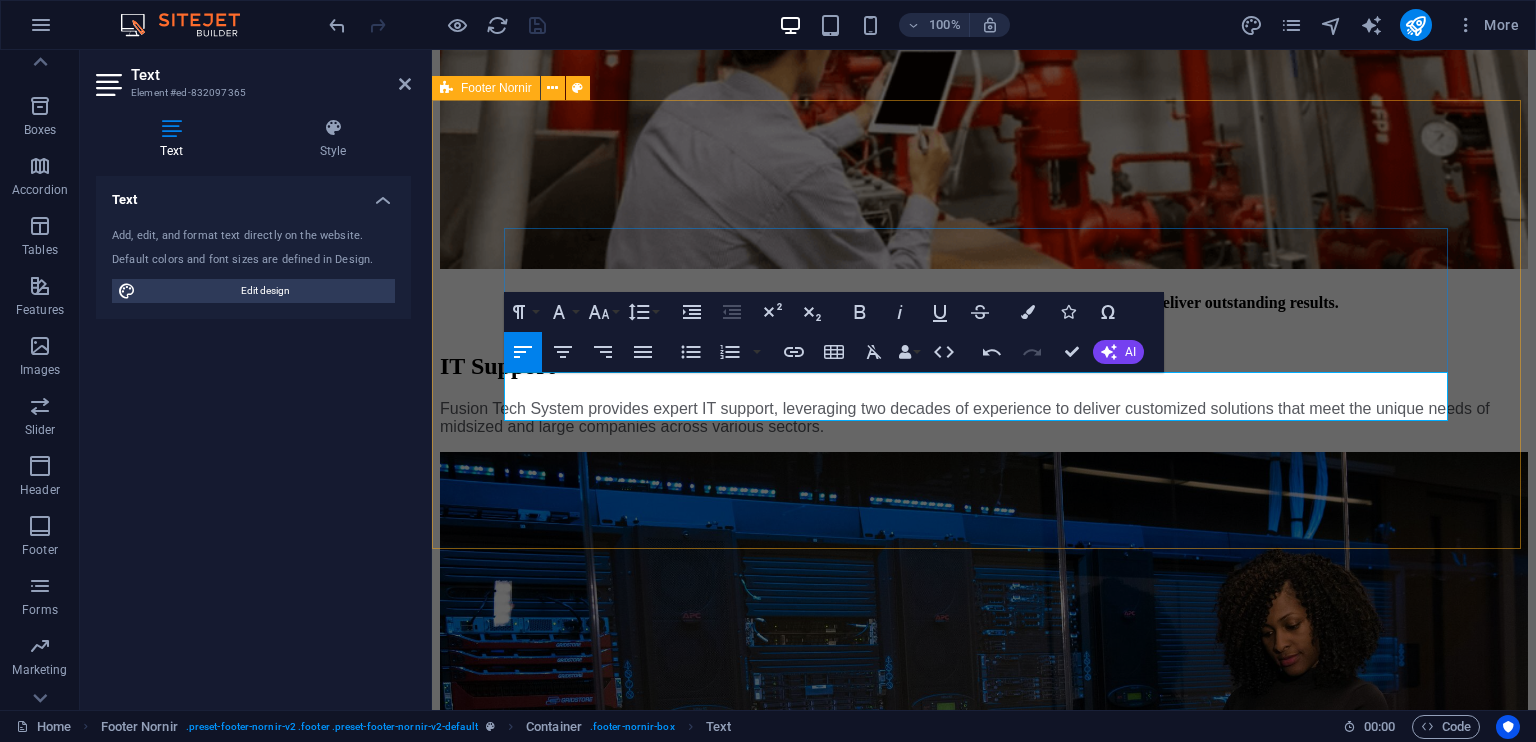 click on "© 2025  Fusiontech System. All rights reserved." at bounding box center (984, 11856) 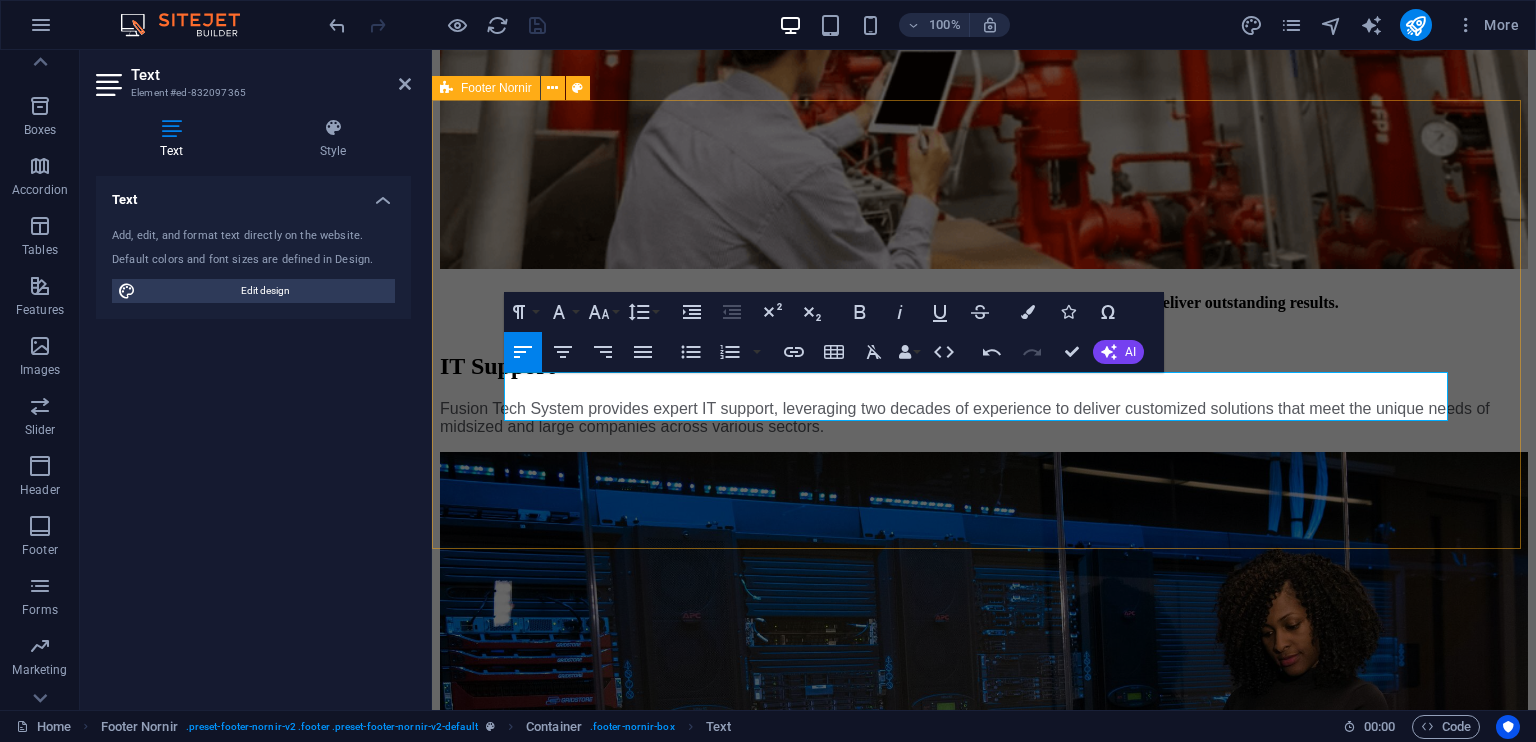 click on "Contact [CITY]-[STATE]-[COUNTRY] +[COUNTRYCODE]-[PHONE] [EMAIL] Legal Notice  |  Privacy Policy                                   © [YEAR] Fusiontech System. All rights reserved." at bounding box center [984, 8625] 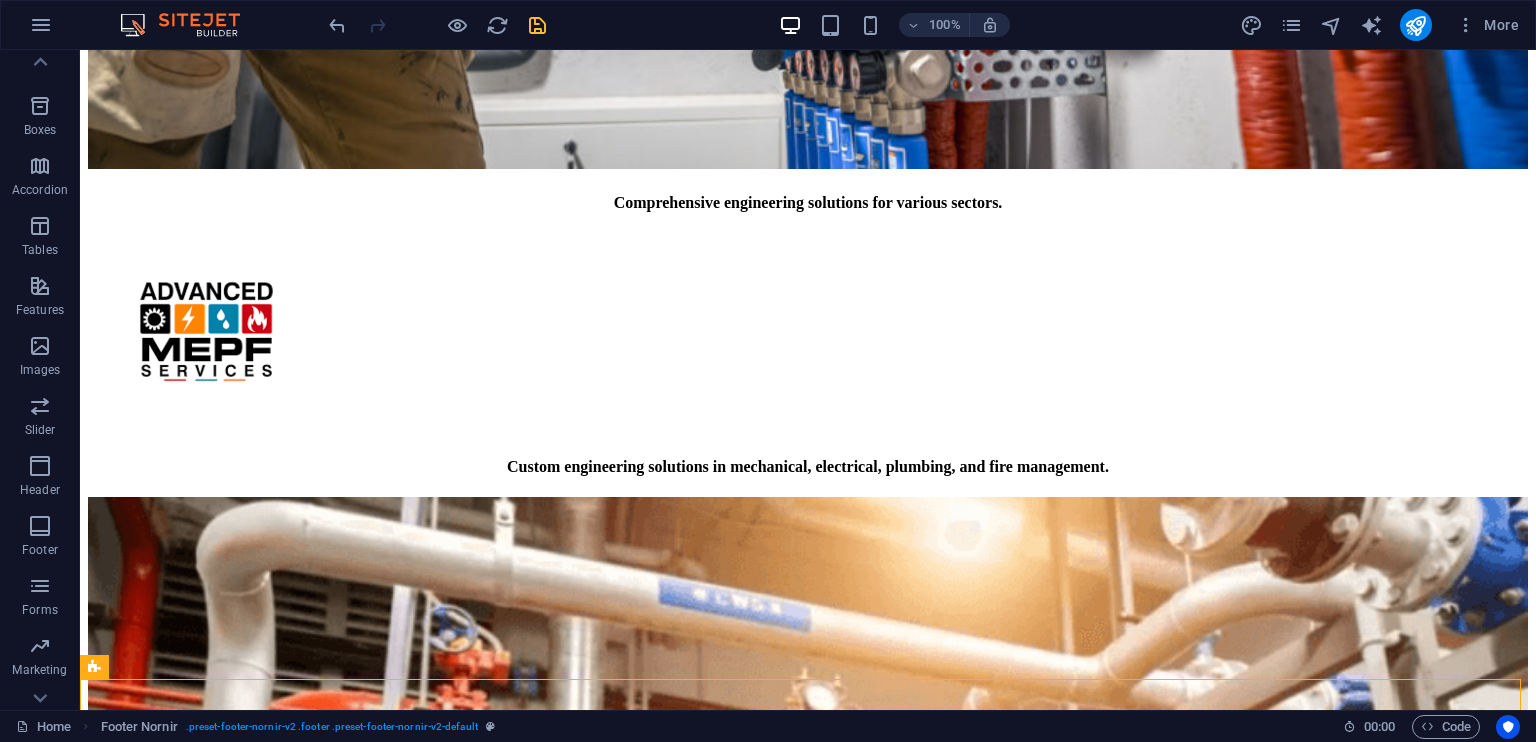 scroll, scrollTop: 4471, scrollLeft: 0, axis: vertical 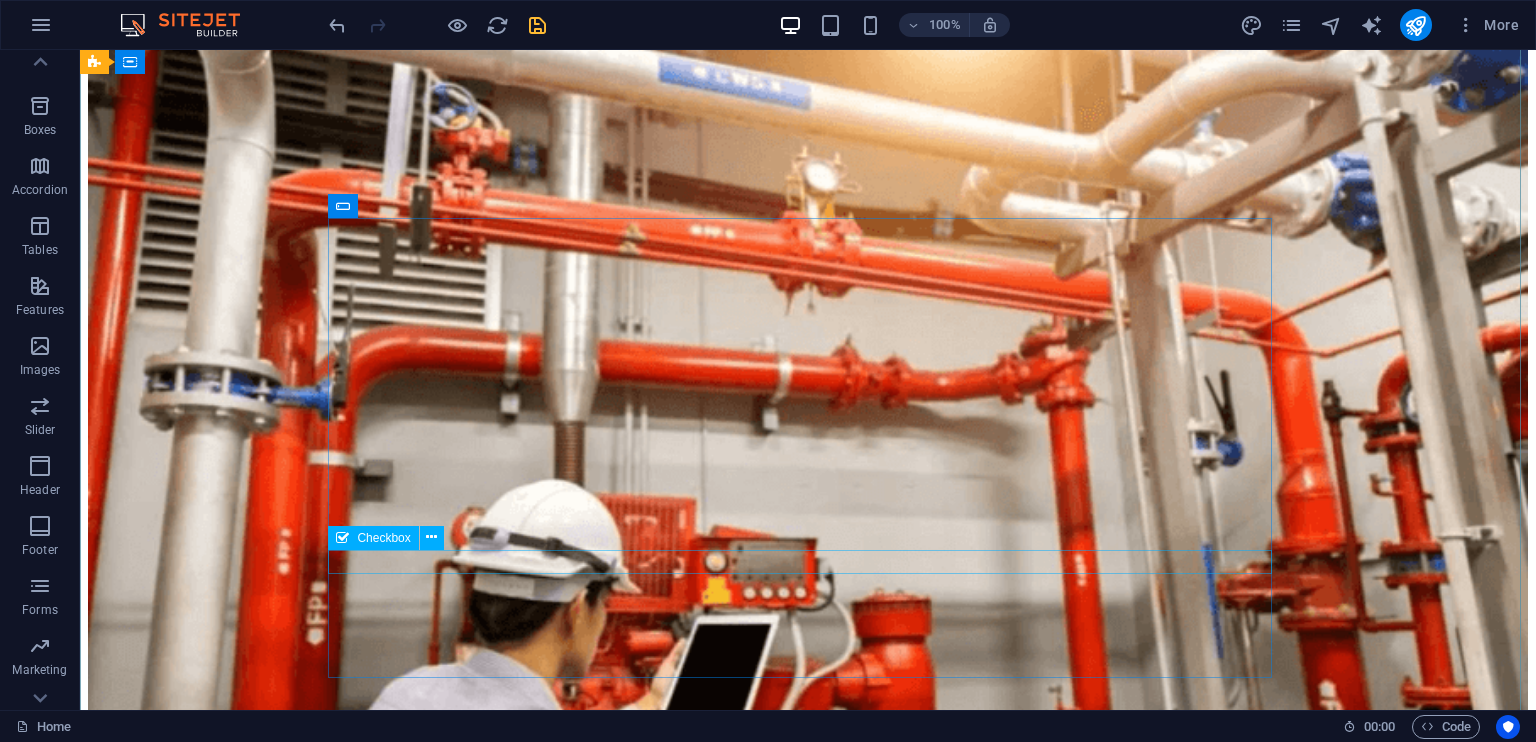 click on "{{ 'content.forms.privacy'|trans }}" at bounding box center (808, 15932) 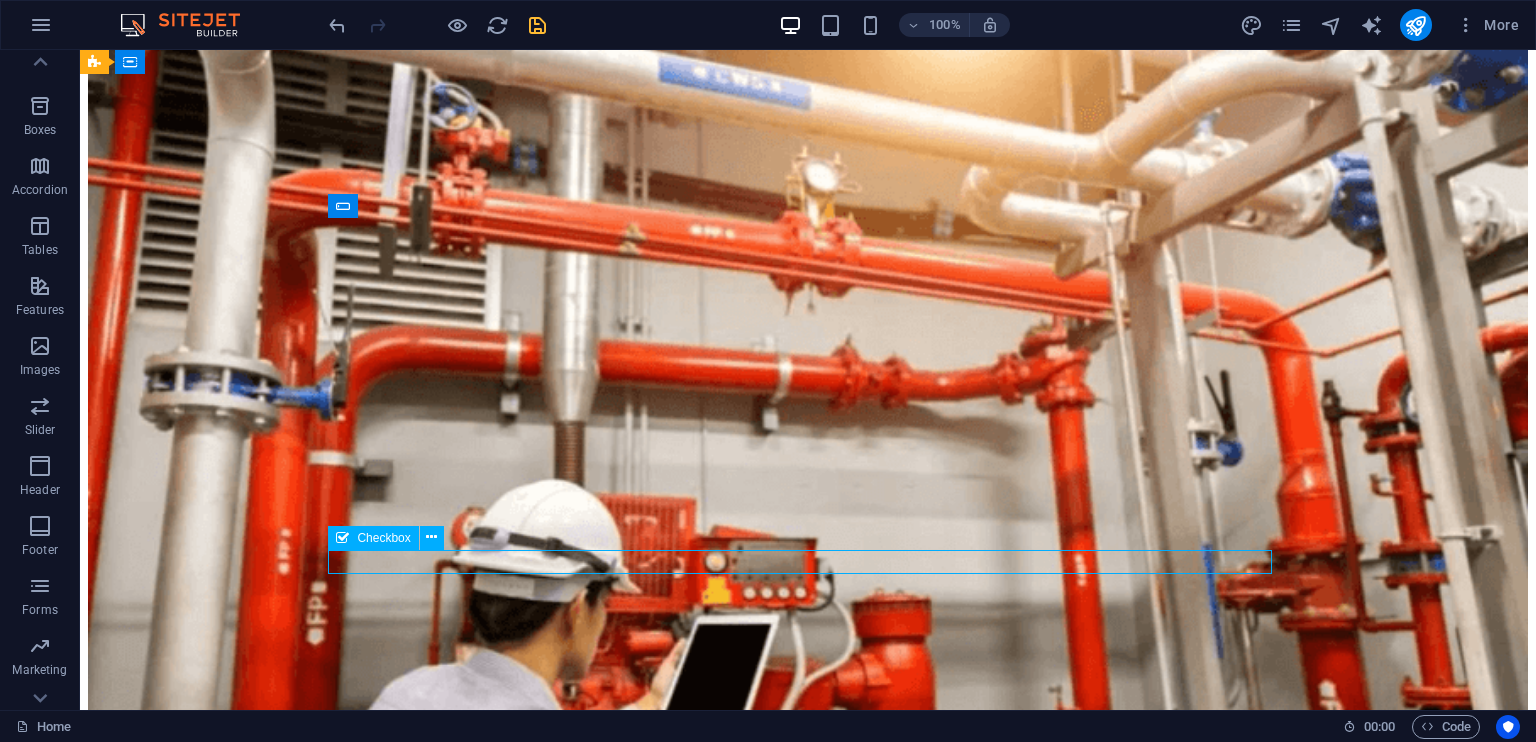 click on "{{ 'content.forms.privacy'|trans }}" at bounding box center (808, 15932) 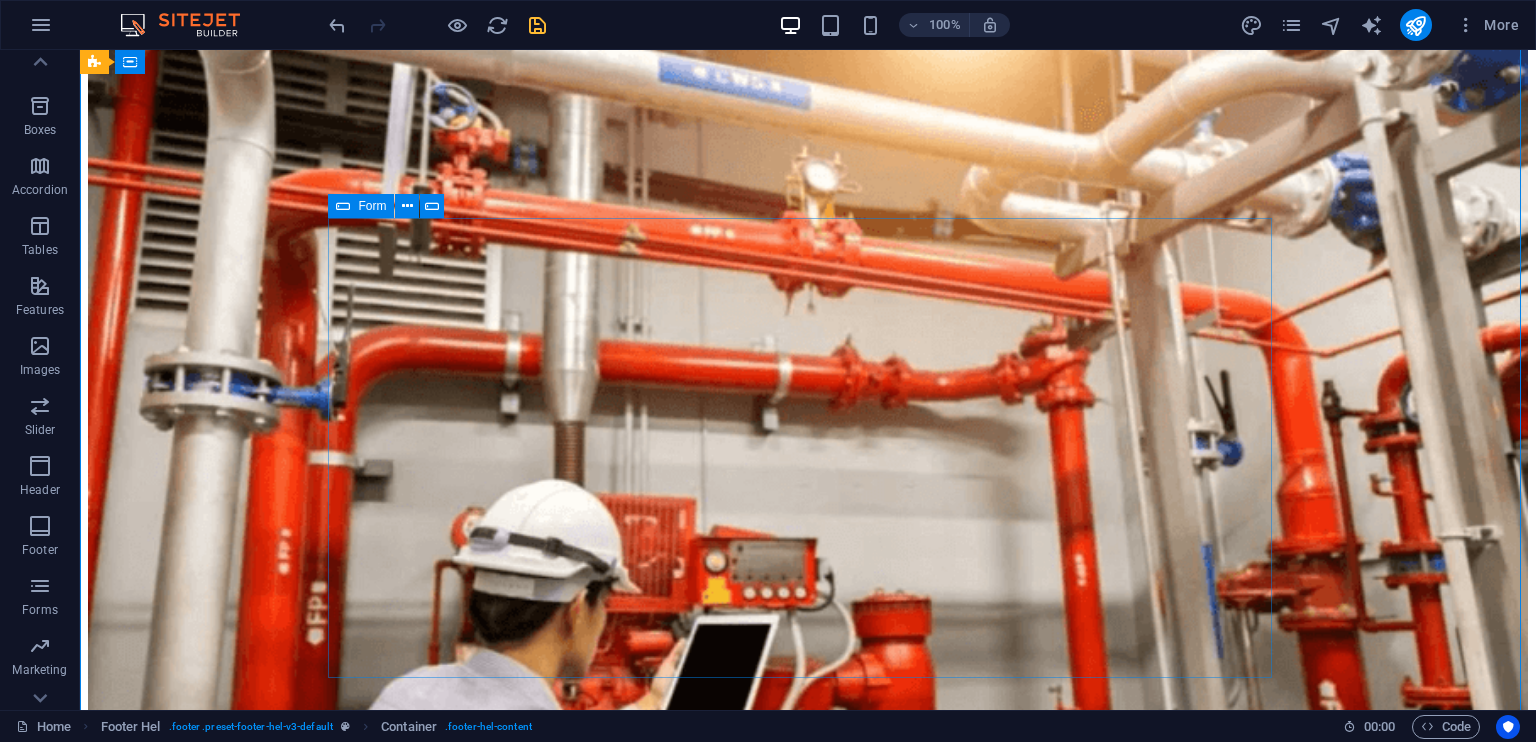 click on "{{ 'content.forms.privacy'|trans }} Unreadable? Load new Submit" at bounding box center (808, 15901) 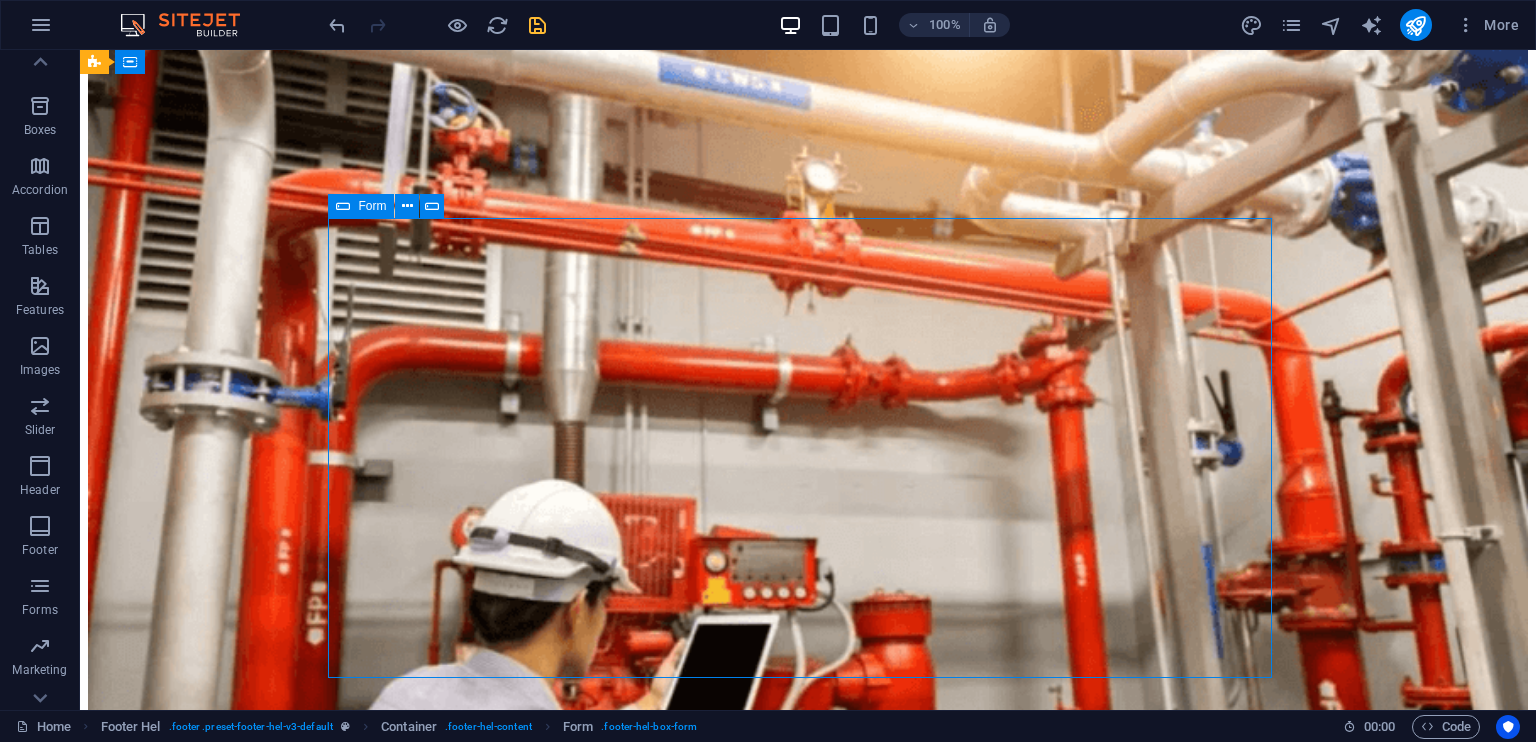 click on "{{ 'content.forms.privacy'|trans }} Unreadable? Load new Submit" at bounding box center [808, 15901] 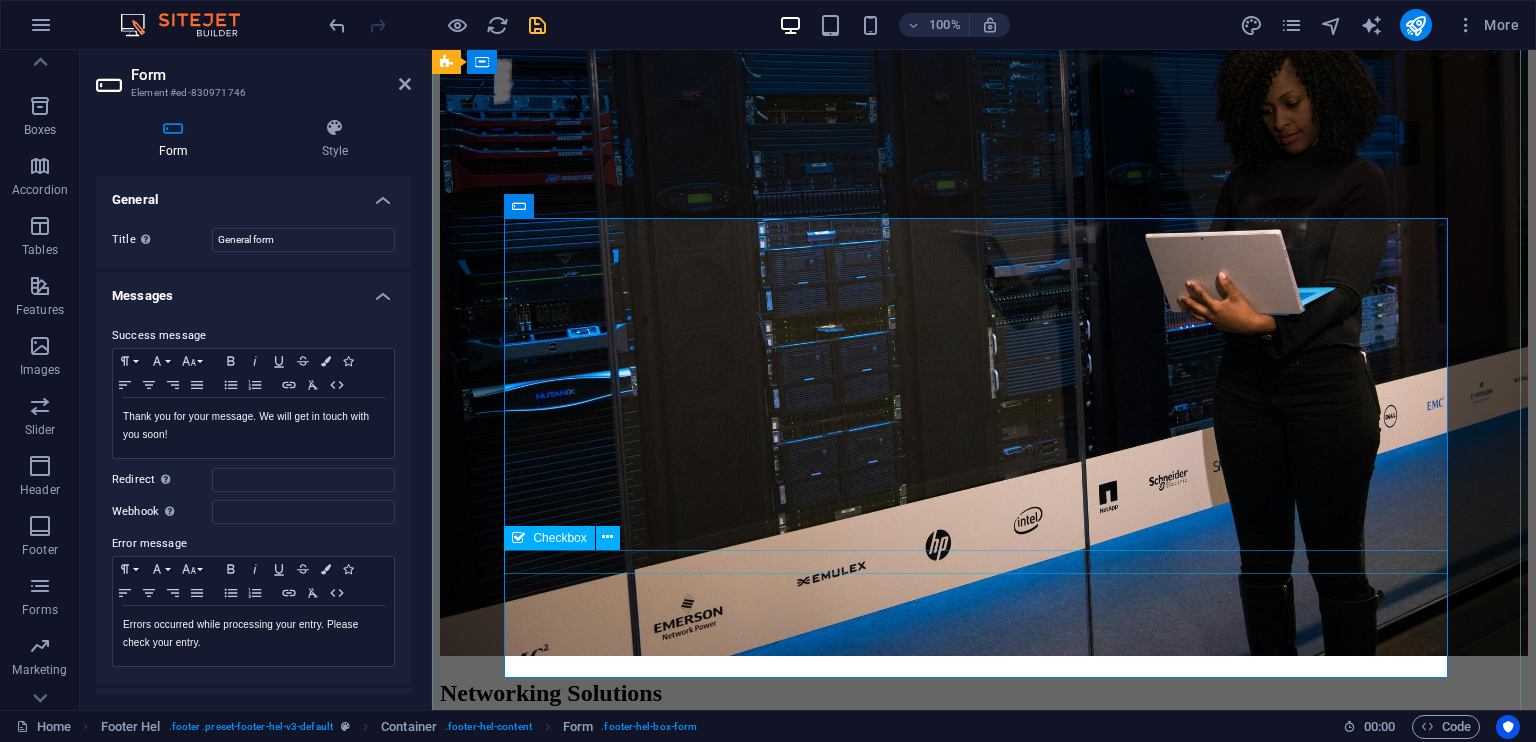 click on "{{ 'content.forms.privacy'|trans }}" at bounding box center (984, 11634) 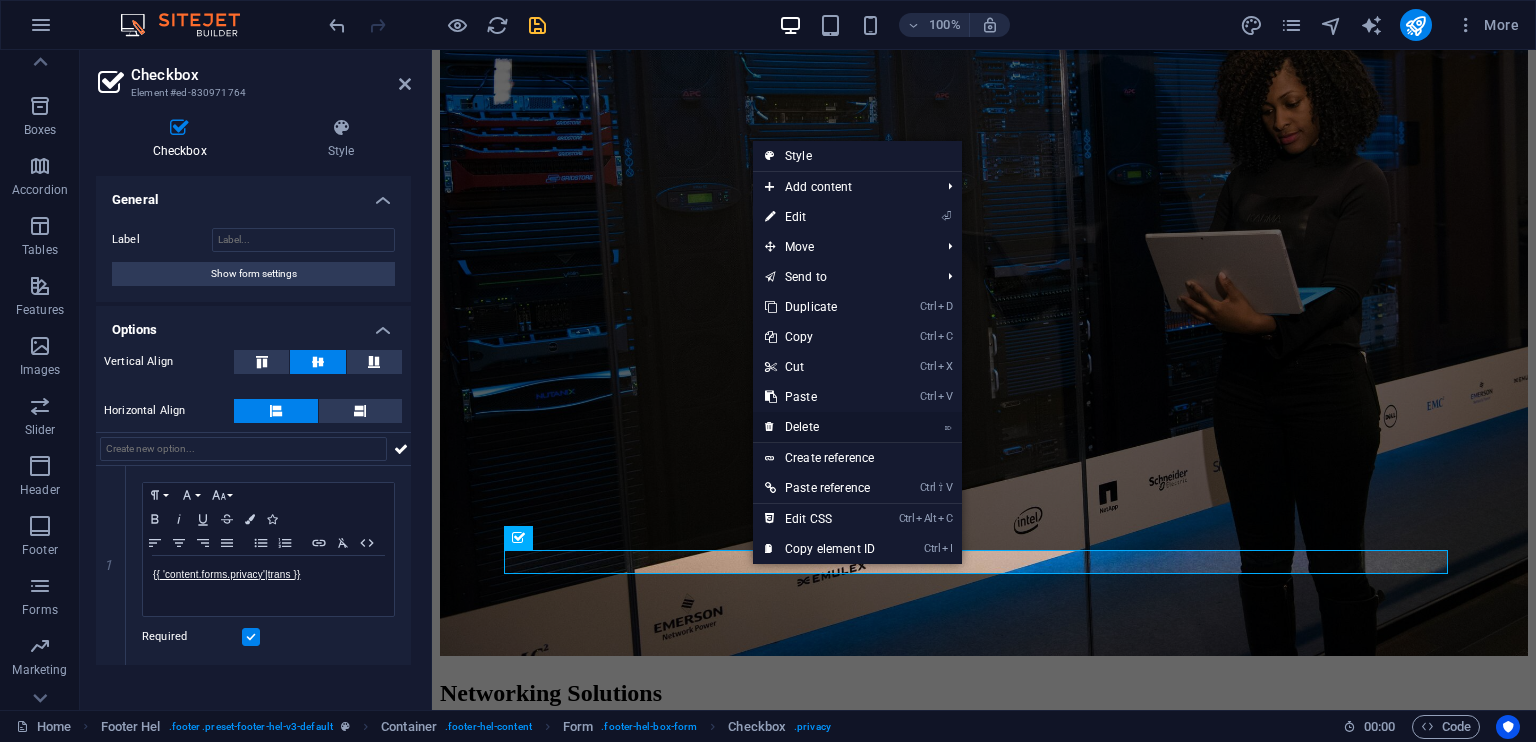 click on "⌦  Delete" at bounding box center [820, 427] 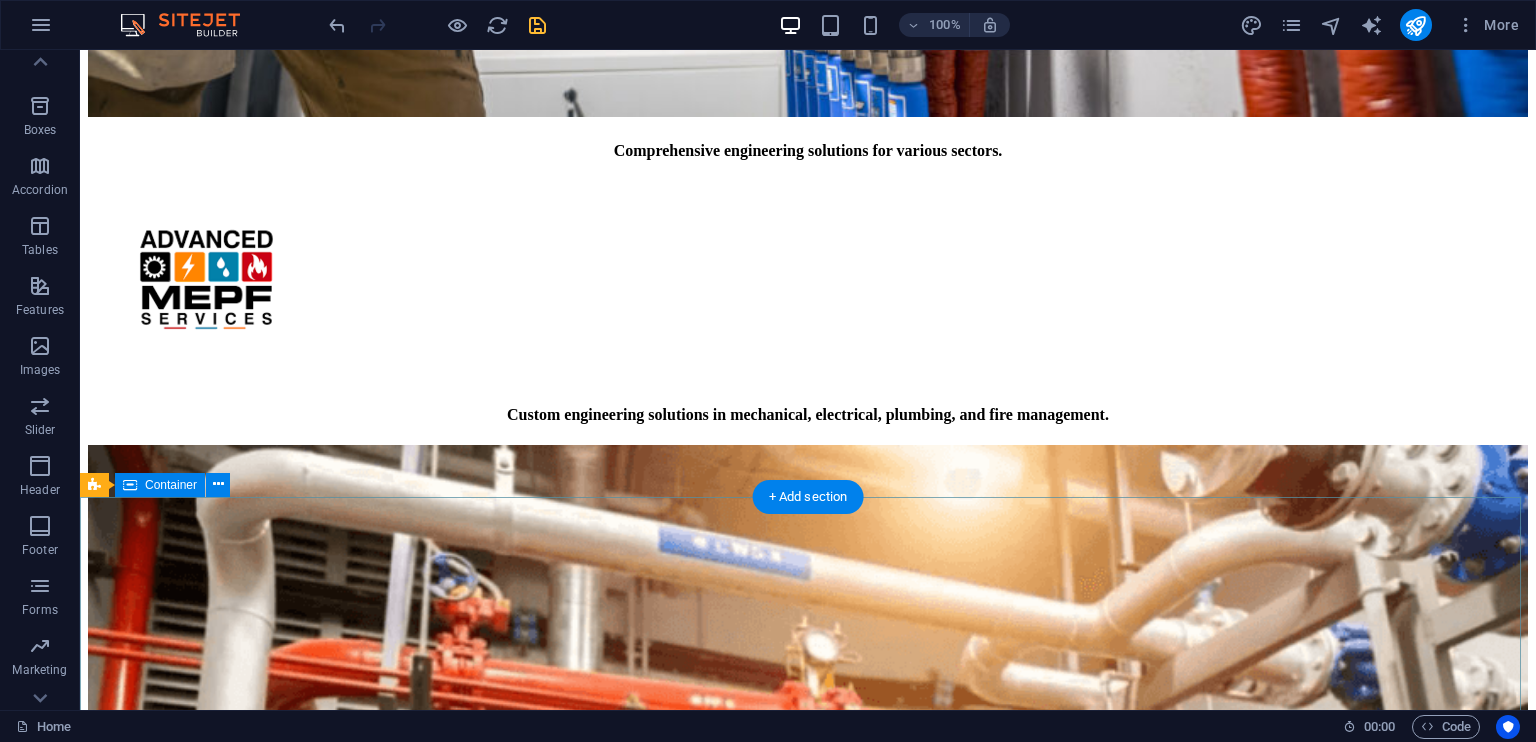 scroll, scrollTop: 5100, scrollLeft: 0, axis: vertical 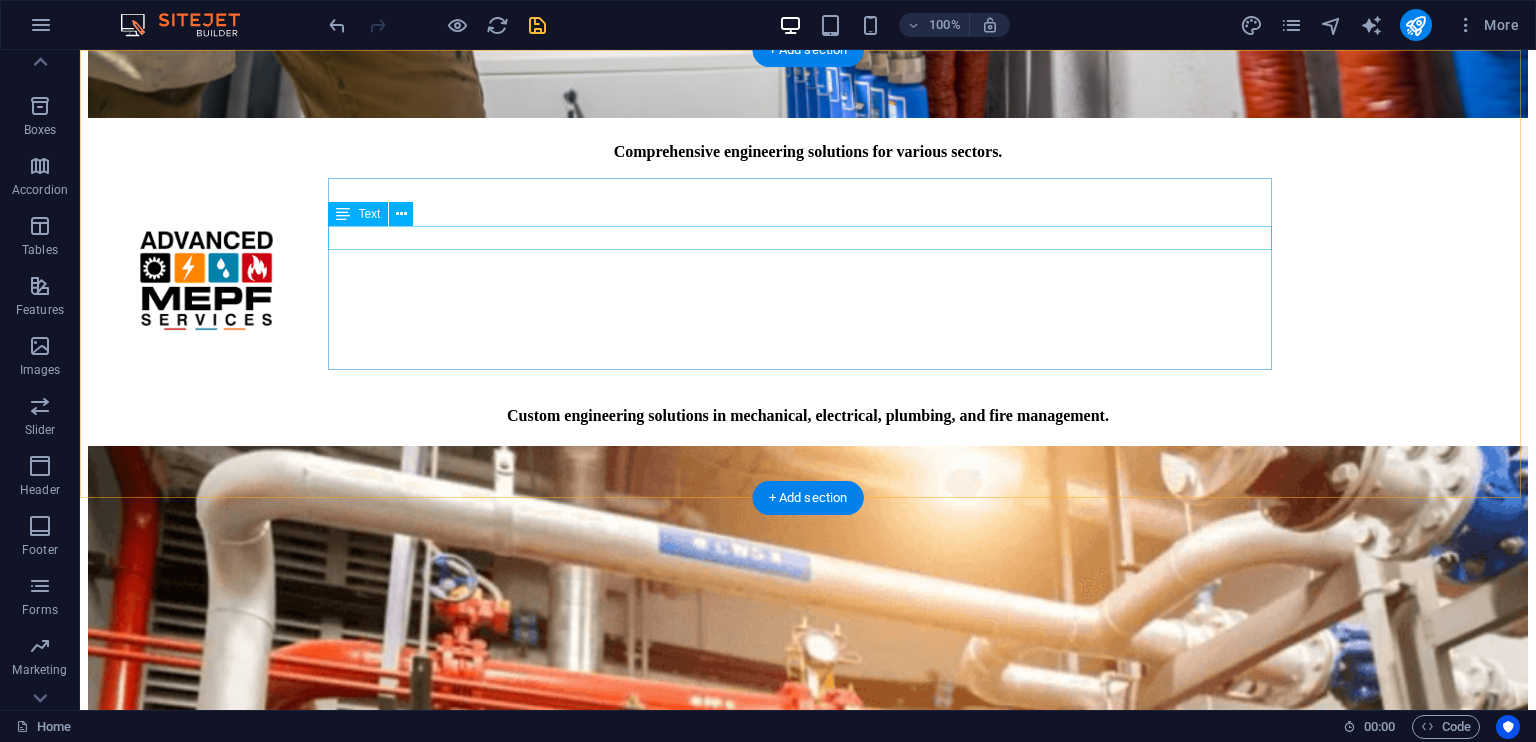 click on "[NUMBER] [STREET] [CITY]-[STATE]-IN" at bounding box center (808, 9623) 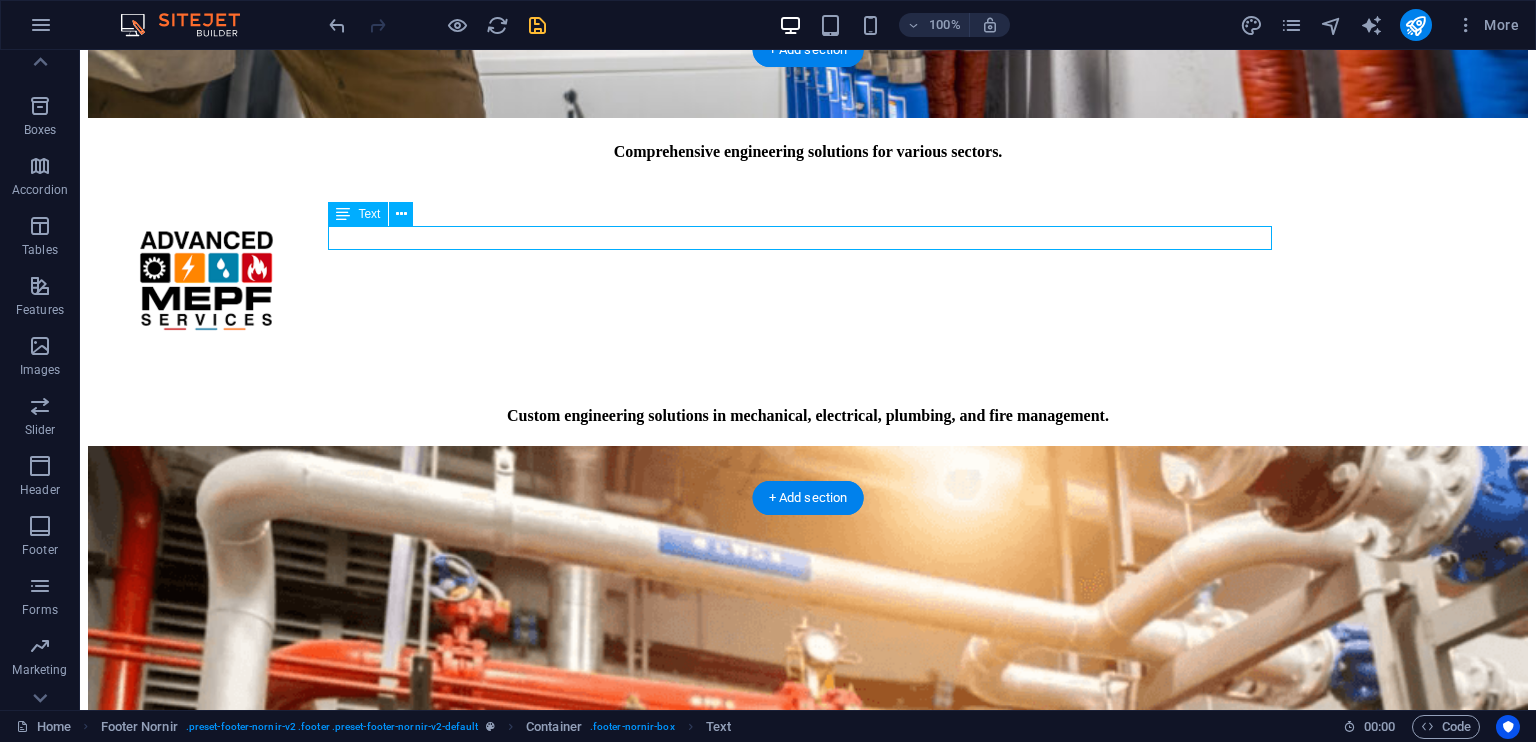 click on "[NUMBER] [STREET] [CITY]-[STATE]-IN" at bounding box center [808, 9623] 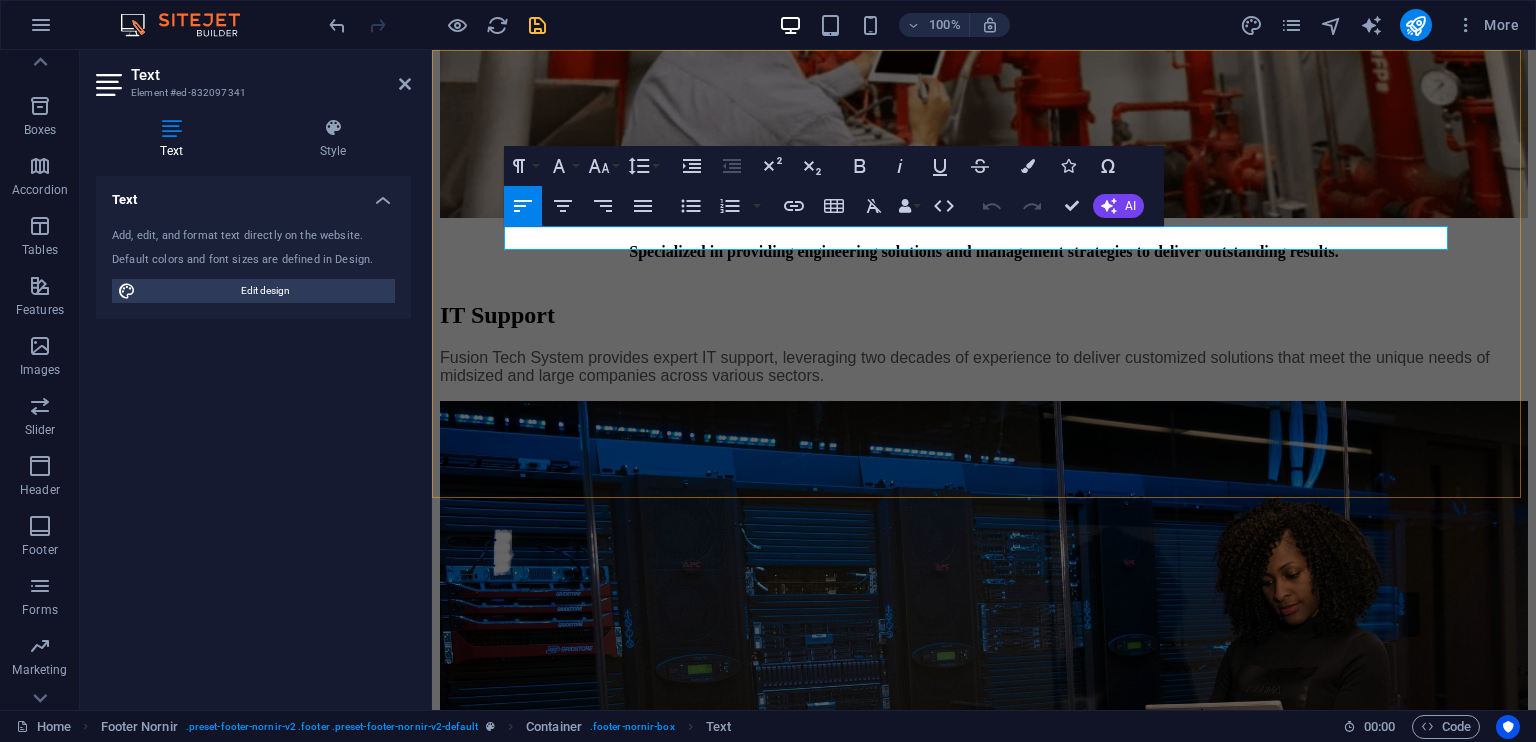 drag, startPoint x: 615, startPoint y: 235, endPoint x: 500, endPoint y: 244, distance: 115.35164 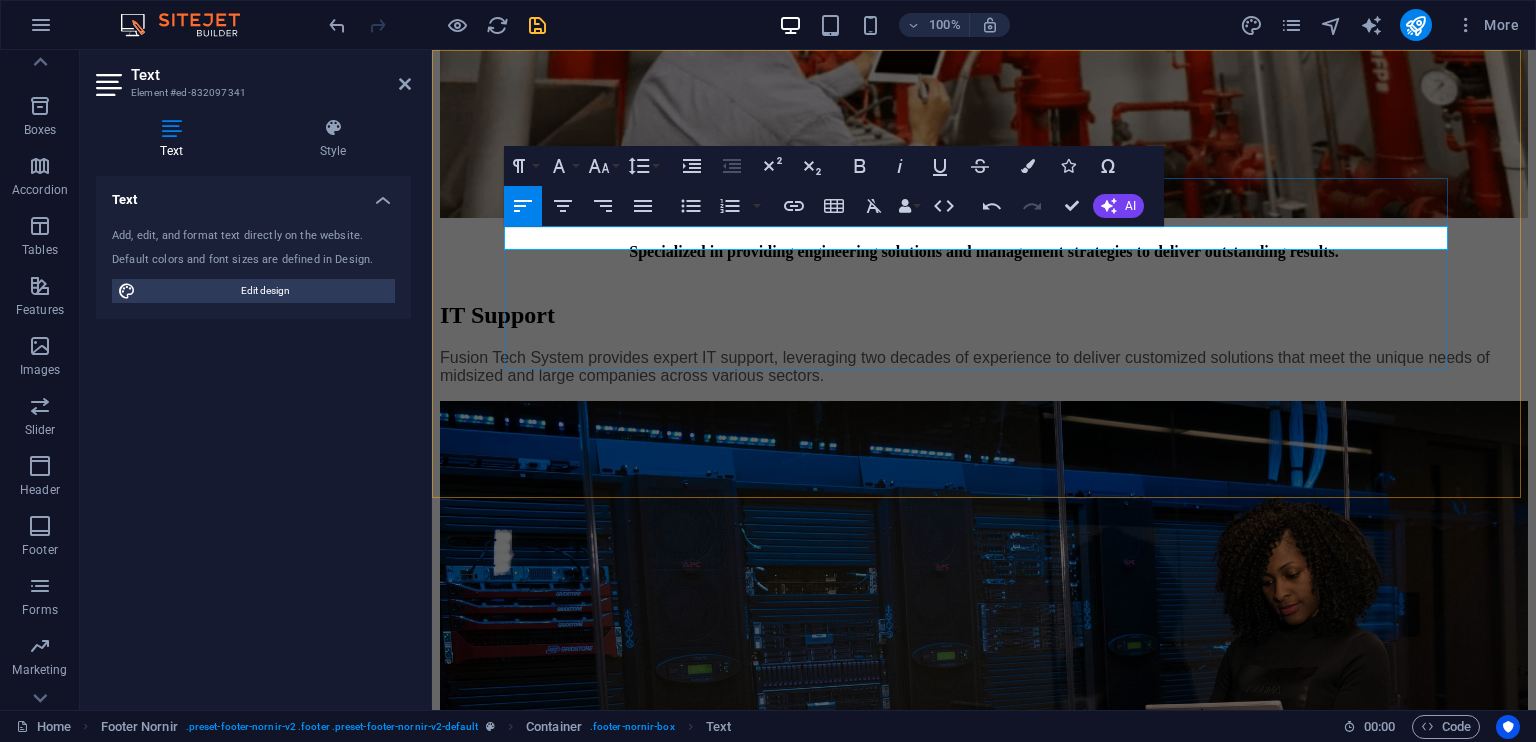 click on "Contact [CITY]-[STATE]-[COUNTRY] +[COUNTRYCODE]-[PHONE] [EMAIL] Legal Notice  |  Privacy Policy                                   © [YEAR] Fusiontech System. All rights reserved." at bounding box center (984, 8574) 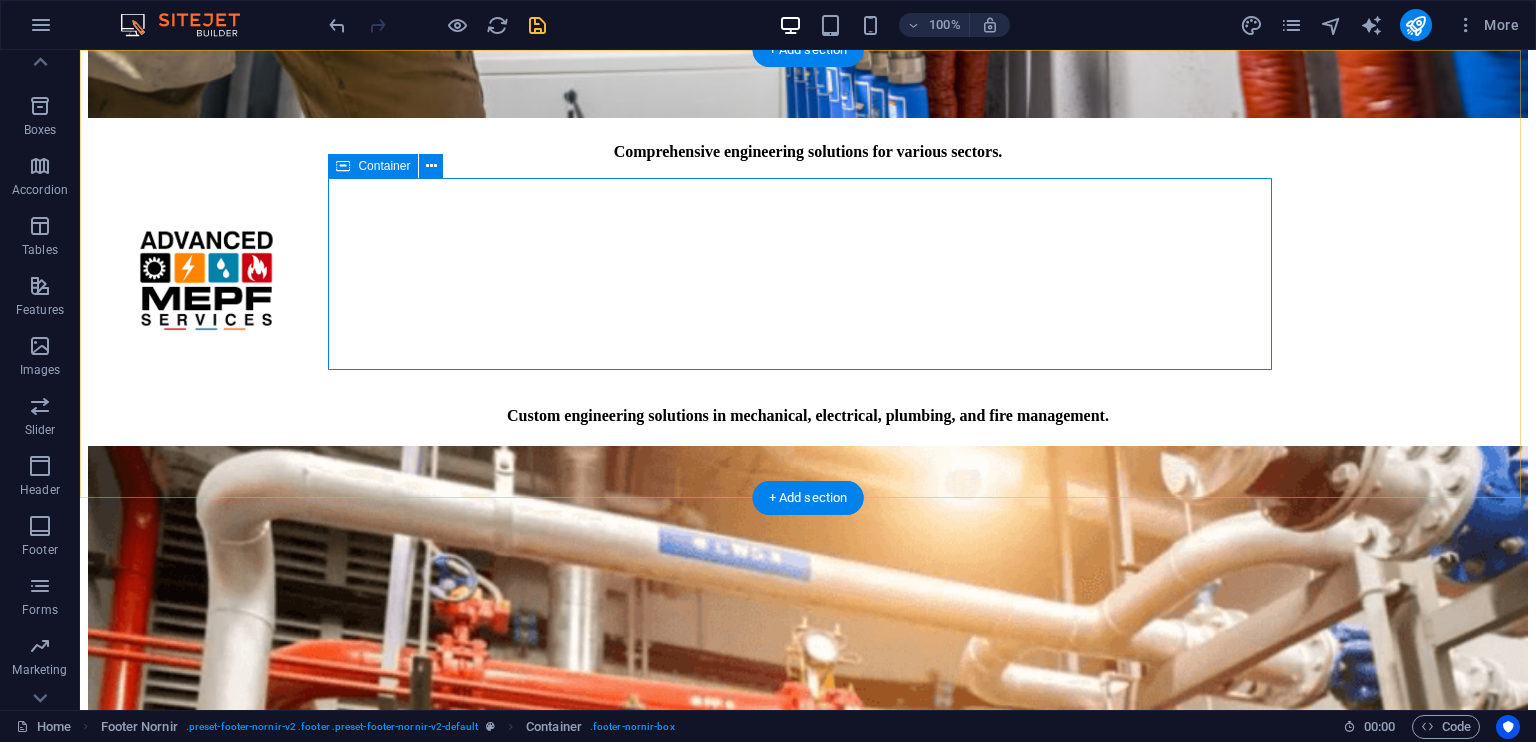 click on "Contact [CITY]-[STATE]-[COUNTRY] +[COUNTRYCODE]-[PHONE] [EMAIL] Legal Notice  |  Privacy Policy                                   © [YEAR] Fusiontech System. All rights reserved." at bounding box center [808, 11871] 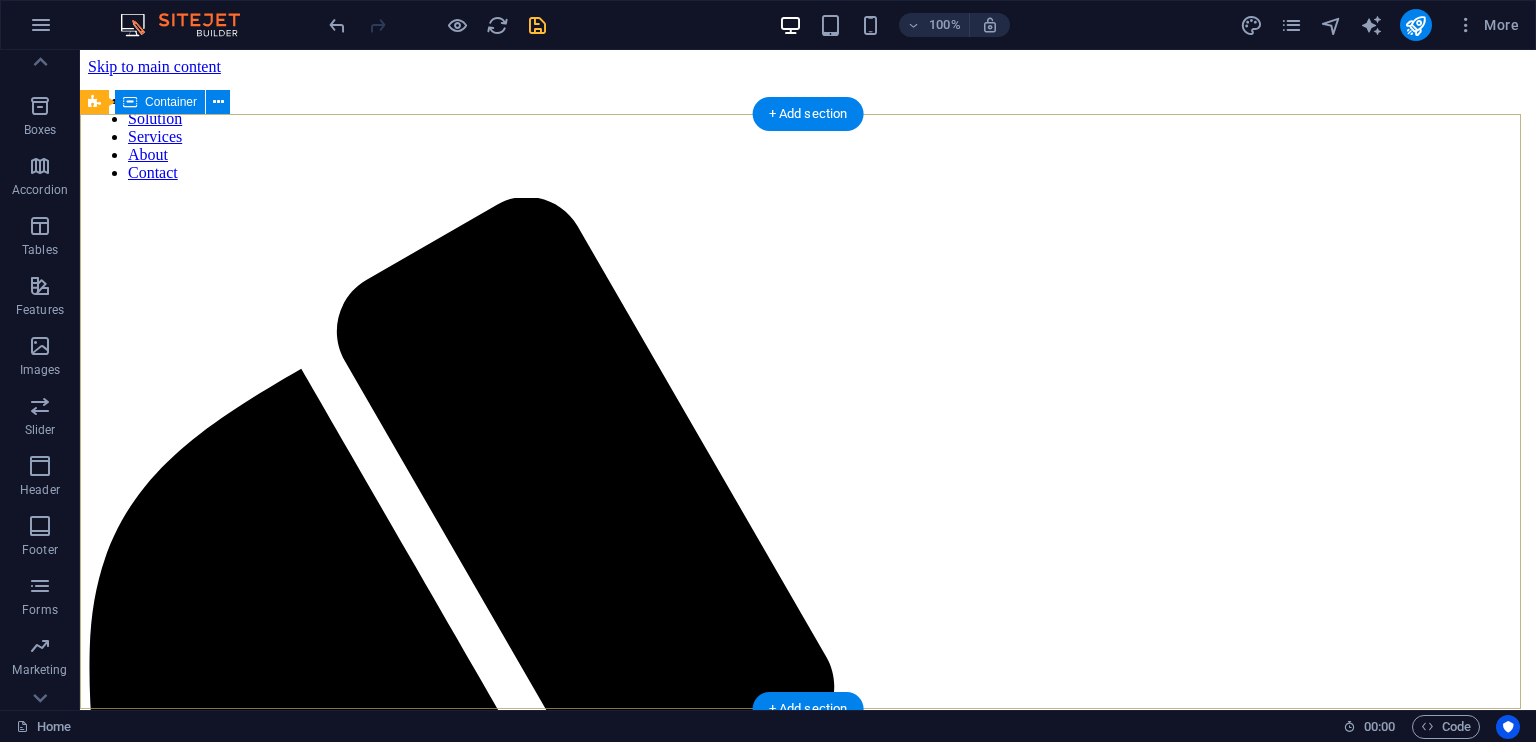 scroll, scrollTop: 0, scrollLeft: 0, axis: both 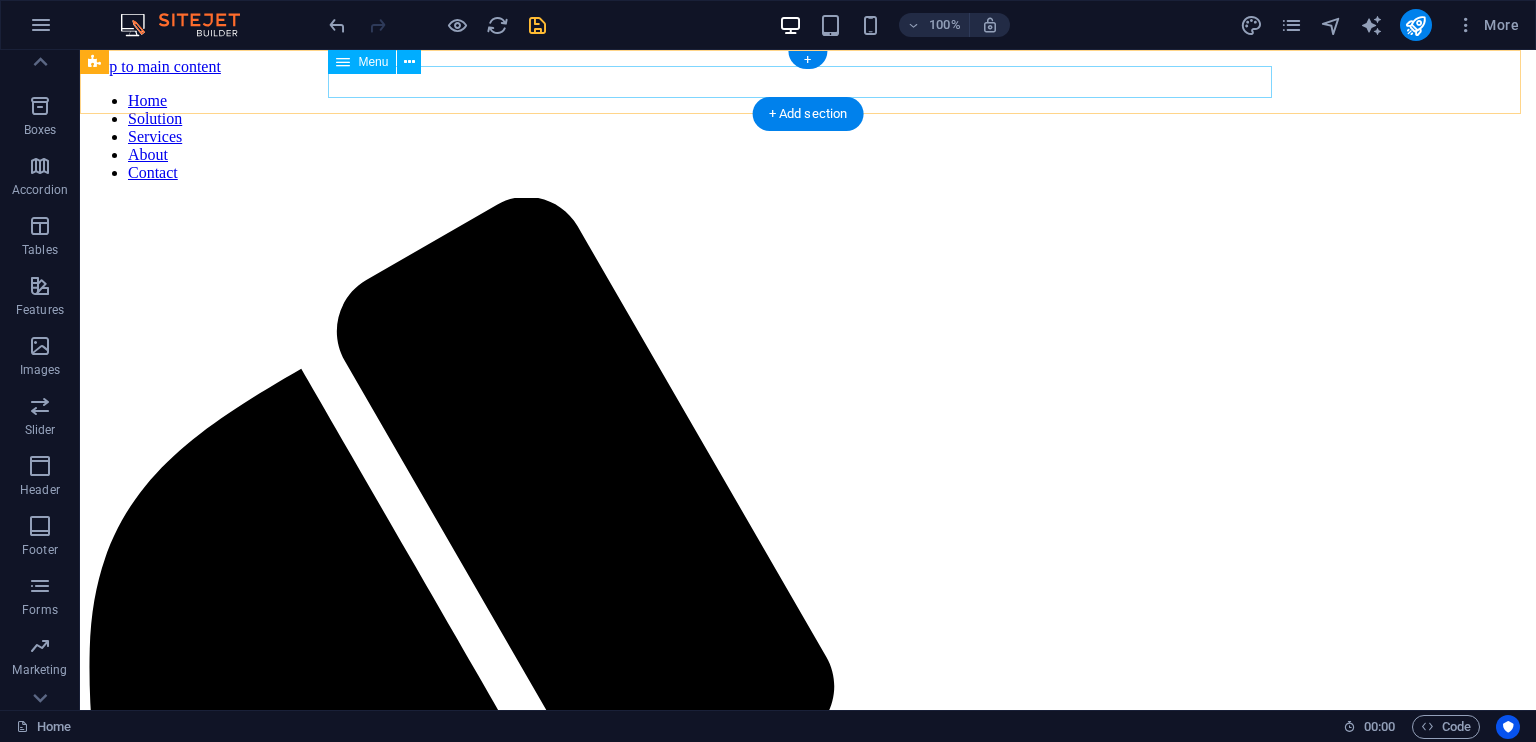 click on "Home Solution Services About Contact" at bounding box center (808, 137) 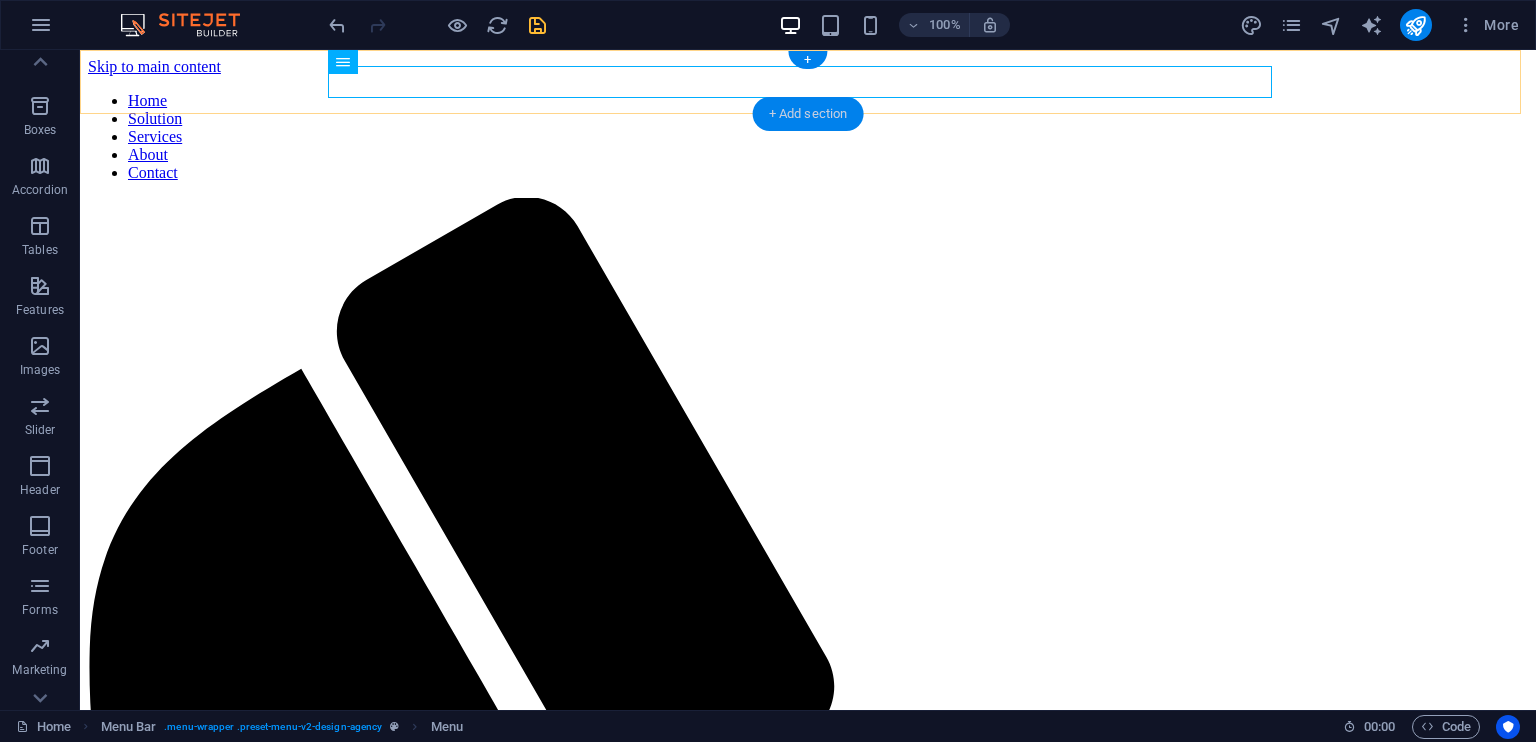 click on "+ Add section" at bounding box center (808, 114) 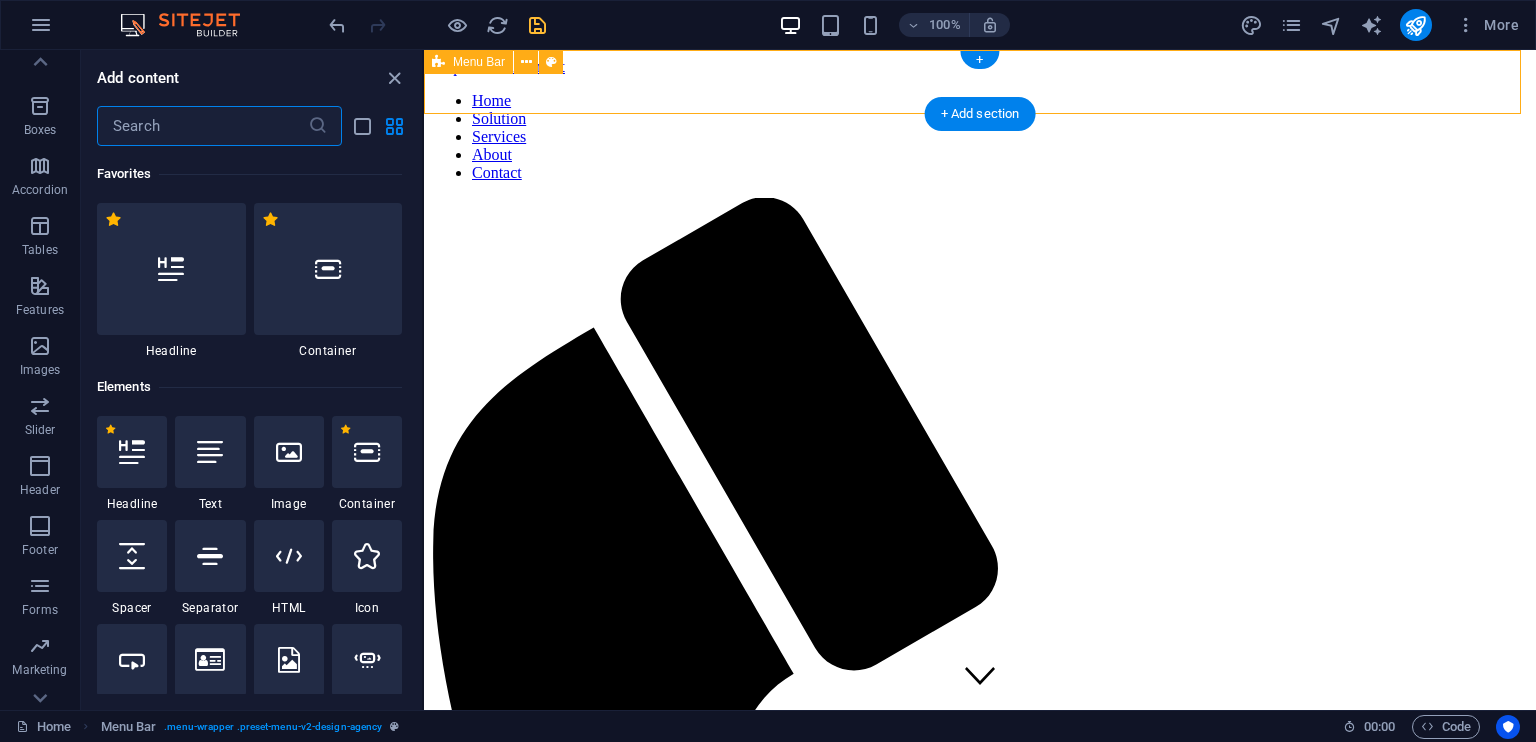 scroll, scrollTop: 3499, scrollLeft: 0, axis: vertical 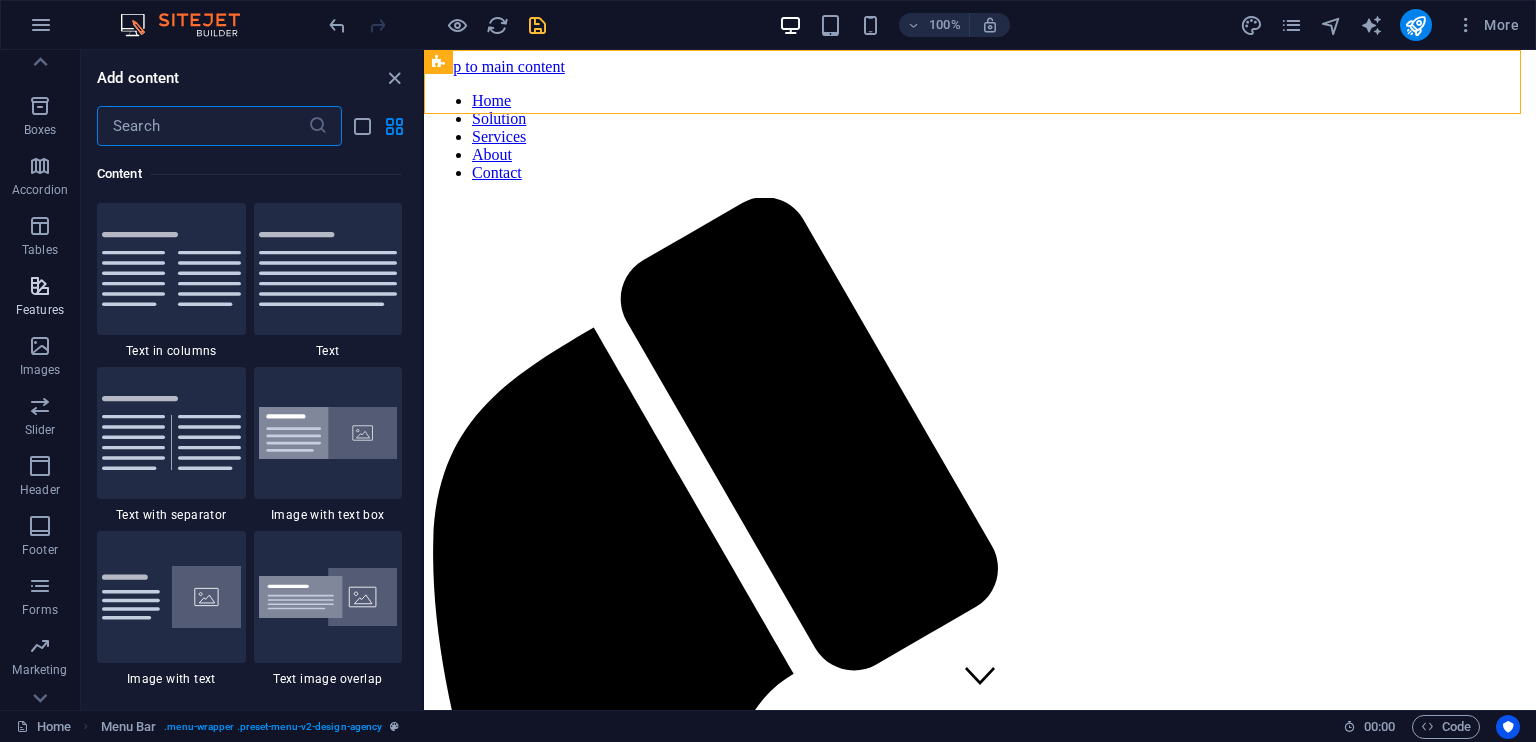 click at bounding box center (40, 286) 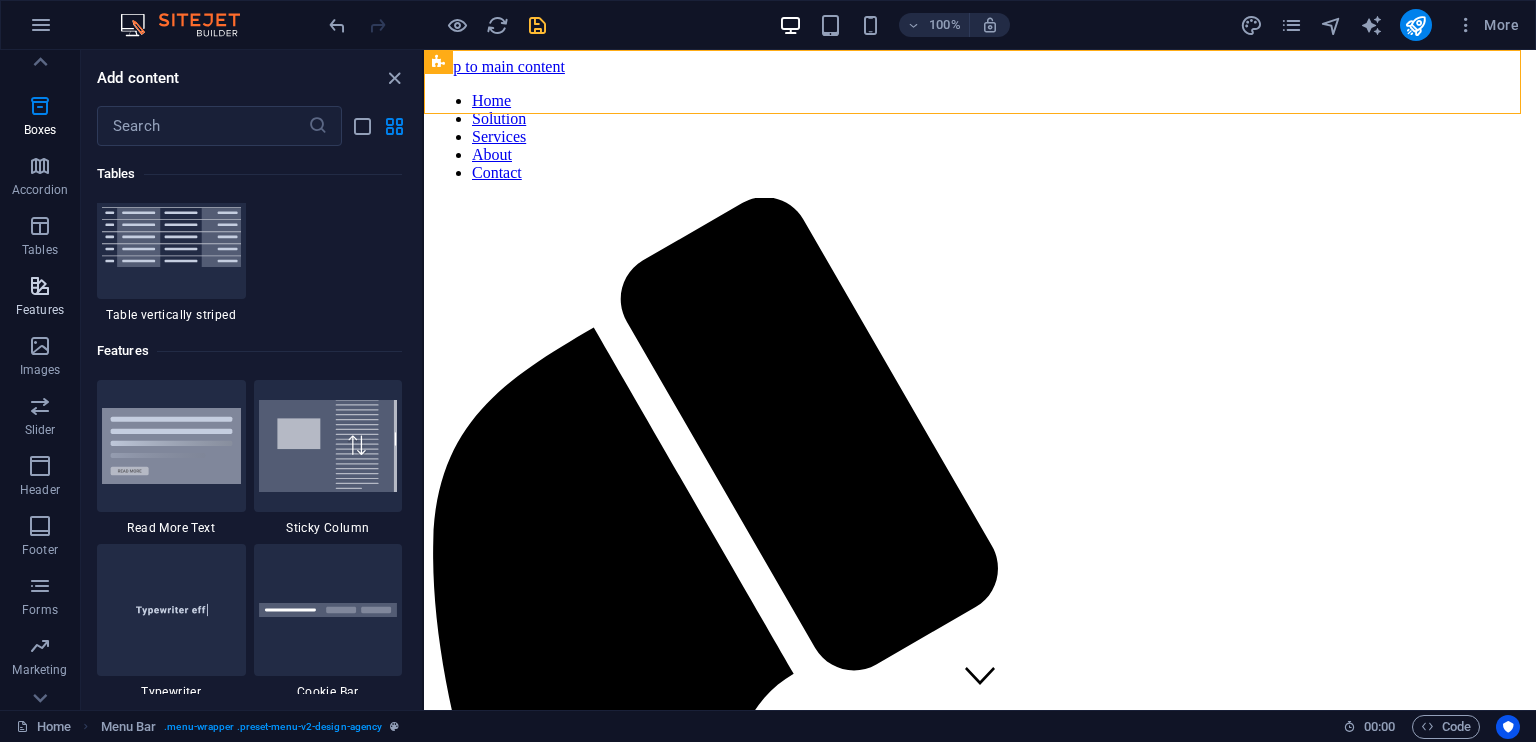 scroll, scrollTop: 7795, scrollLeft: 0, axis: vertical 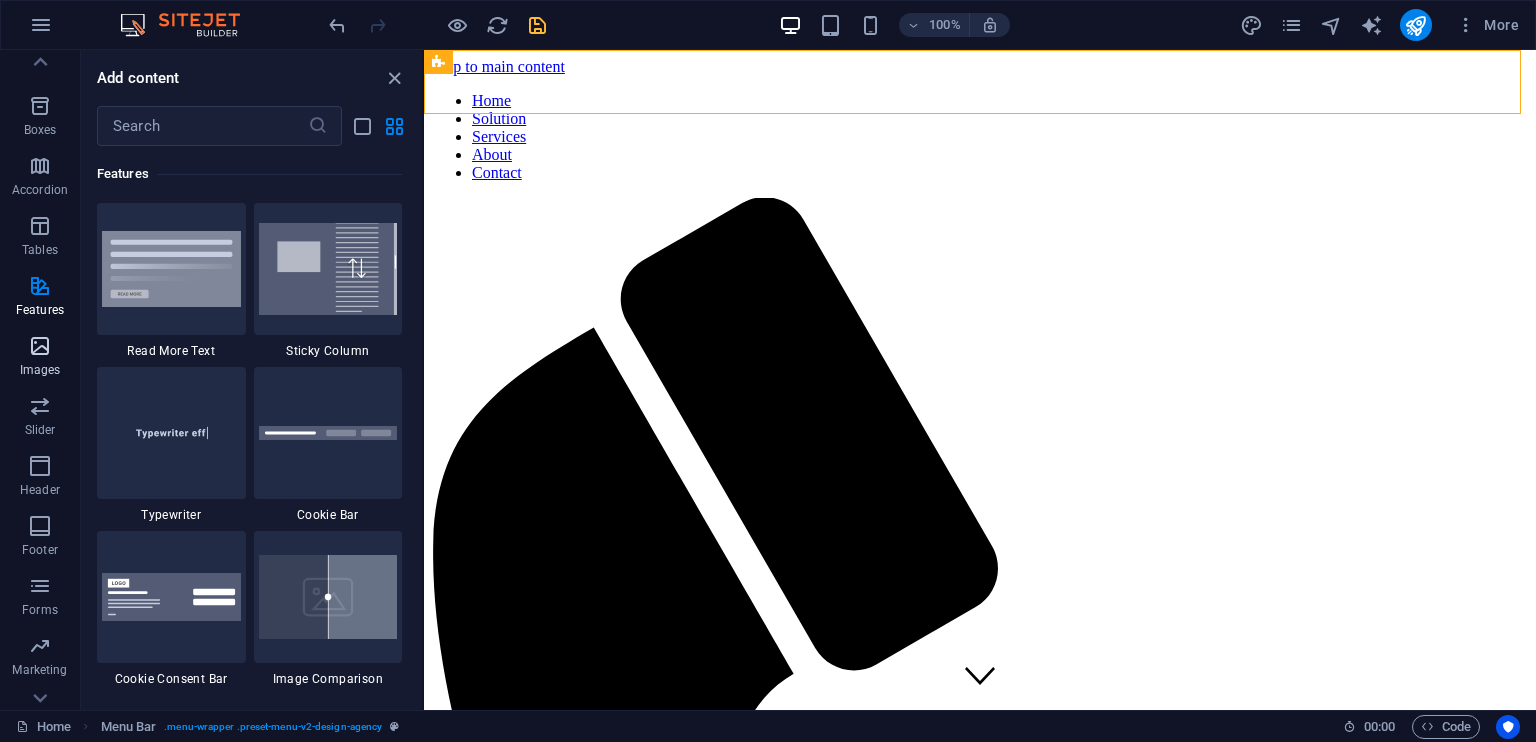 click at bounding box center [40, 346] 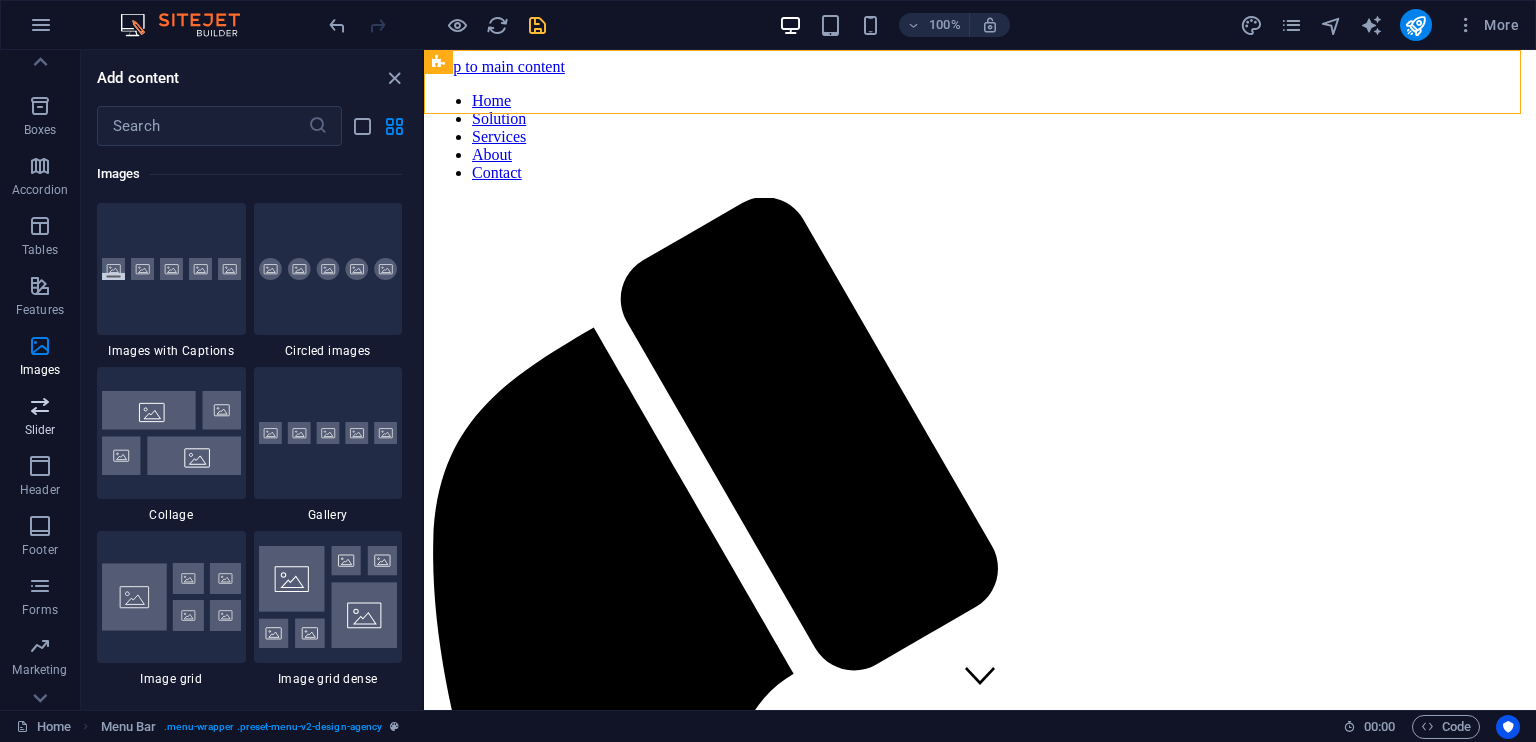 click at bounding box center (40, 406) 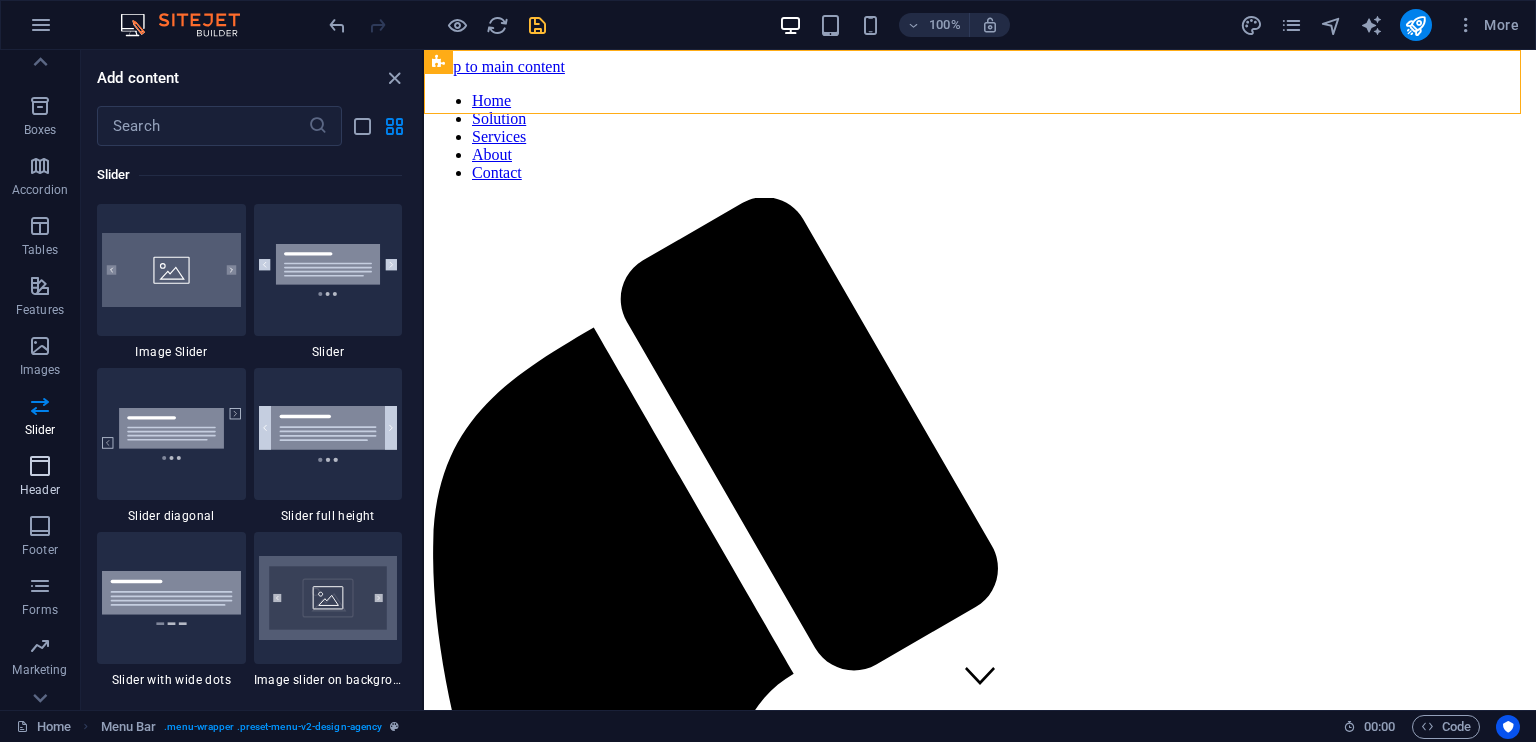 click at bounding box center [40, 466] 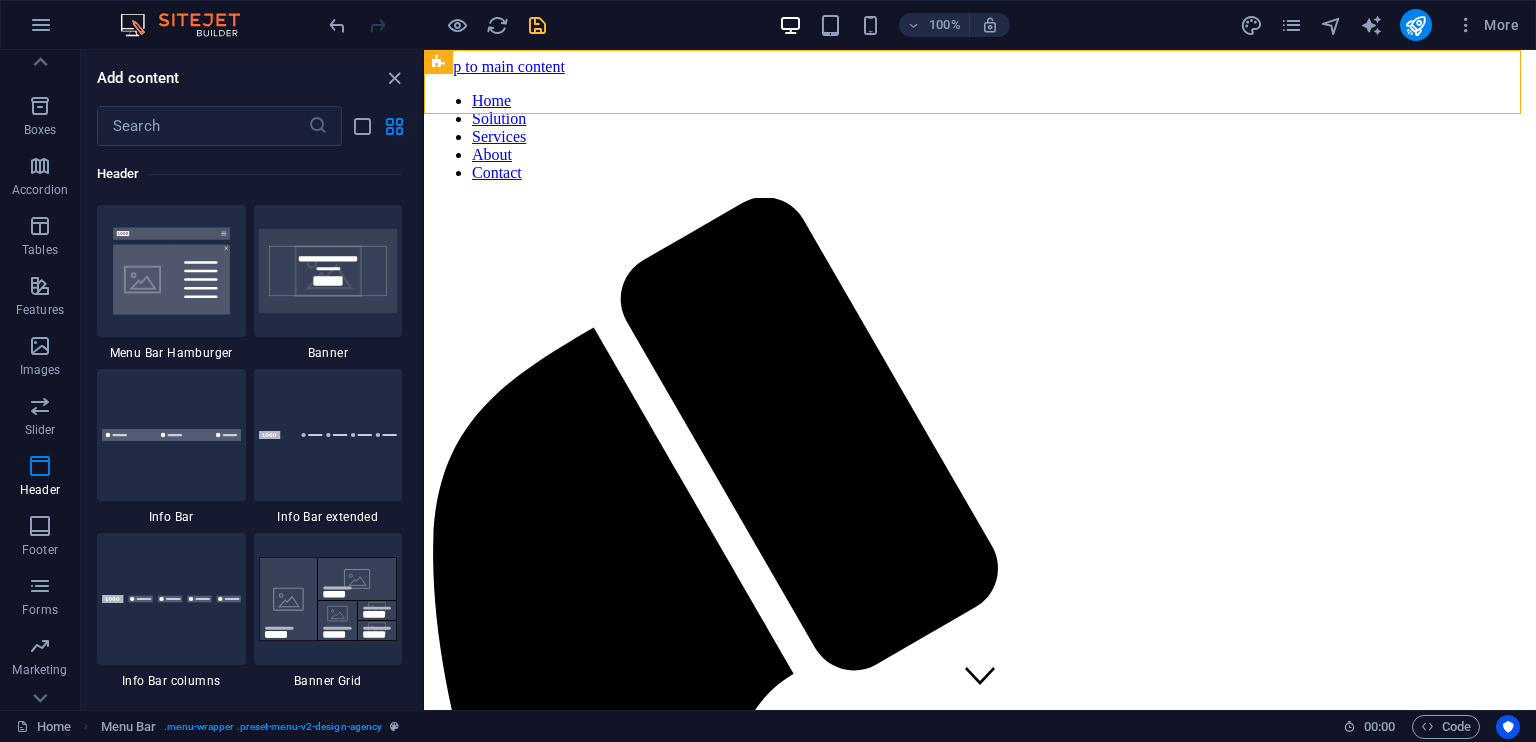 scroll, scrollTop: 12697, scrollLeft: 0, axis: vertical 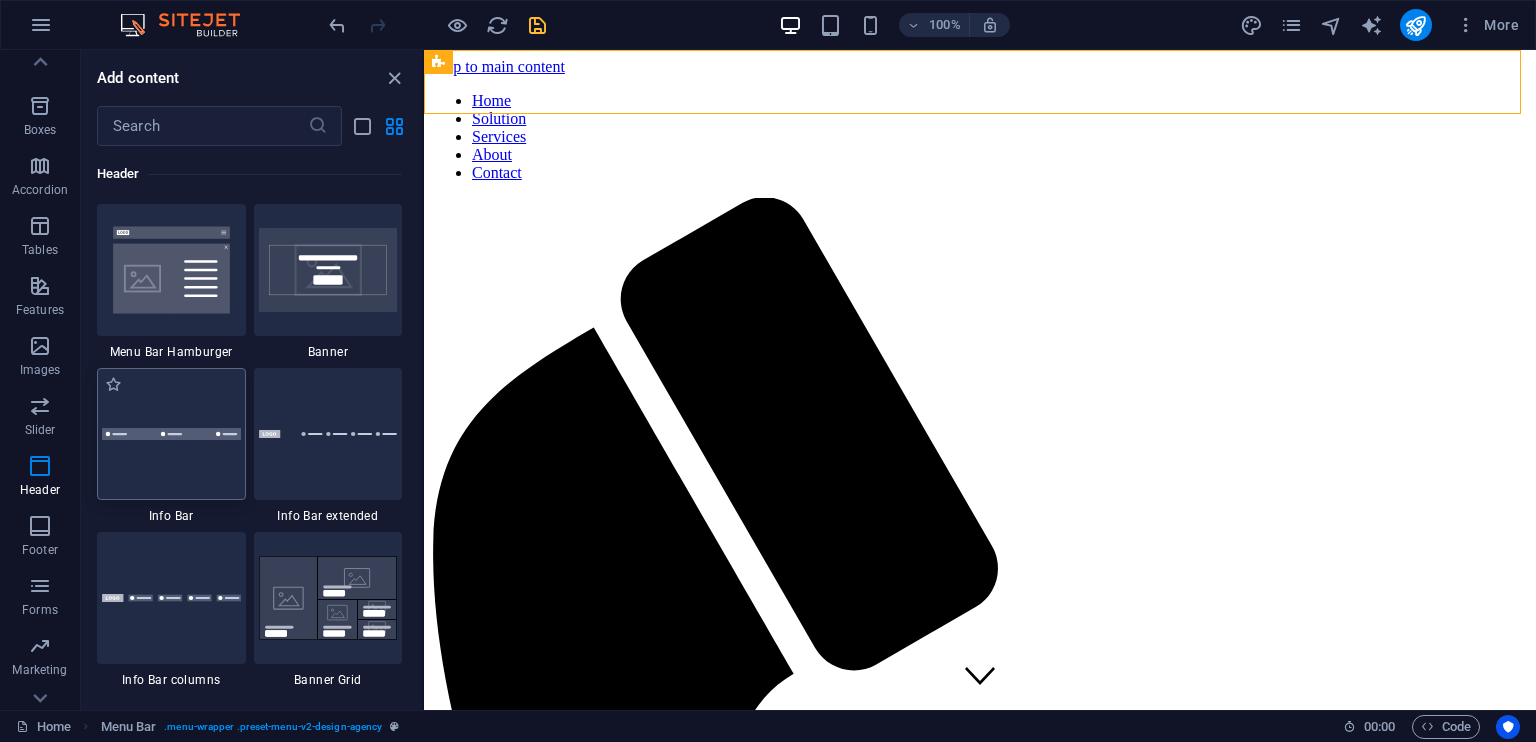 click at bounding box center [171, 434] 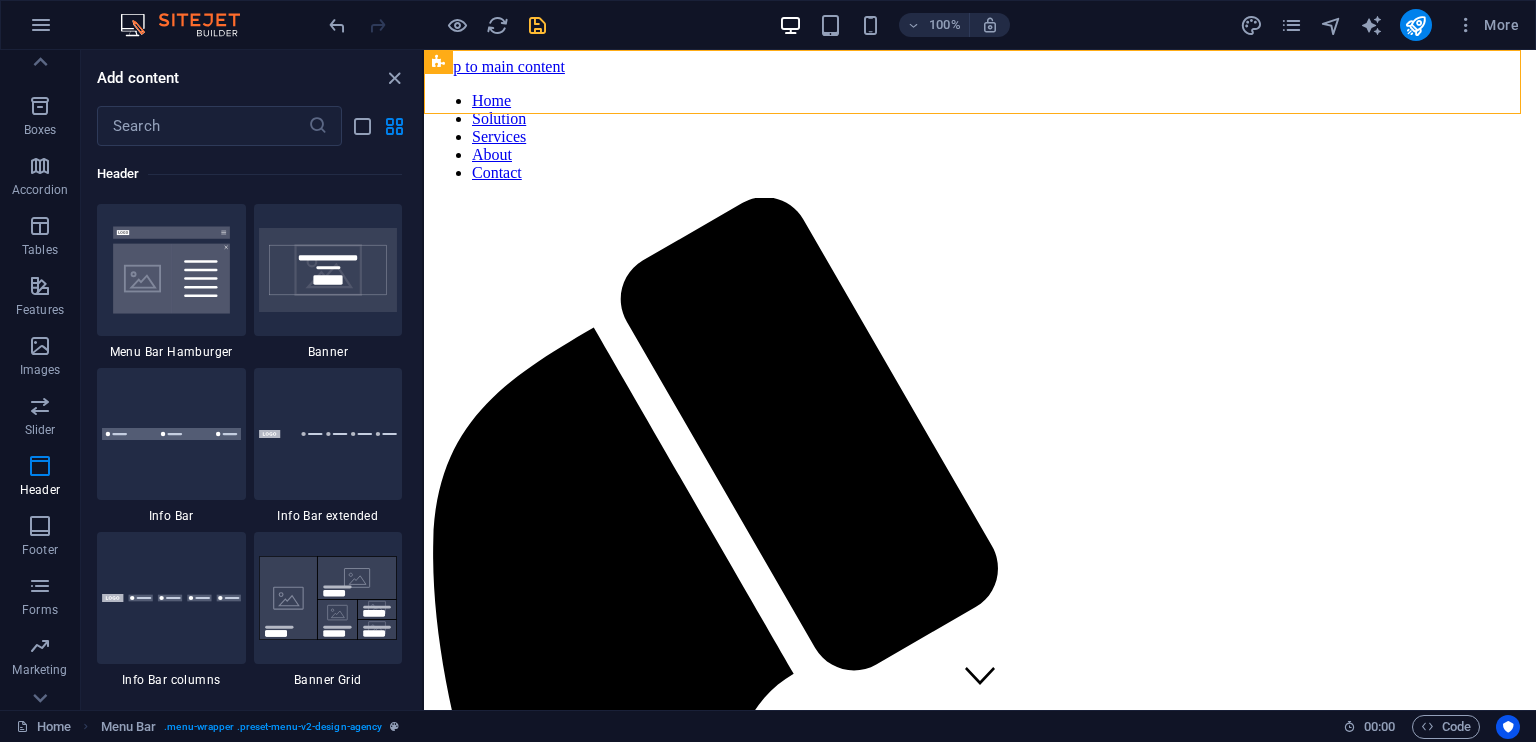 click on "H1   Banner   Banner   Container   Menu Bar   Footer Hel   Container   Footer Hel   Container   Icon   Container   Spacer   Container   H2   Icon   Container   Icon   Text   Container   Icon   Container   Icon   Textarea   Form   Checkbox   Captcha   Callout   Overlay   Text   Overlay   H2   Input   Form   Input   Container   H2   Container   Spacer   Container   Callout   H3   Footer Frigg   Container   Container   Logo   Container   Container   Icon   Footer Heimdall   Footer Heimdall   Container   Container   Icon   Container   Container   Spacer   Container   Icon   Container   Icon   Text   Container   Container   H3   Container   Icon   Menu   Spacer   Icon   Icon   Container   H3   Text   Container   Icon   Container   Container   H3   Container   Container   Icon   Map   Text   Text   Container   H3   Text   Container   H3   Placeholder   Placeholder   Map   Footer Hel   Container   Footer Hel   Icon   Footer Hel   Container   Container   Form button   Email   Input   Spacer   Map" at bounding box center (980, 380) 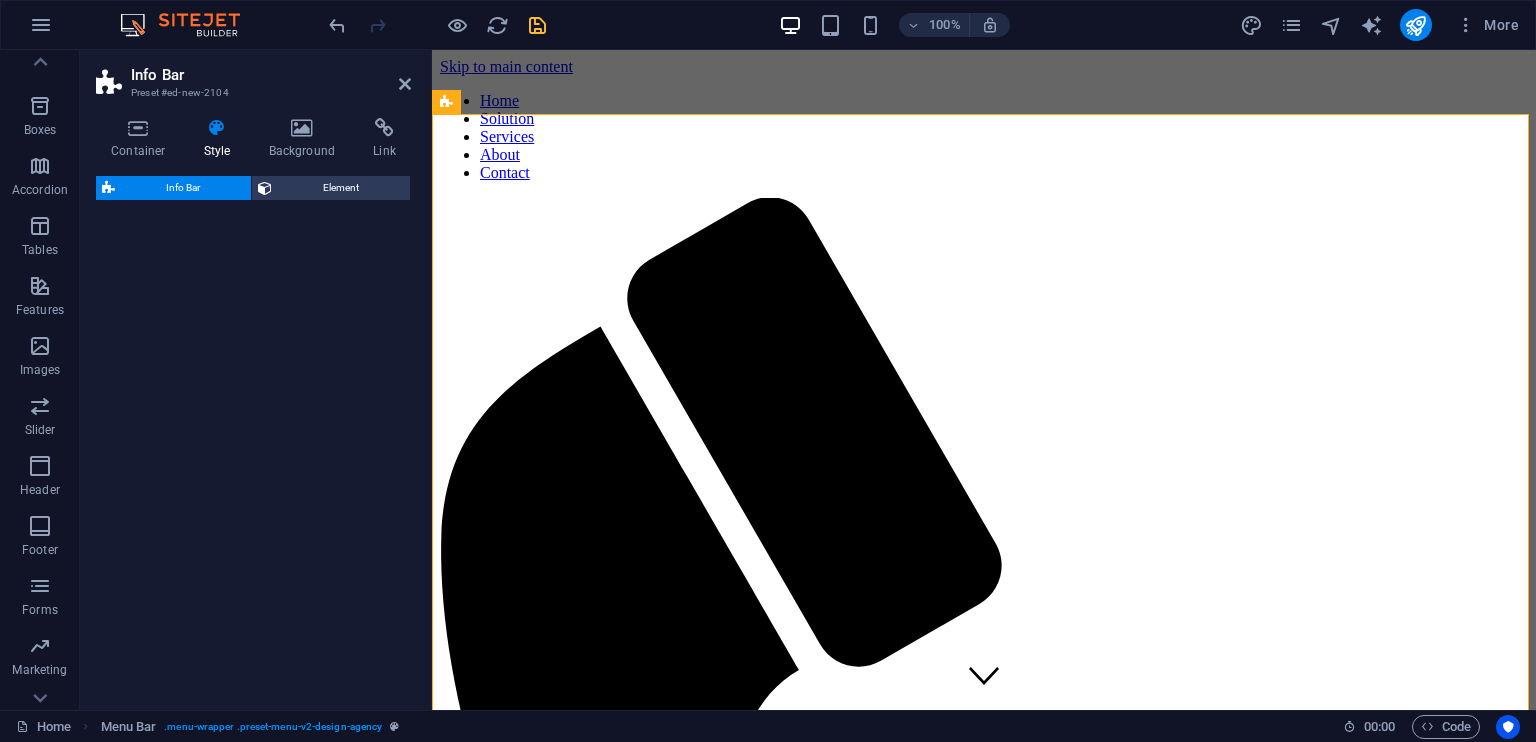 select on "rem" 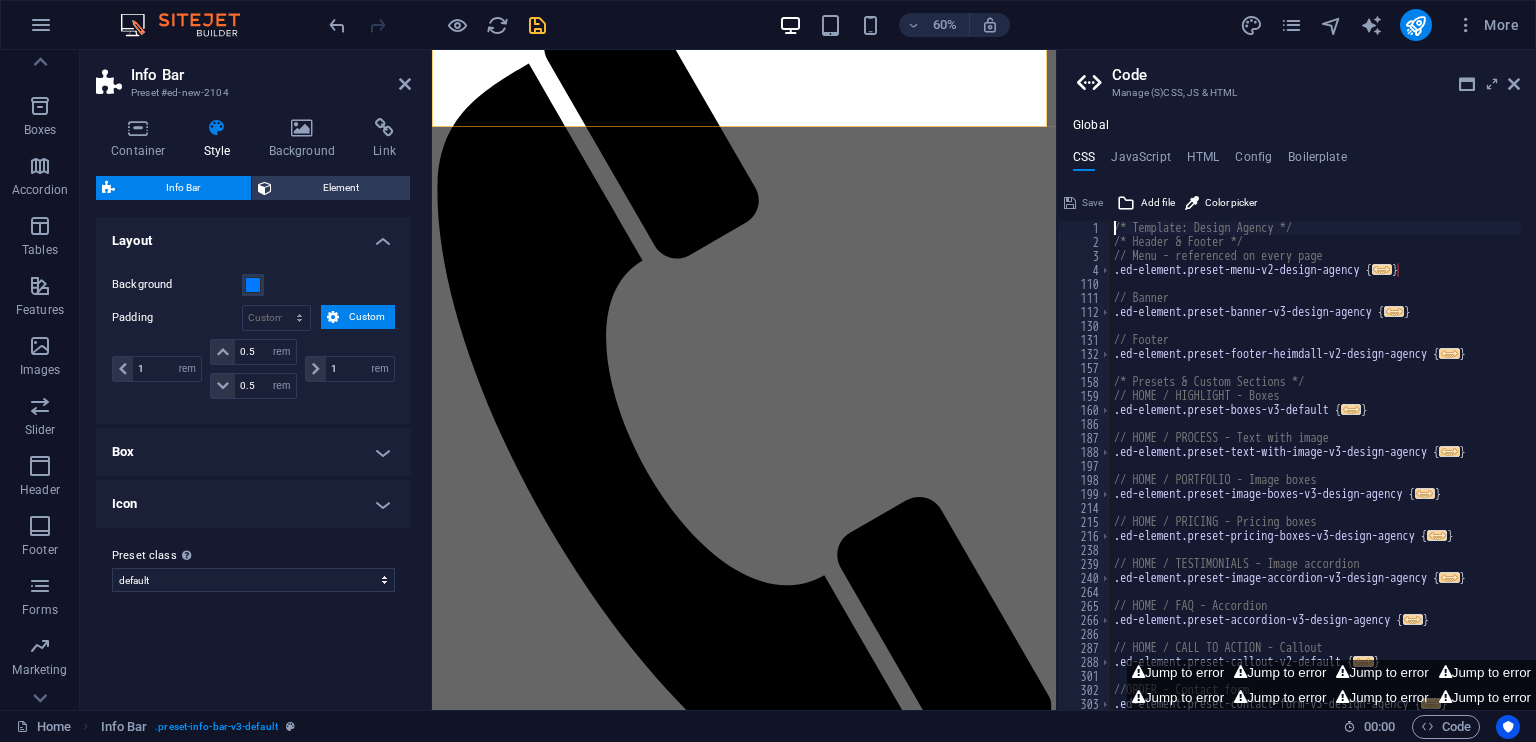 scroll, scrollTop: 3279, scrollLeft: 0, axis: vertical 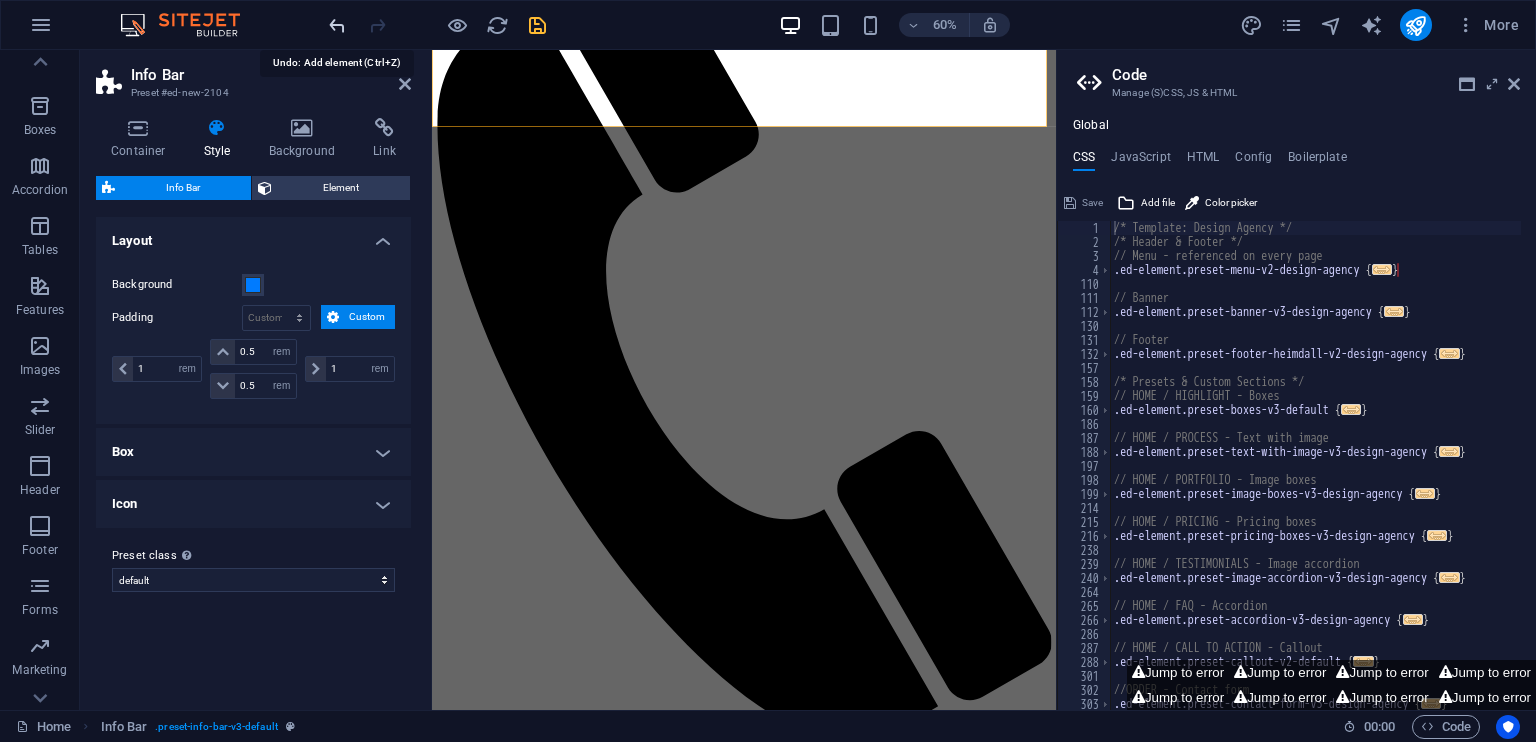 click at bounding box center [337, 25] 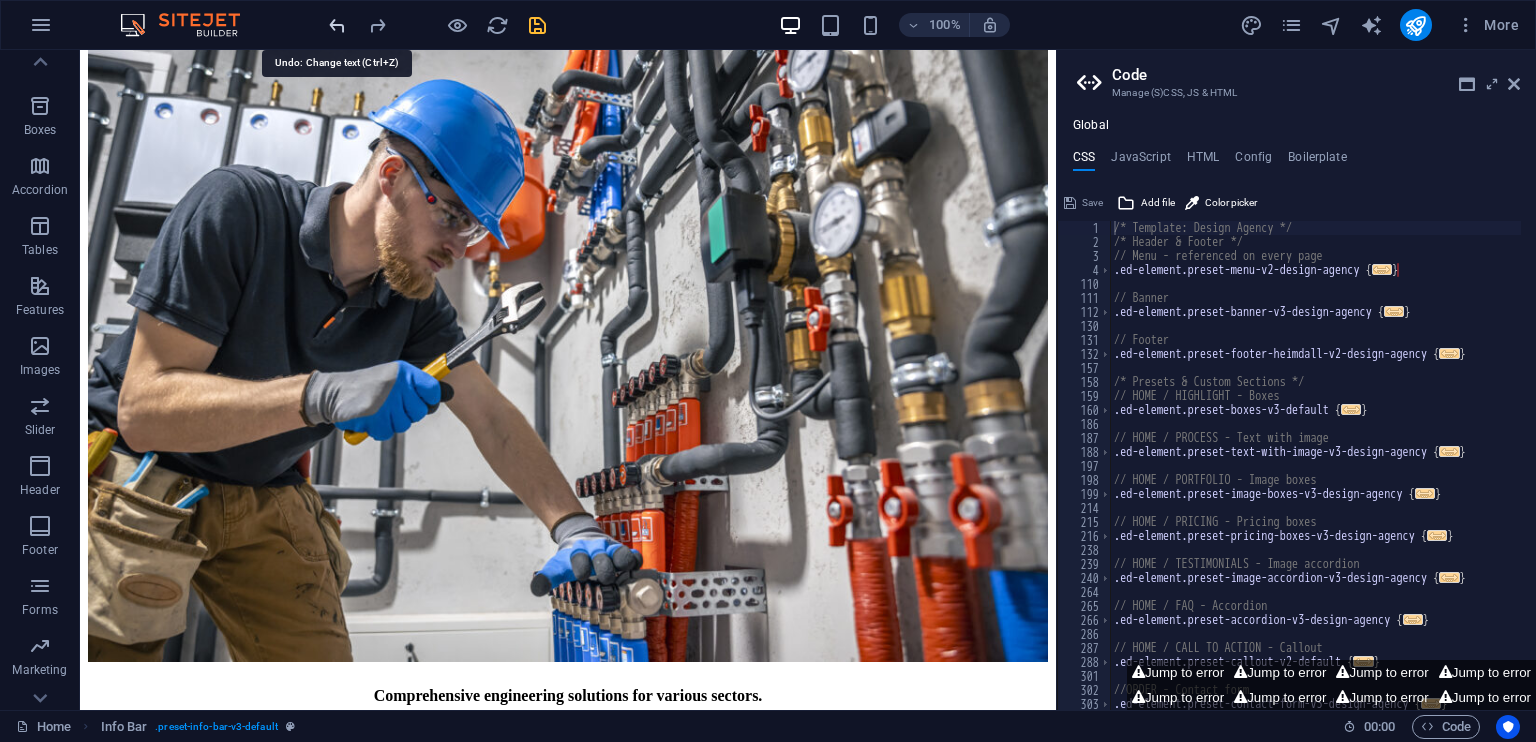 scroll, scrollTop: 0, scrollLeft: 0, axis: both 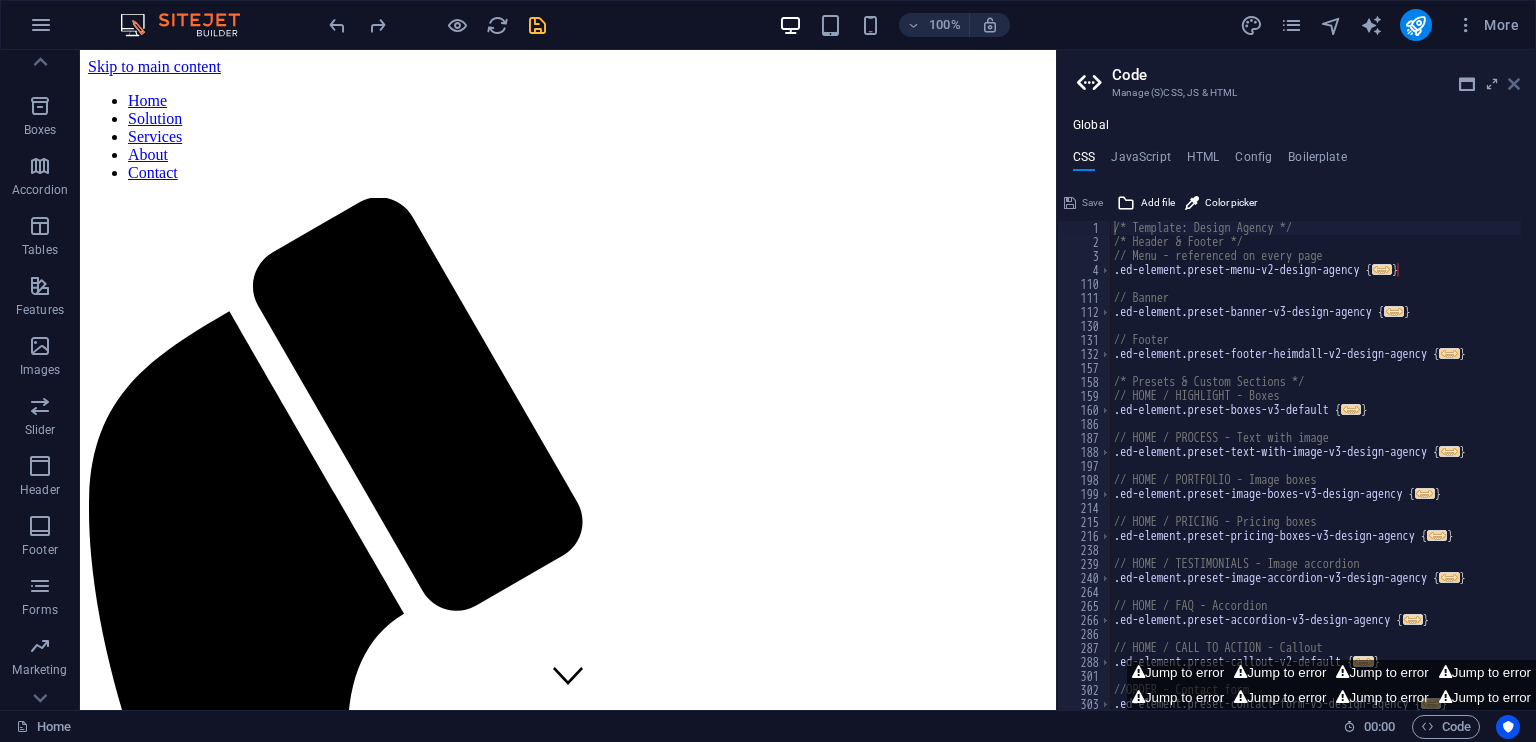 click at bounding box center (1514, 84) 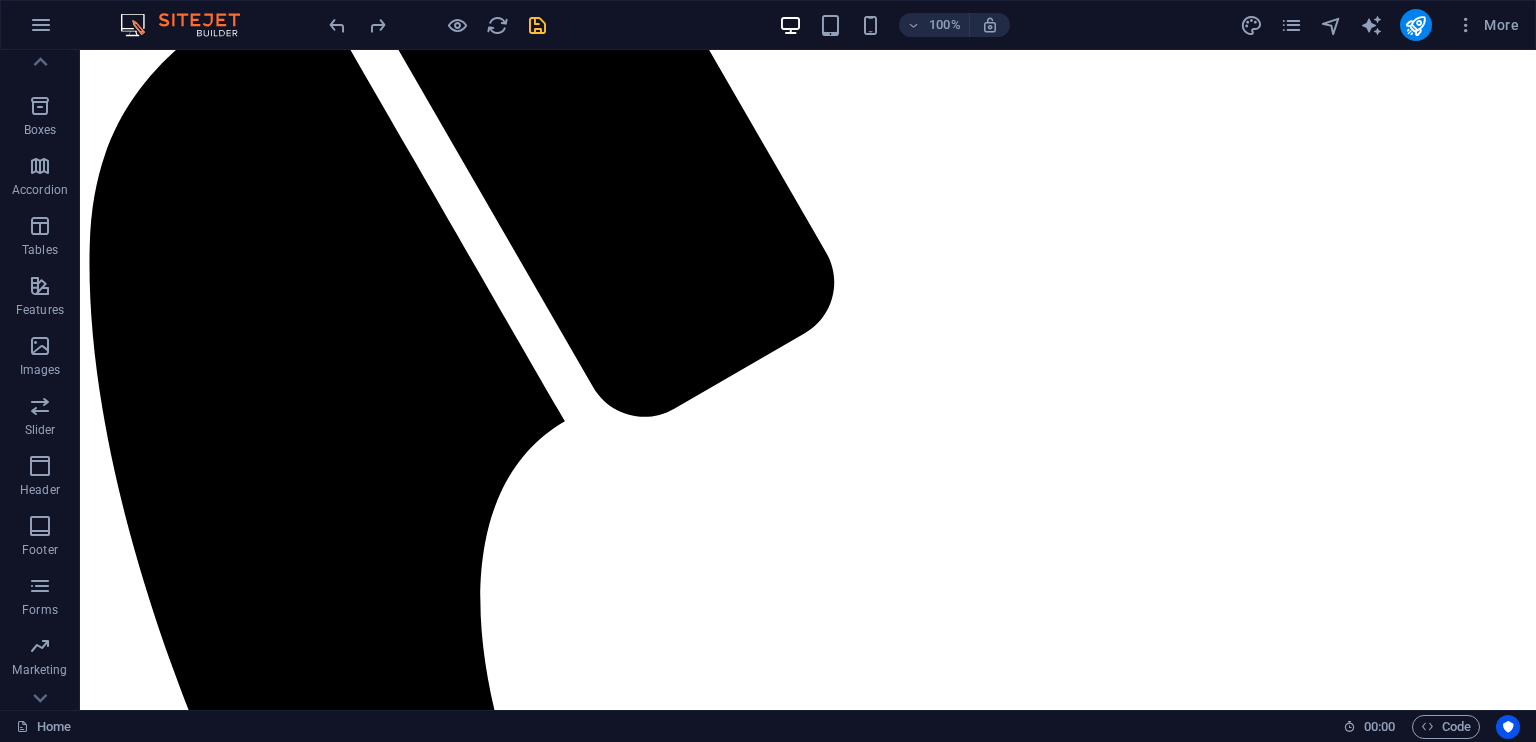 scroll, scrollTop: 0, scrollLeft: 0, axis: both 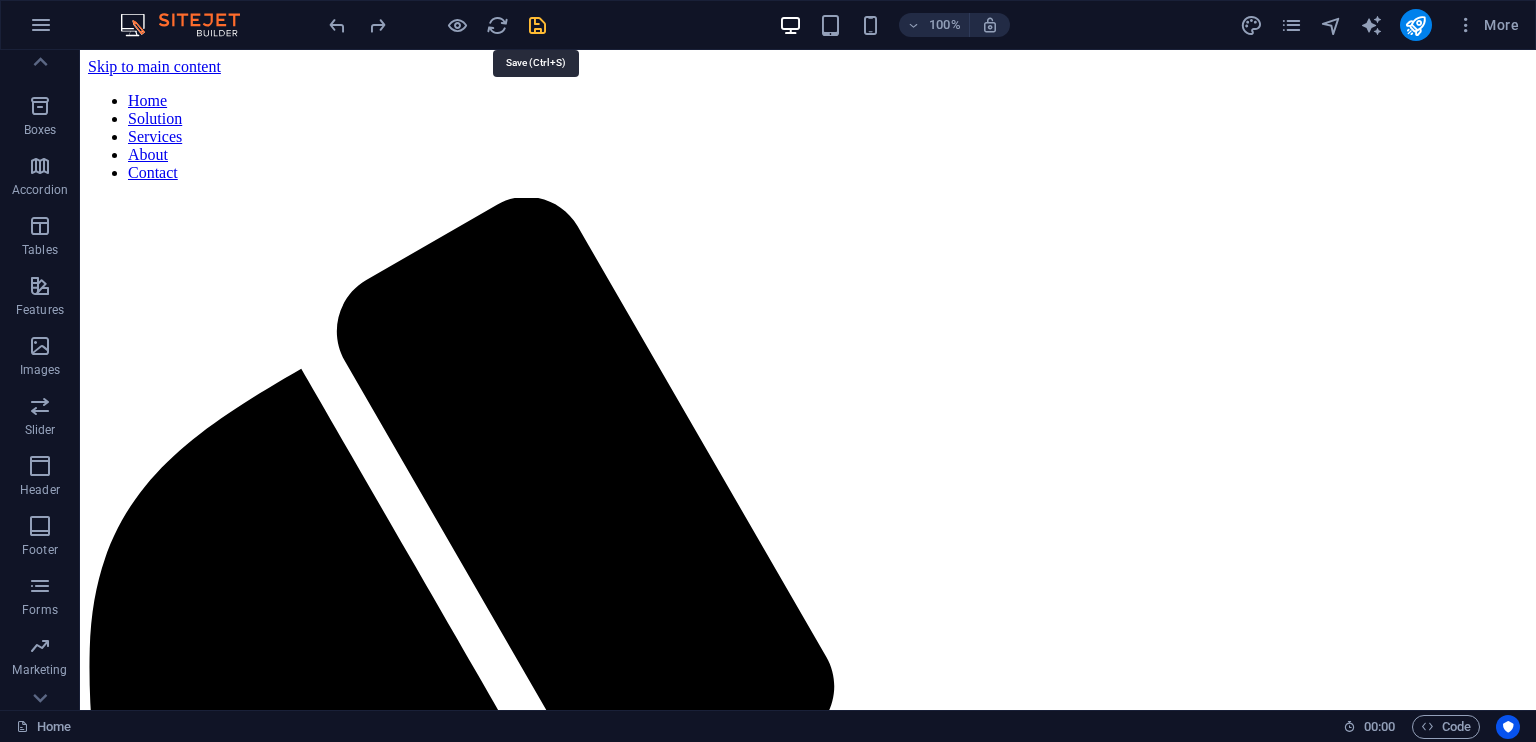 click at bounding box center (537, 25) 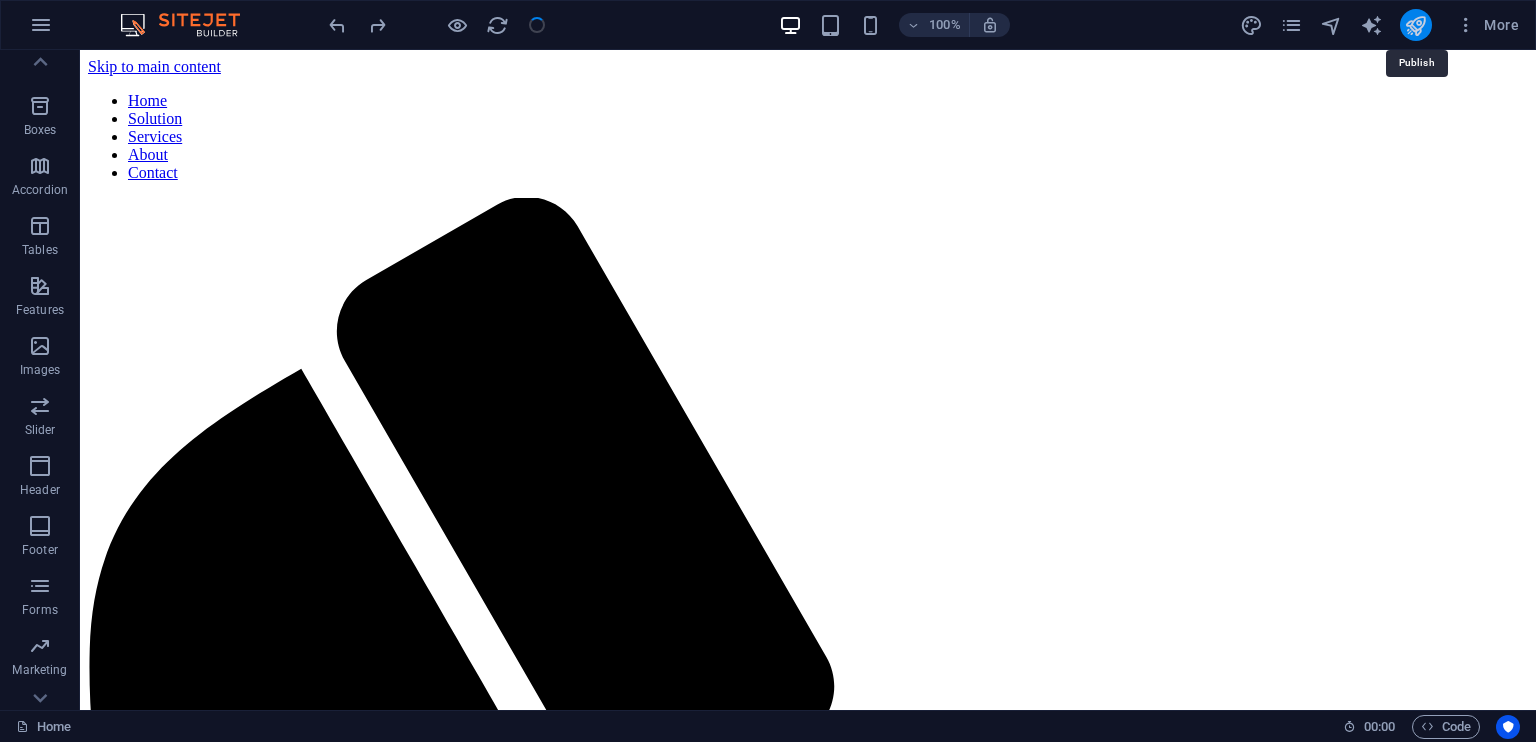 click at bounding box center [1415, 25] 